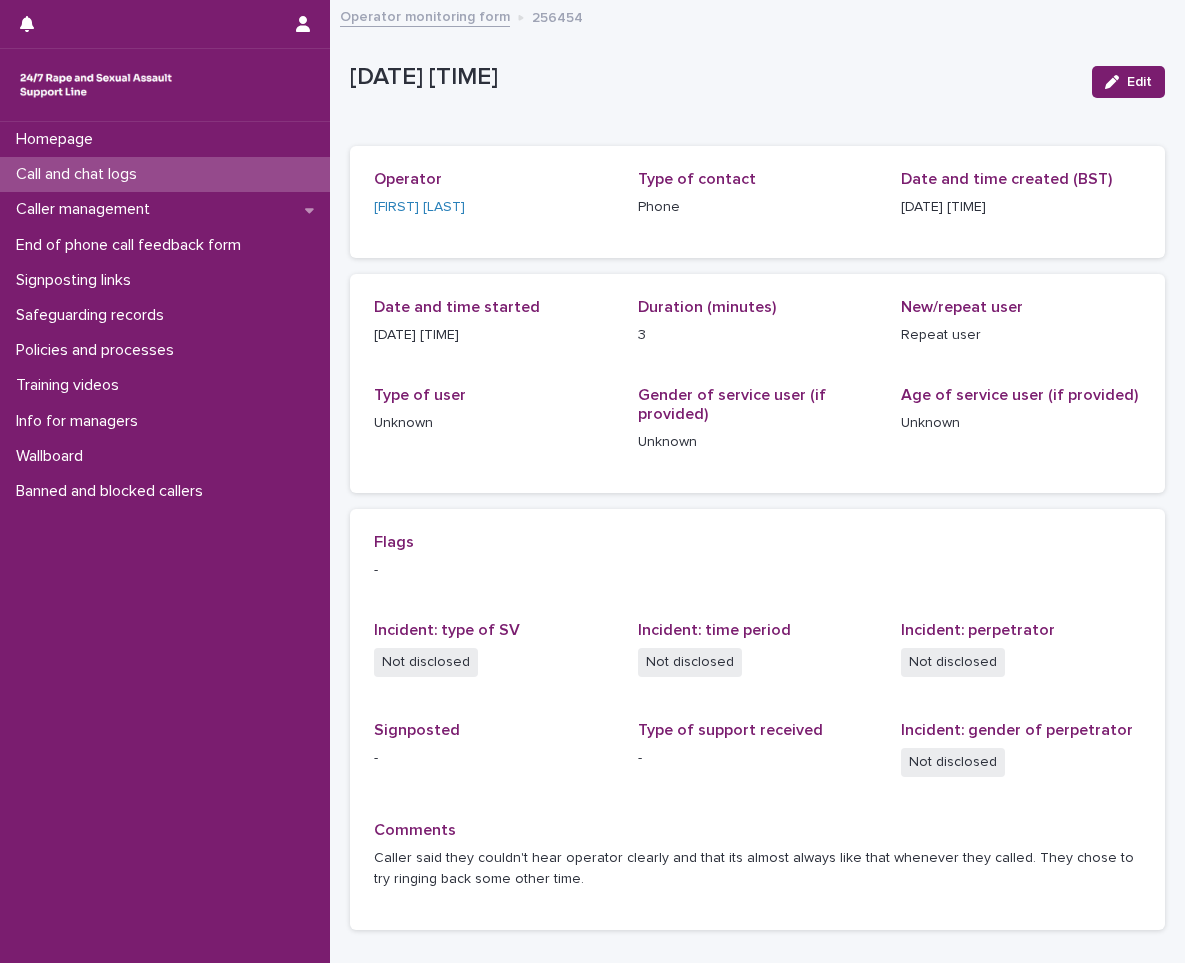 scroll, scrollTop: 0, scrollLeft: 0, axis: both 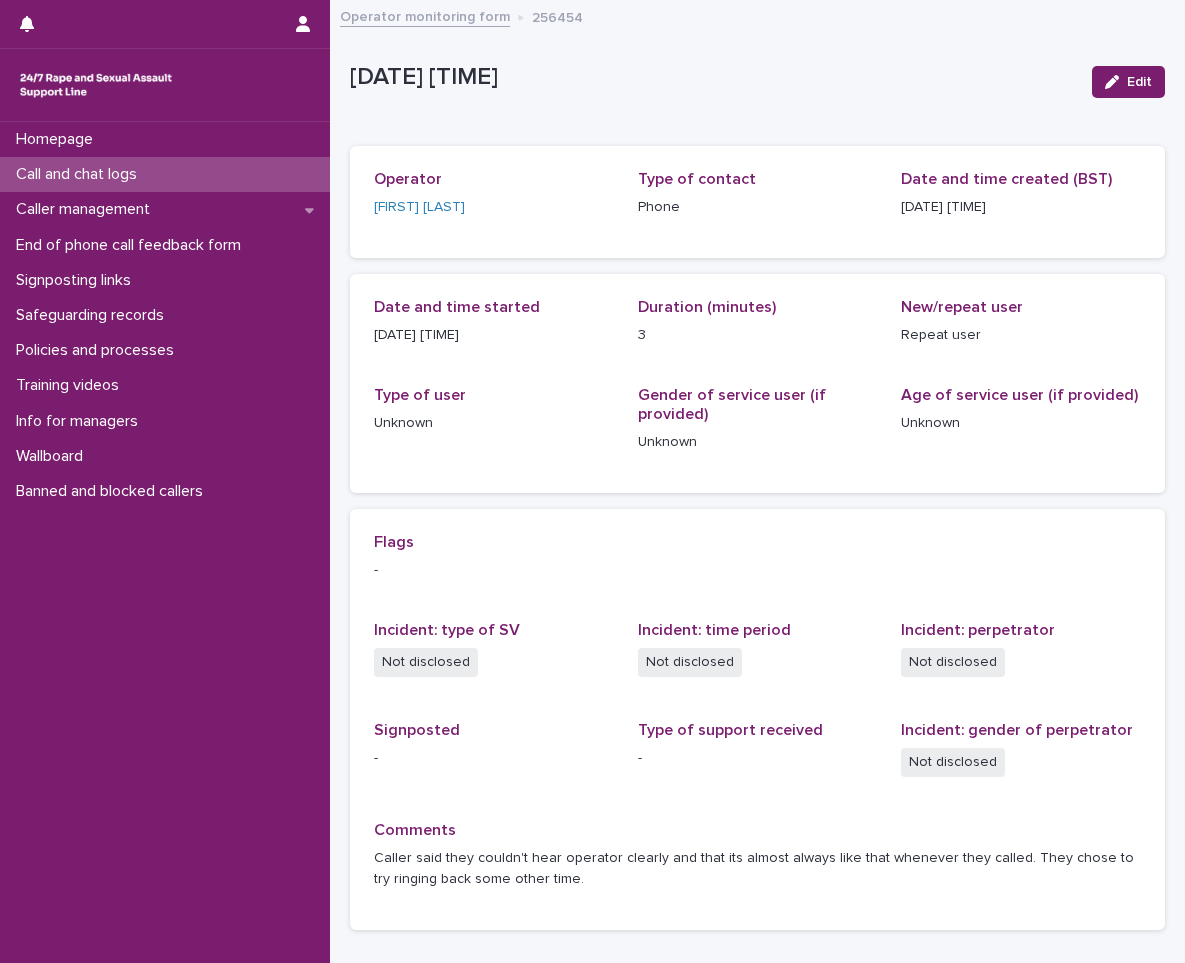 click on "Call and chat logs" at bounding box center (80, 174) 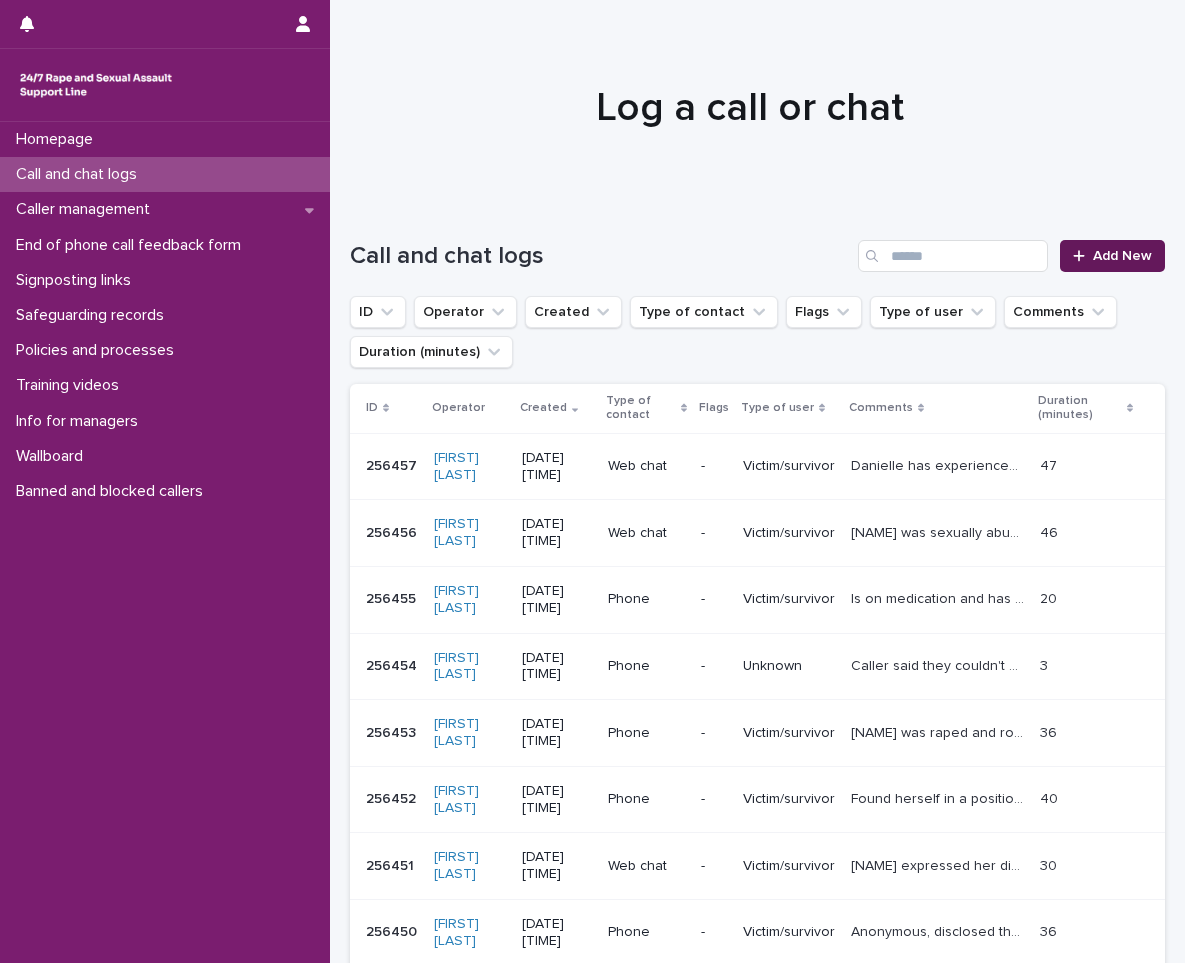 click at bounding box center (1083, 256) 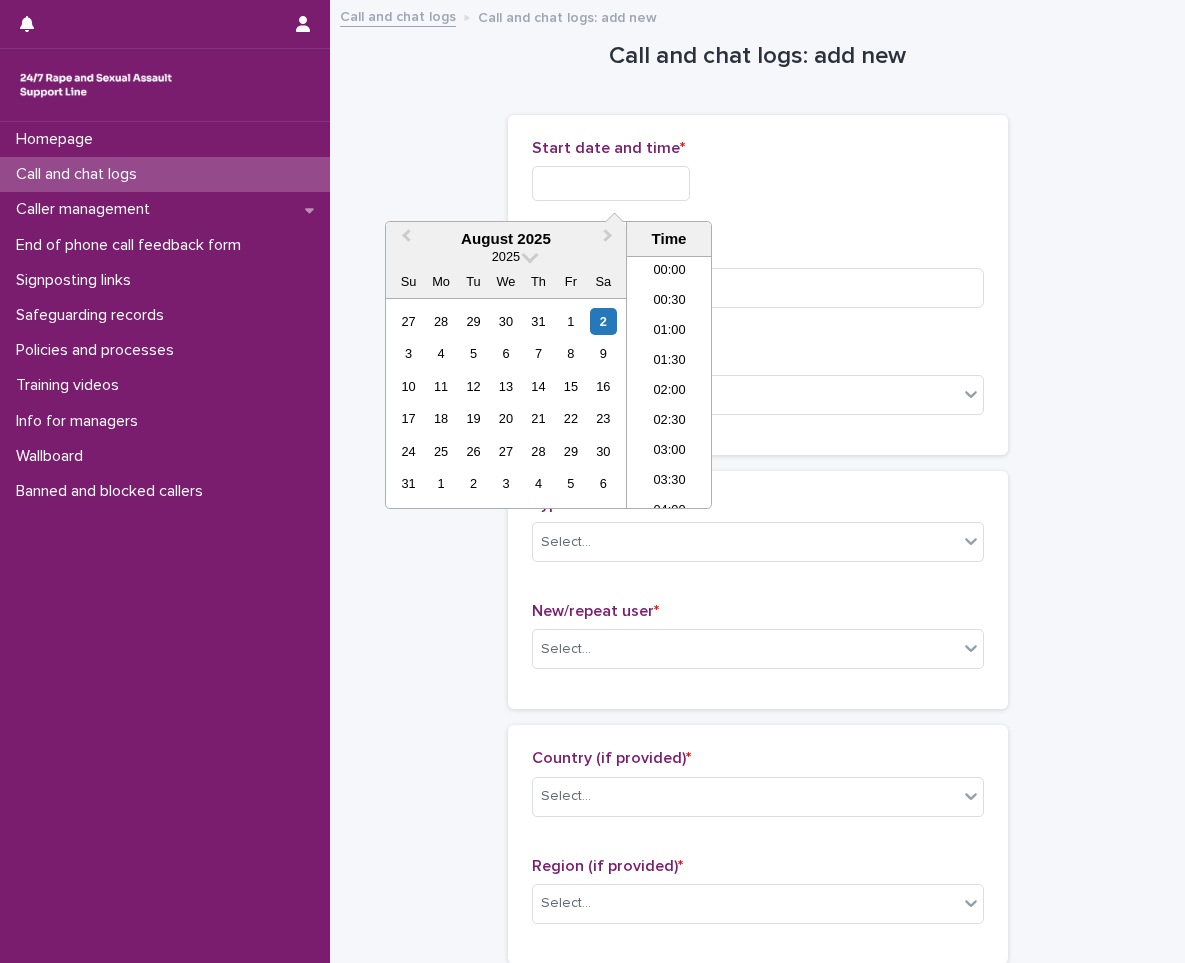 click at bounding box center (611, 183) 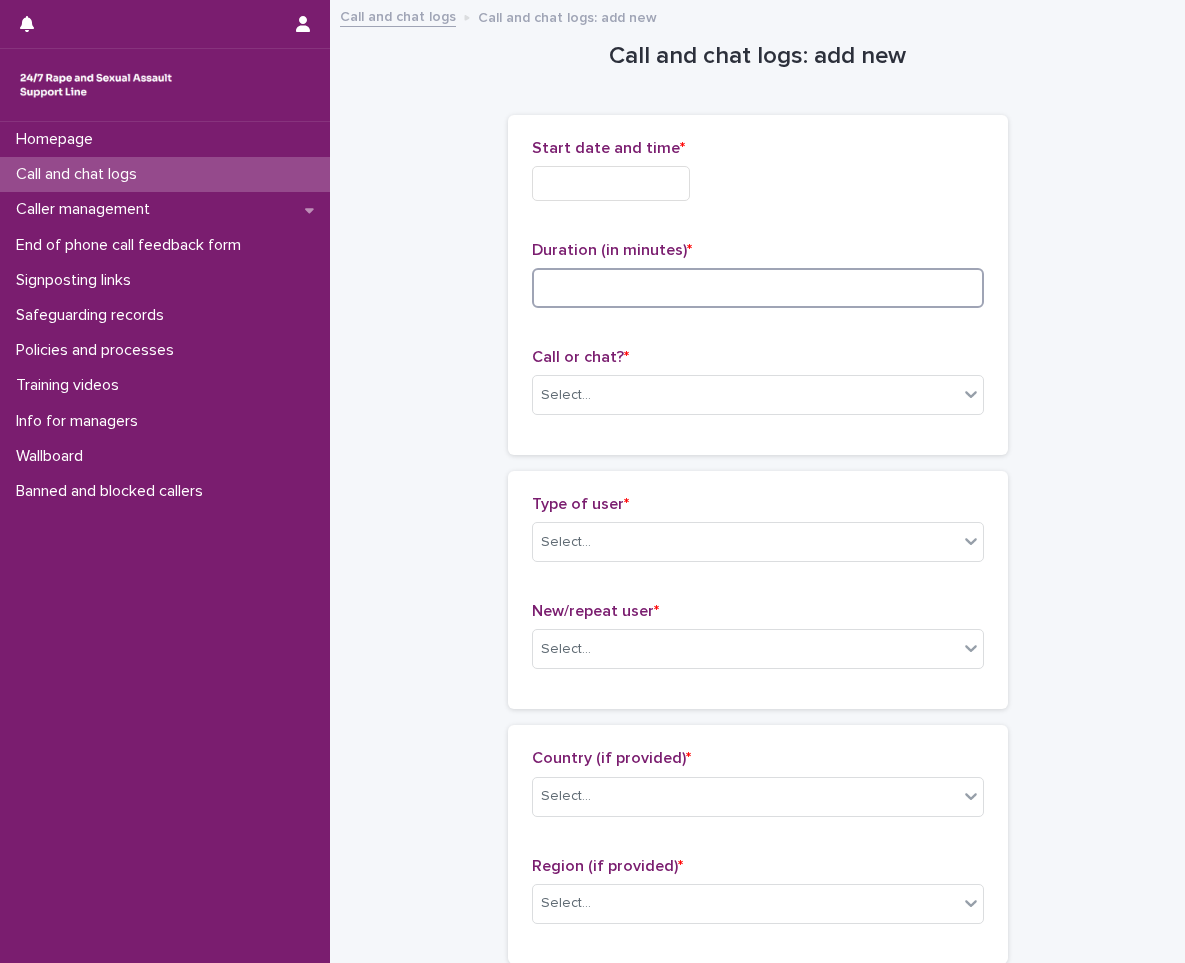 click at bounding box center (758, 288) 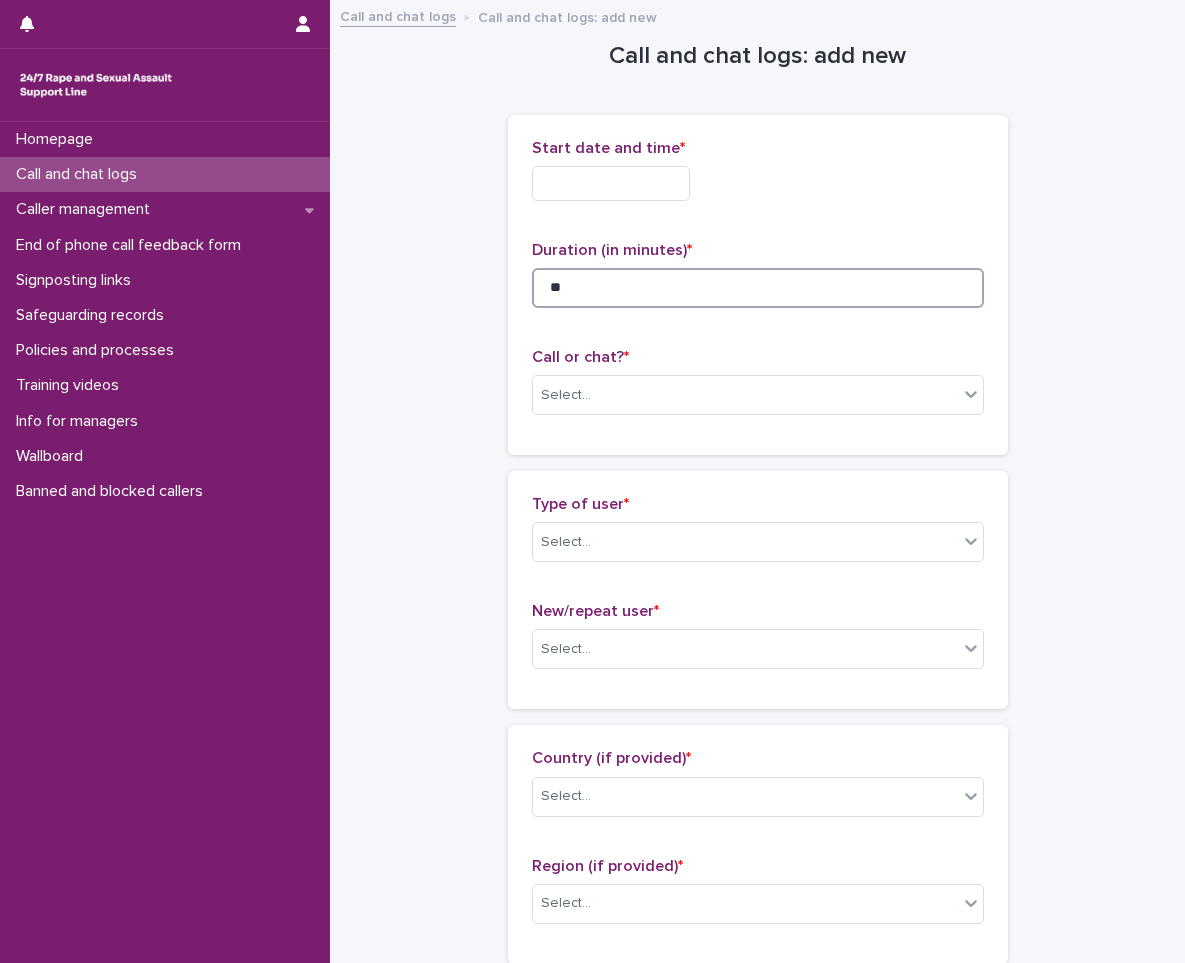 type on "**" 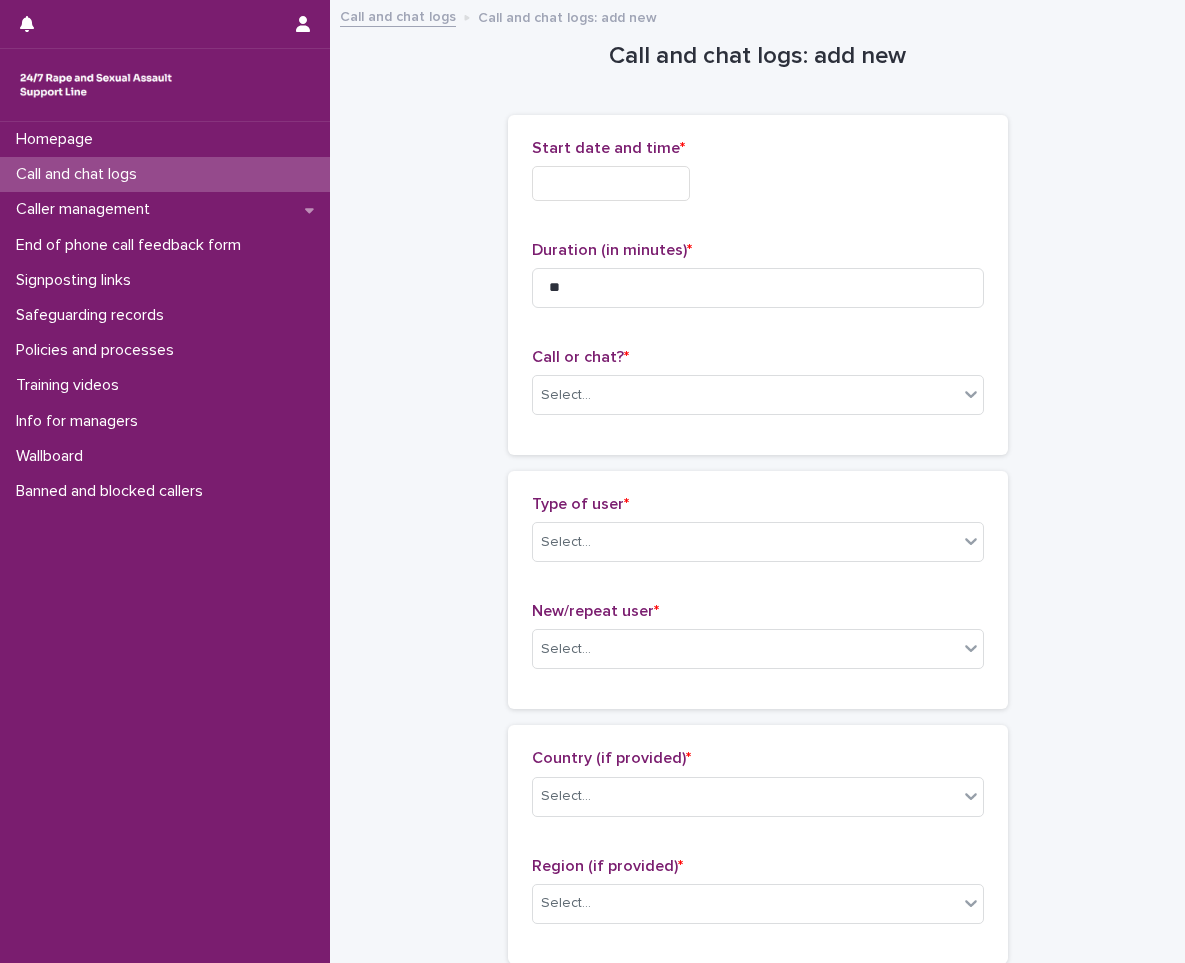 click at bounding box center [611, 183] 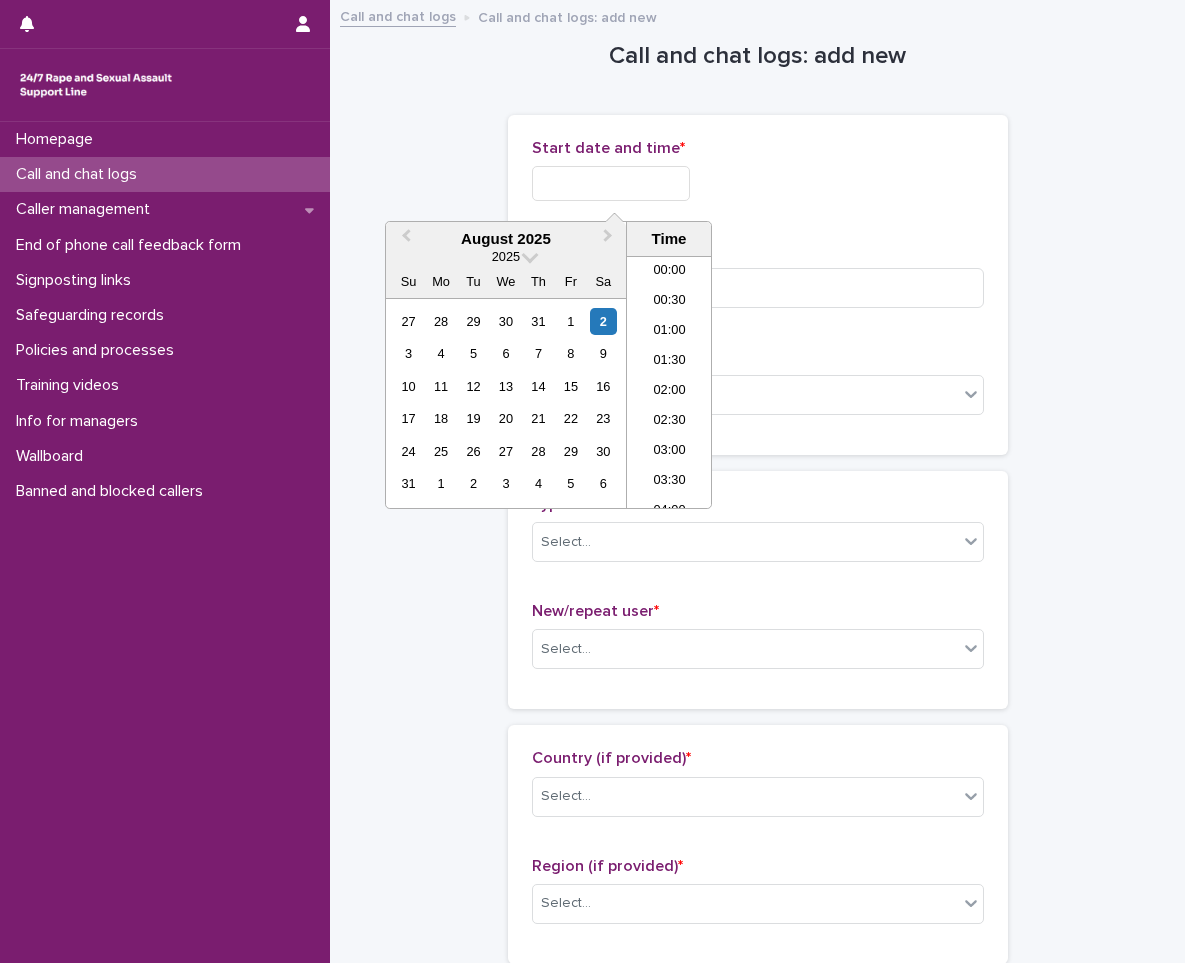 scroll, scrollTop: 910, scrollLeft: 0, axis: vertical 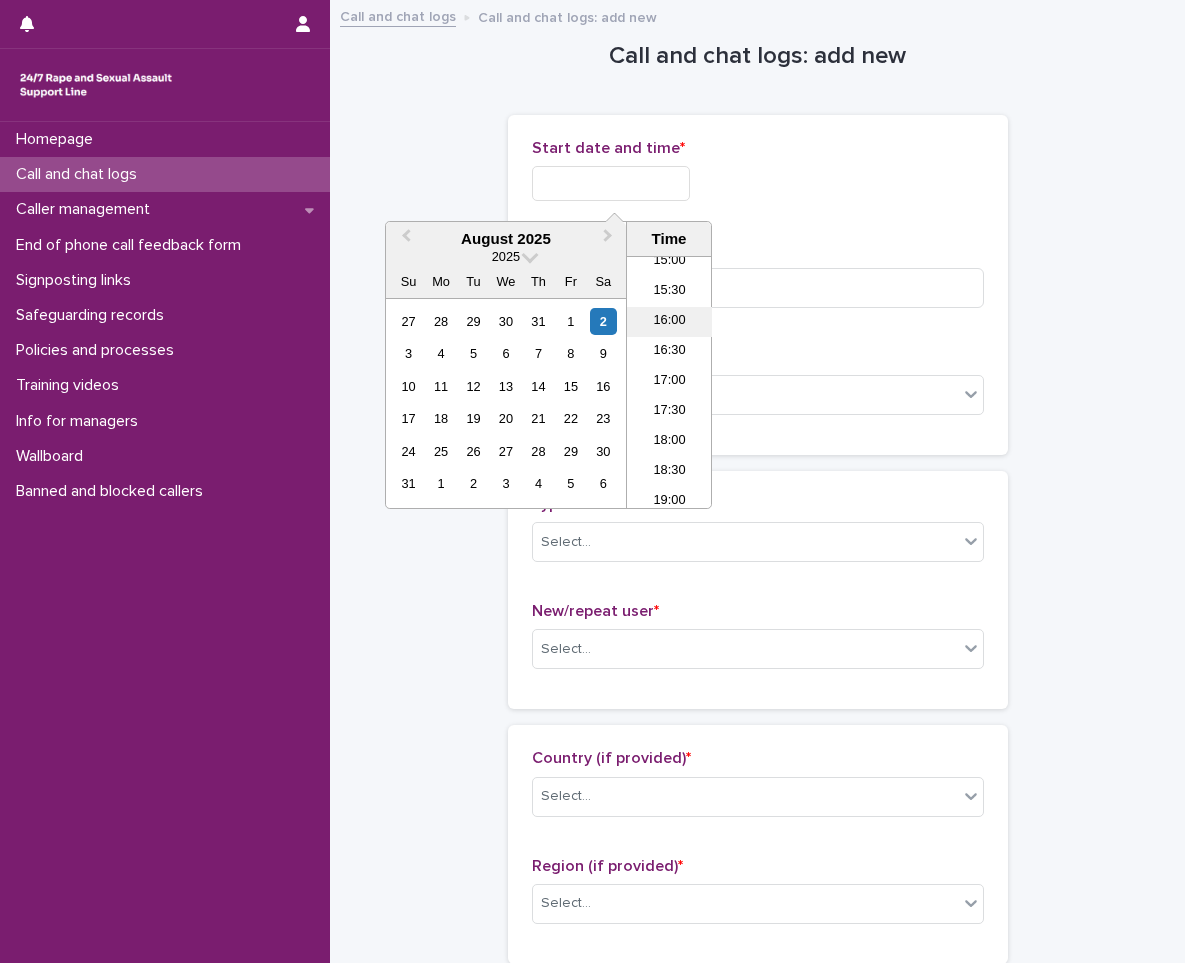 click on "16:00" at bounding box center (669, 322) 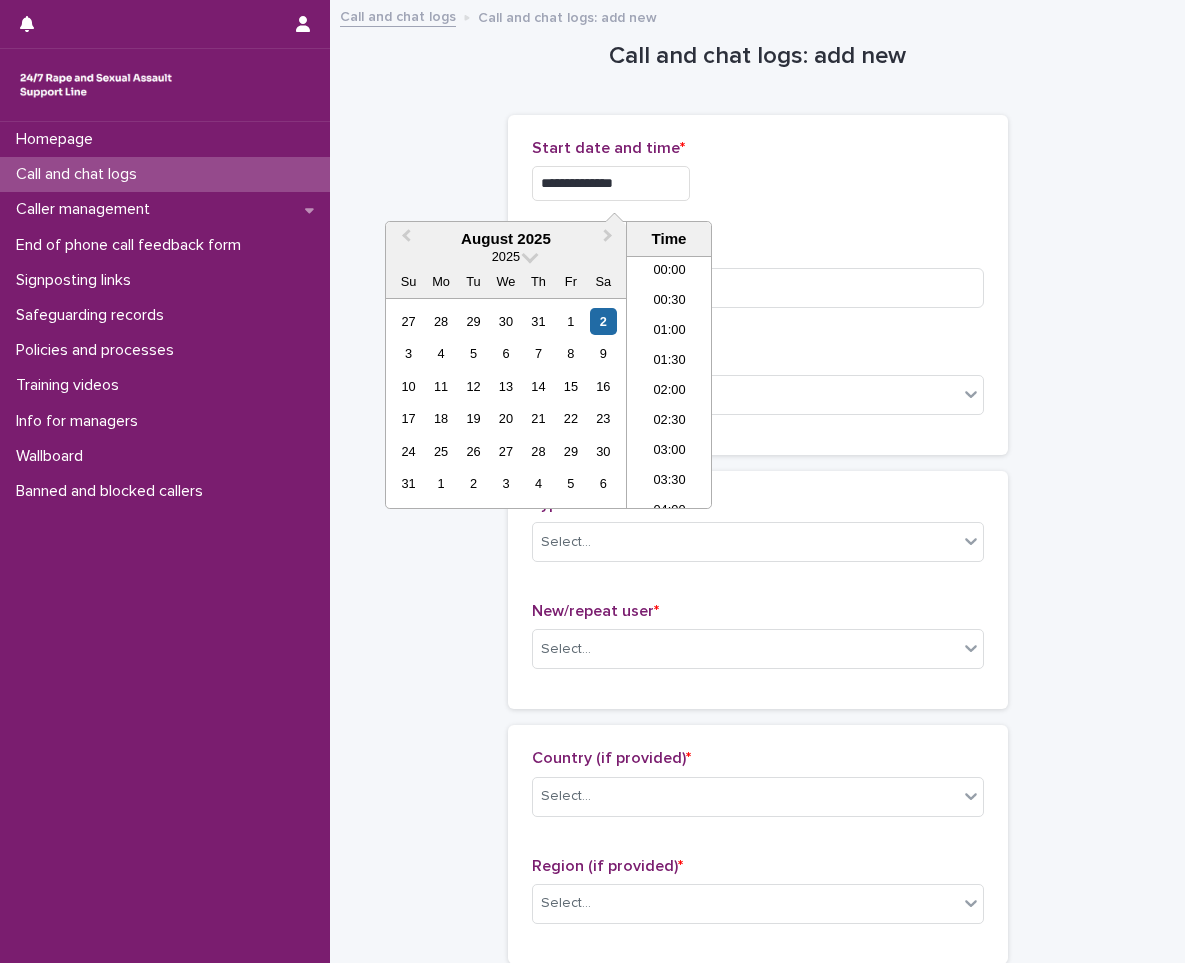 click on "**********" at bounding box center (611, 183) 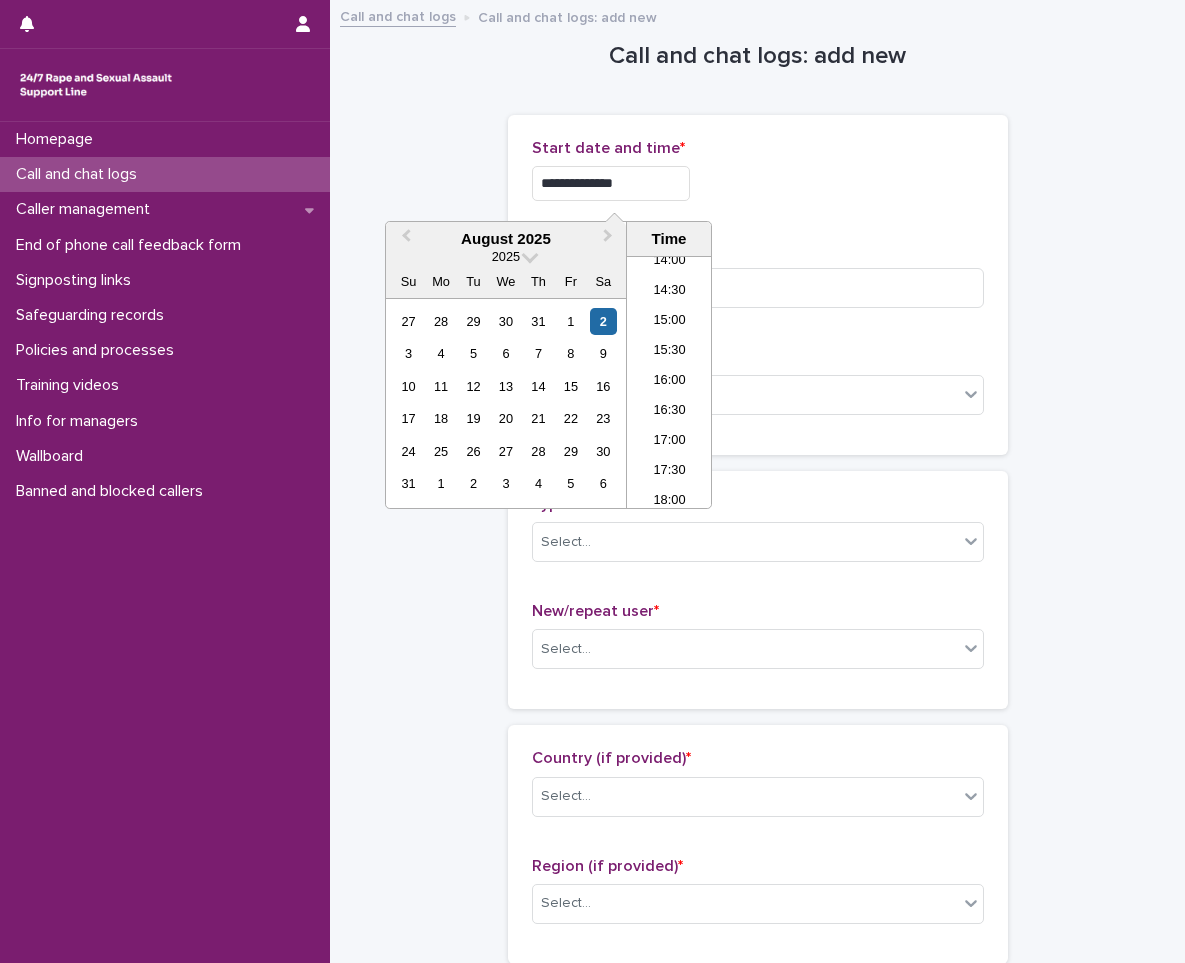 type on "**********" 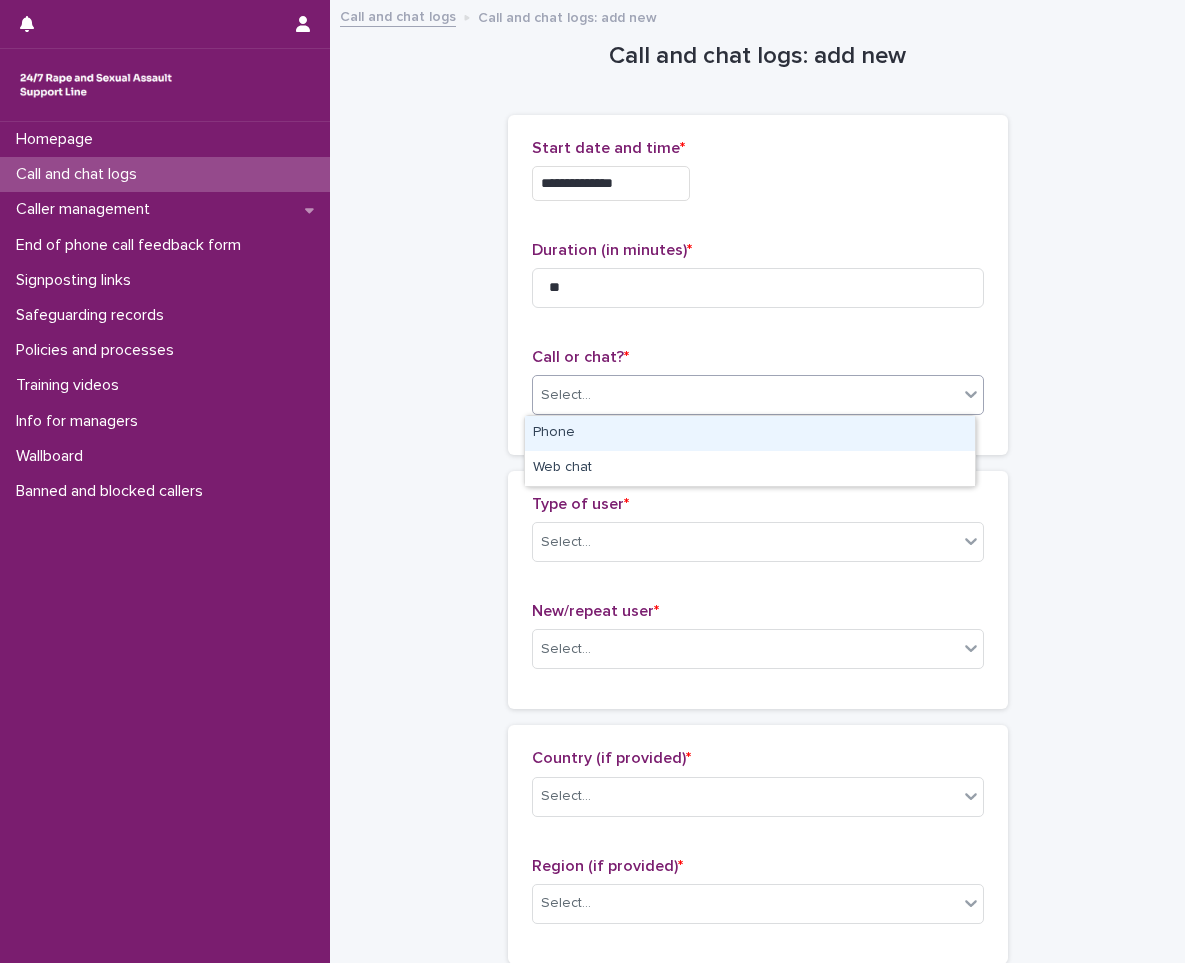 drag, startPoint x: 605, startPoint y: 389, endPoint x: 590, endPoint y: 421, distance: 35.341194 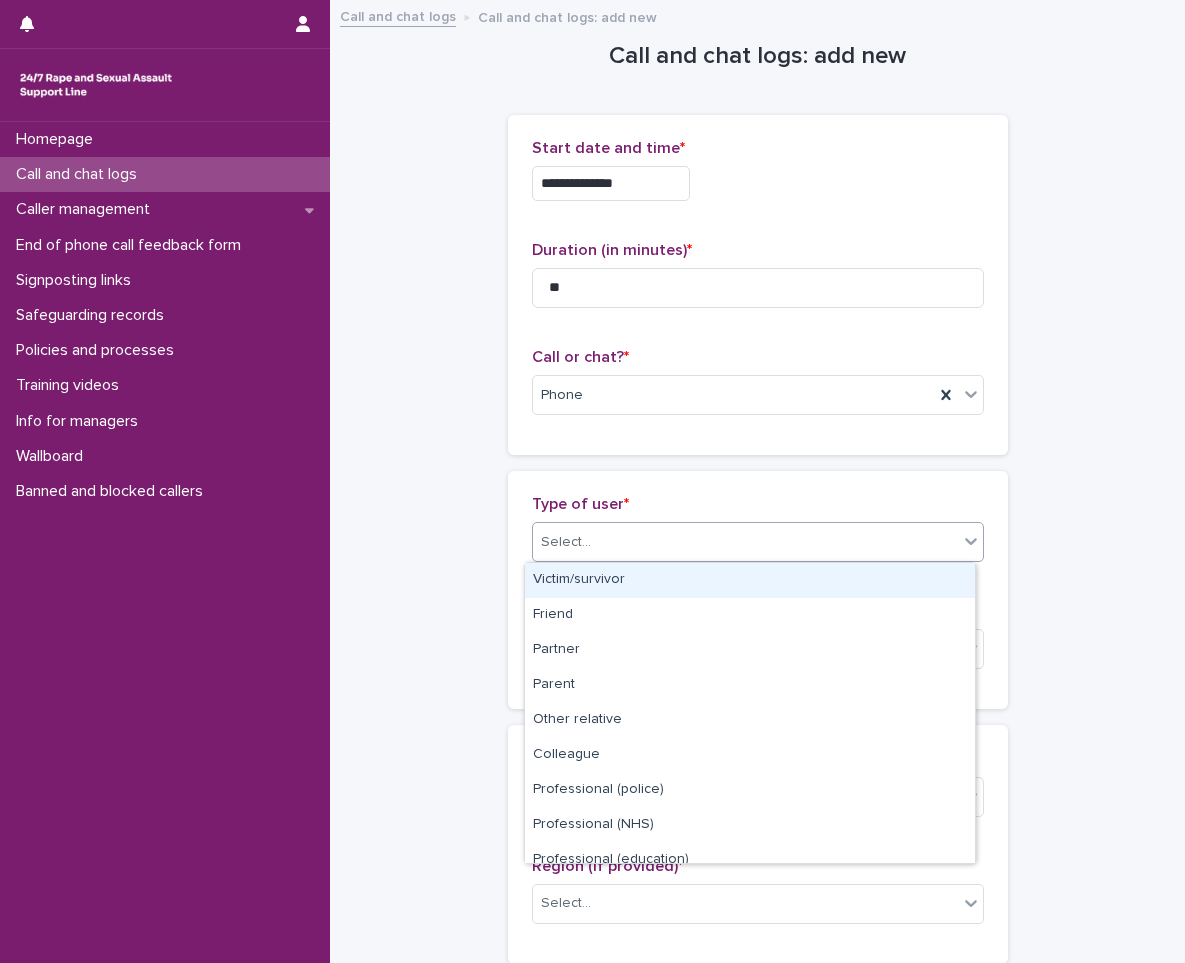 click on "Select..." at bounding box center [745, 542] 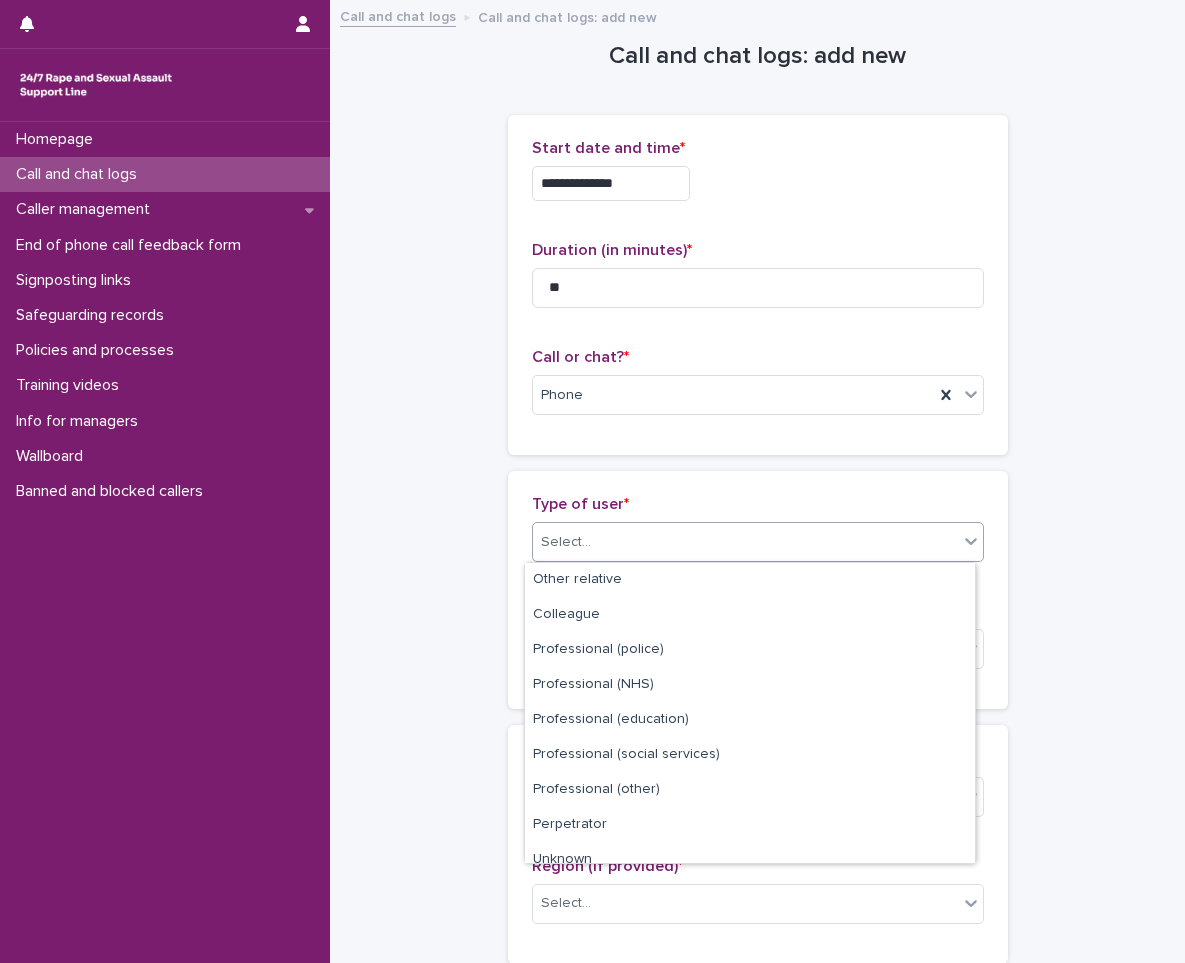 scroll, scrollTop: 225, scrollLeft: 0, axis: vertical 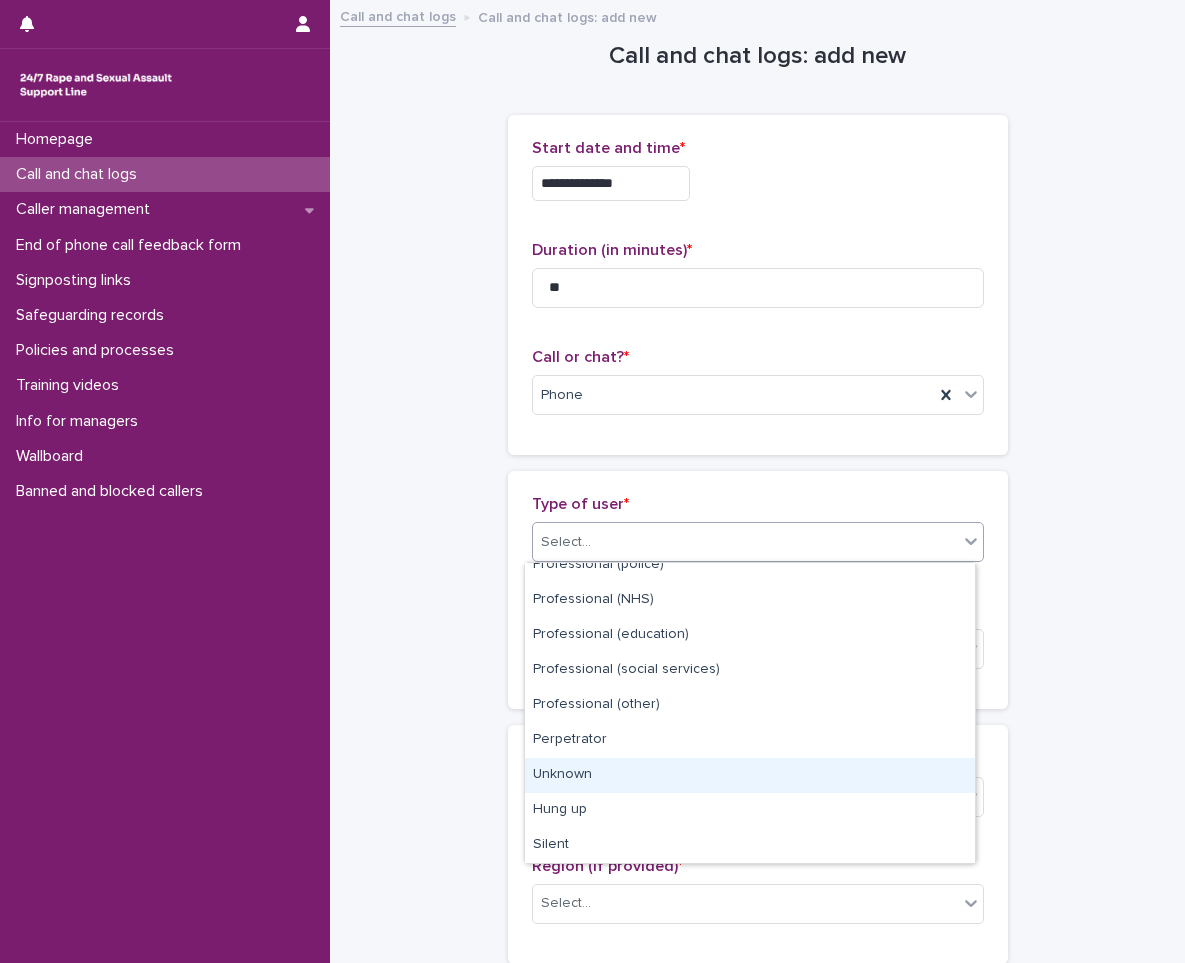 drag, startPoint x: 622, startPoint y: 794, endPoint x: 630, endPoint y: 777, distance: 18.788294 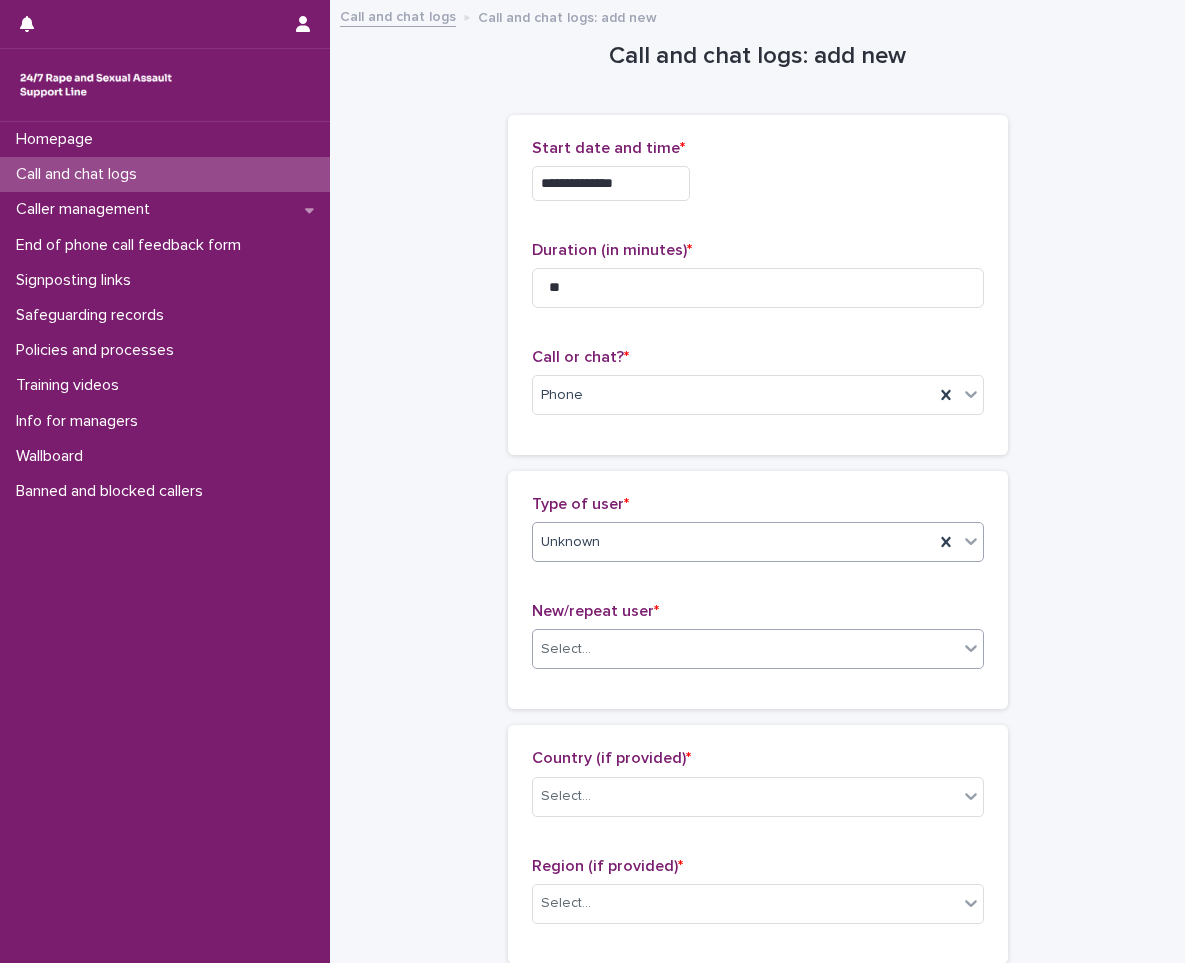 click on "Select..." at bounding box center (745, 649) 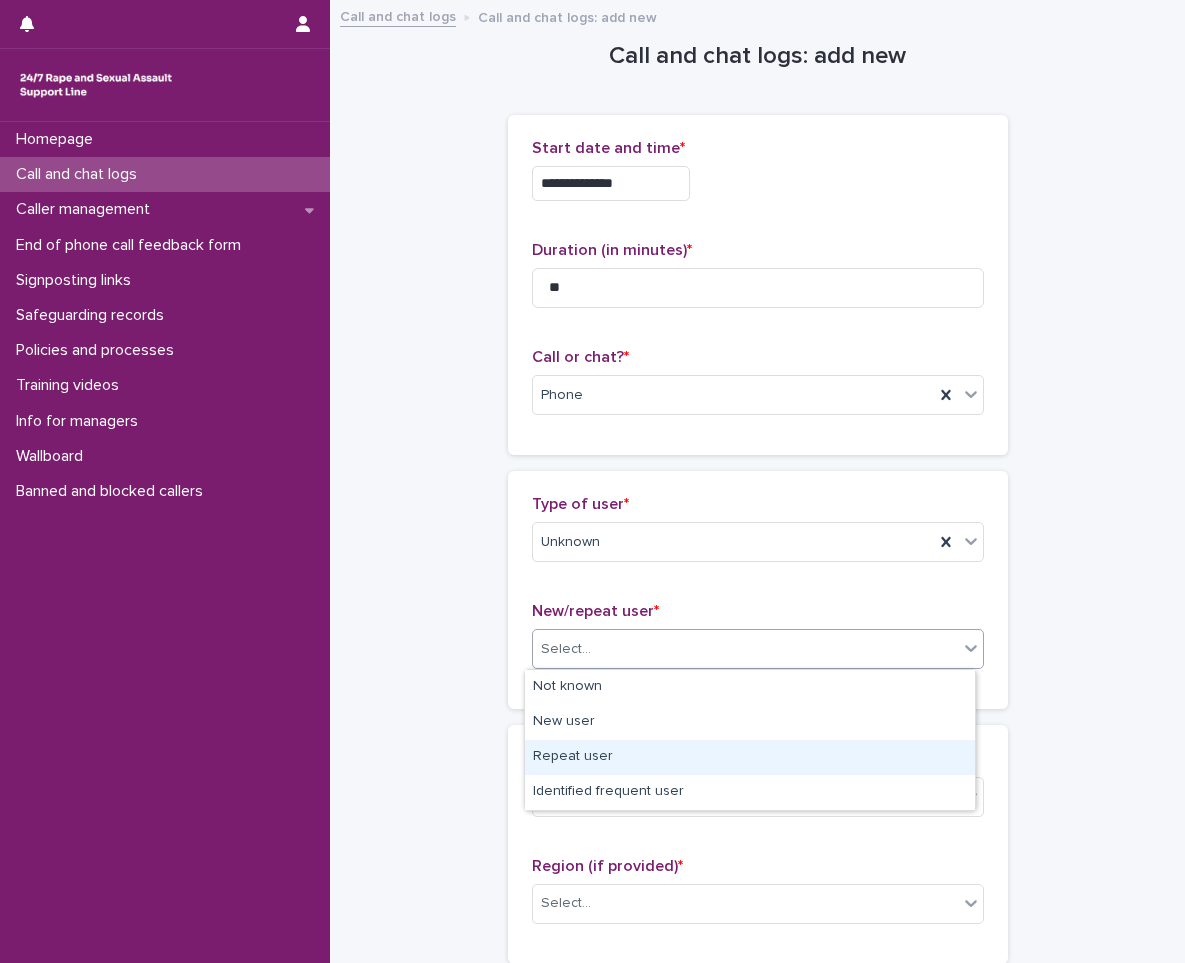 click on "Repeat user" at bounding box center [750, 757] 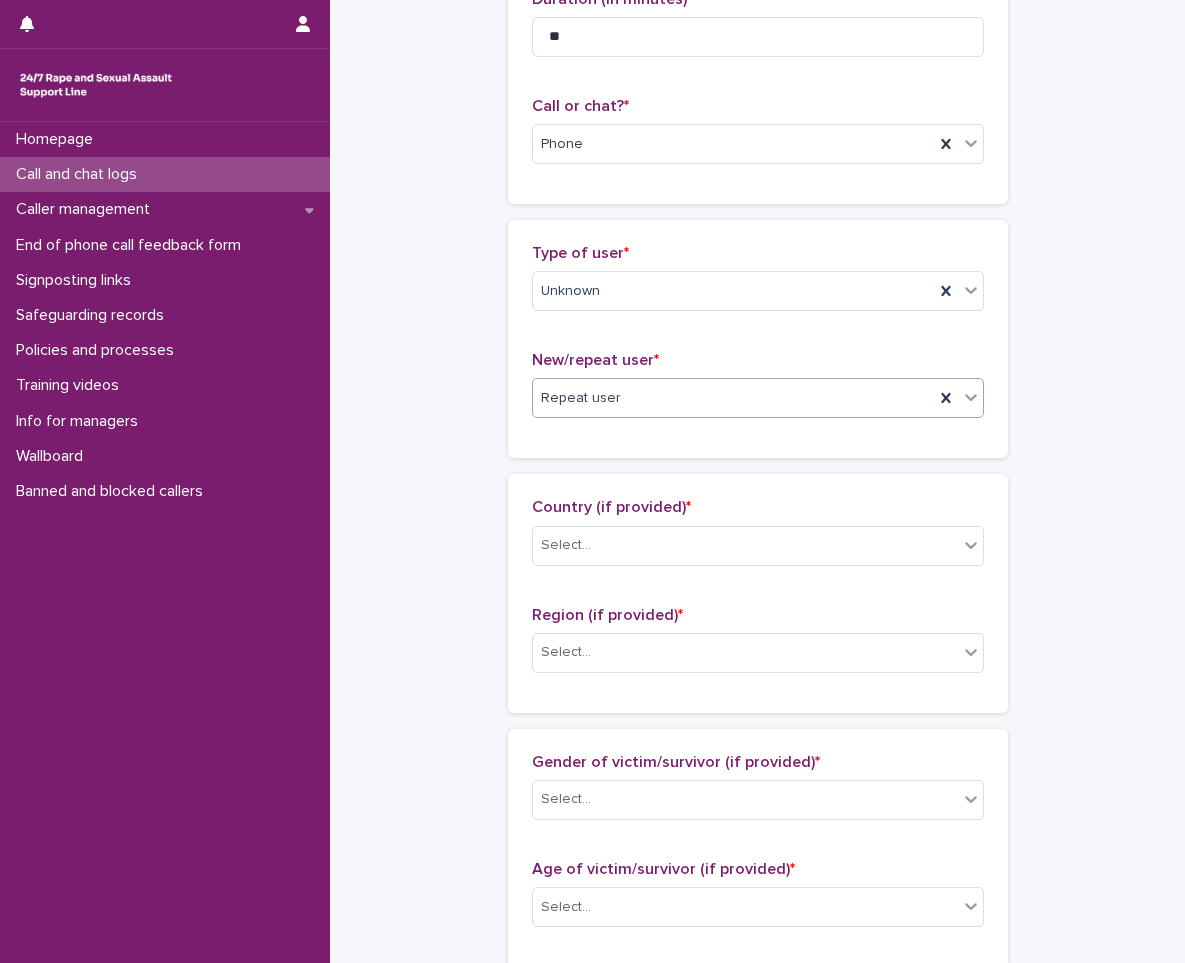 scroll, scrollTop: 300, scrollLeft: 0, axis: vertical 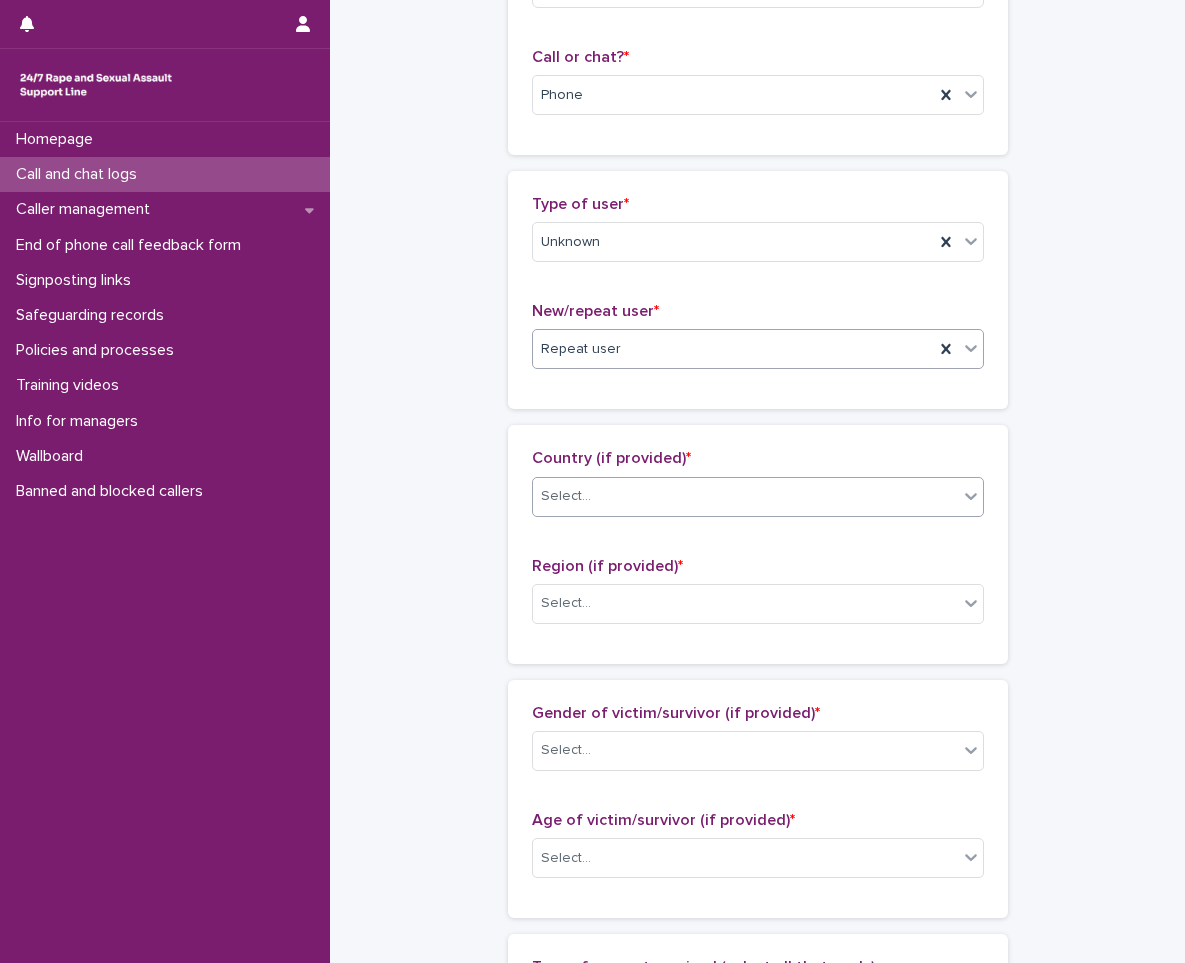 click on "Select..." at bounding box center [745, 496] 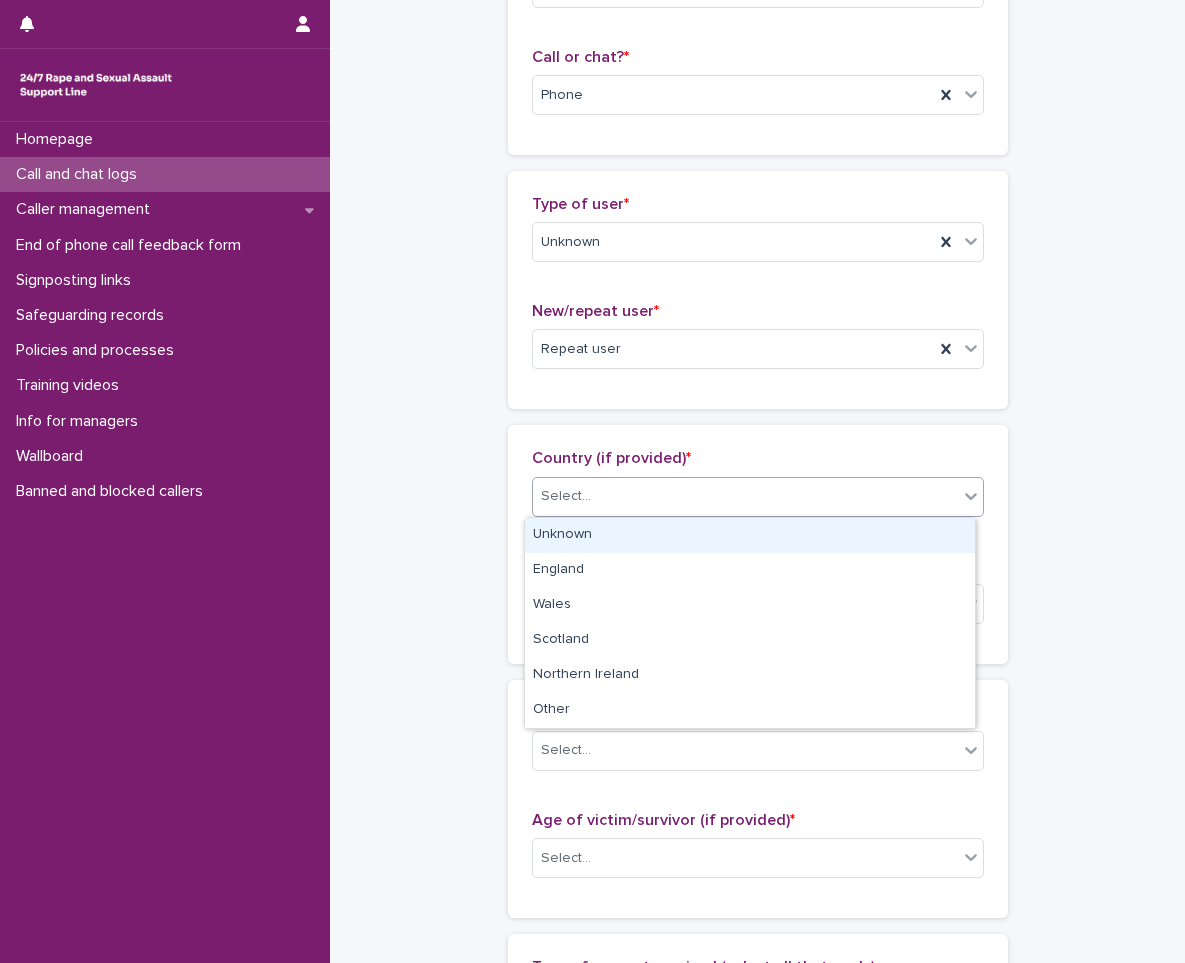 click on "Unknown" at bounding box center (750, 535) 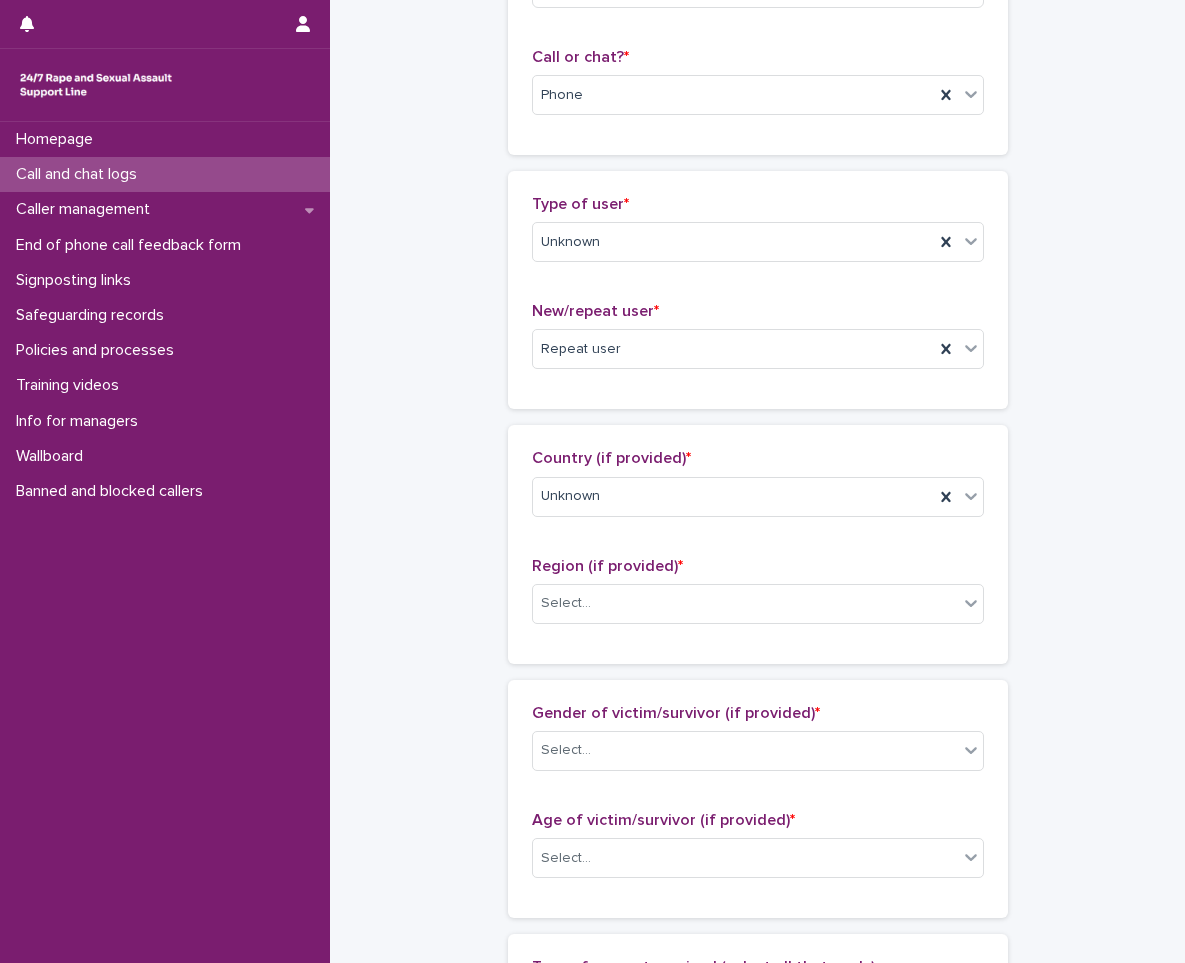 click on "Region (if provided) * Select..." at bounding box center [758, 598] 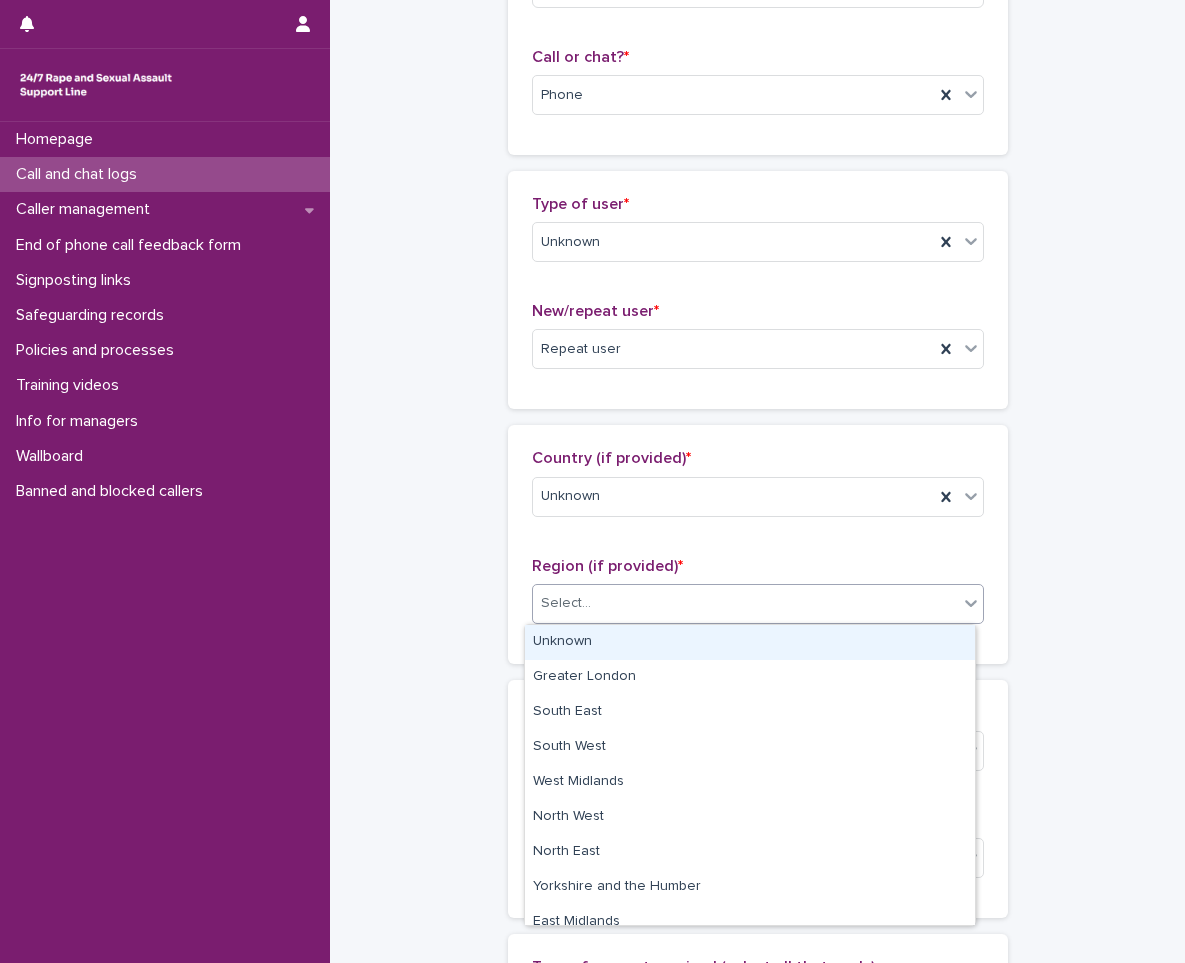 click on "Select..." at bounding box center (745, 603) 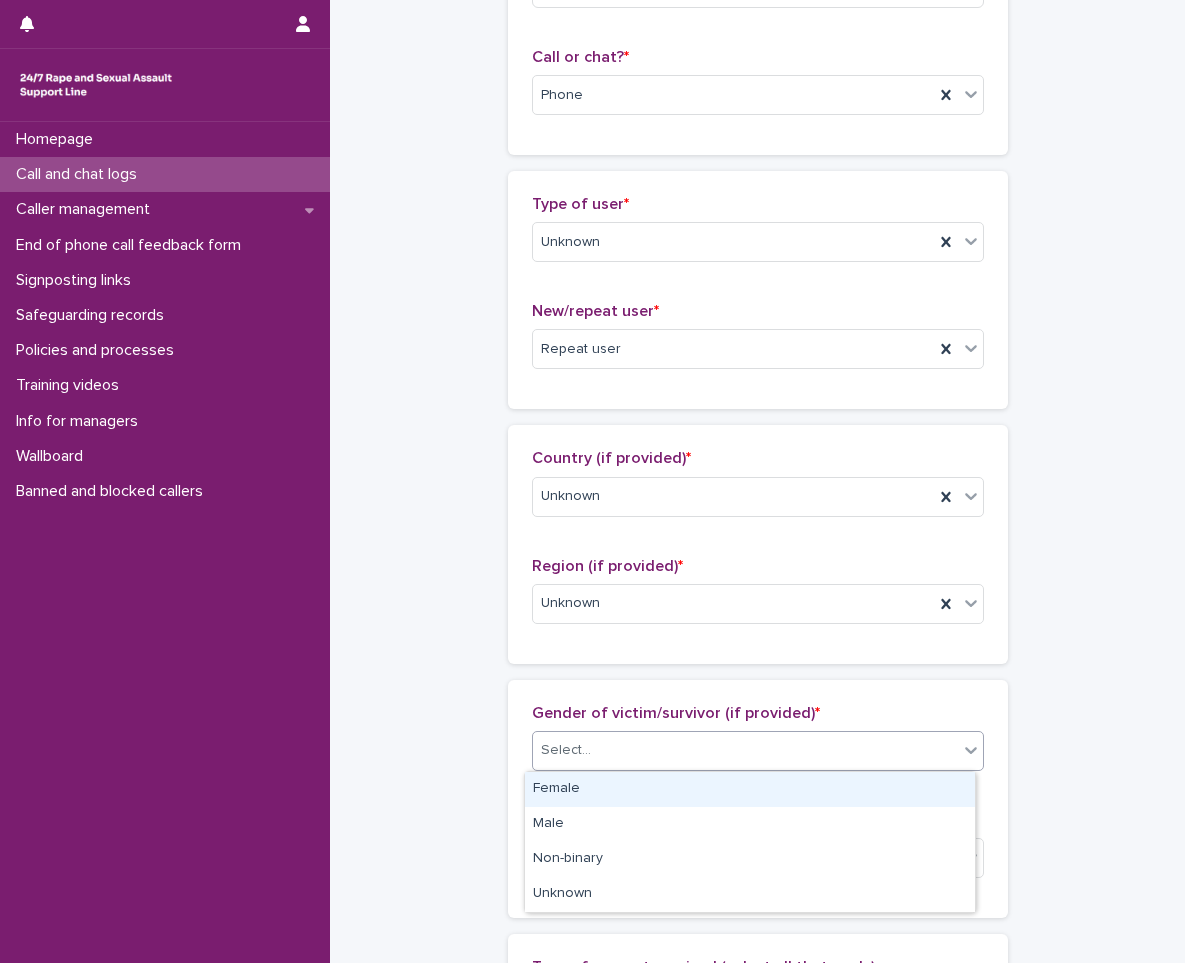 click on "Select..." at bounding box center [745, 750] 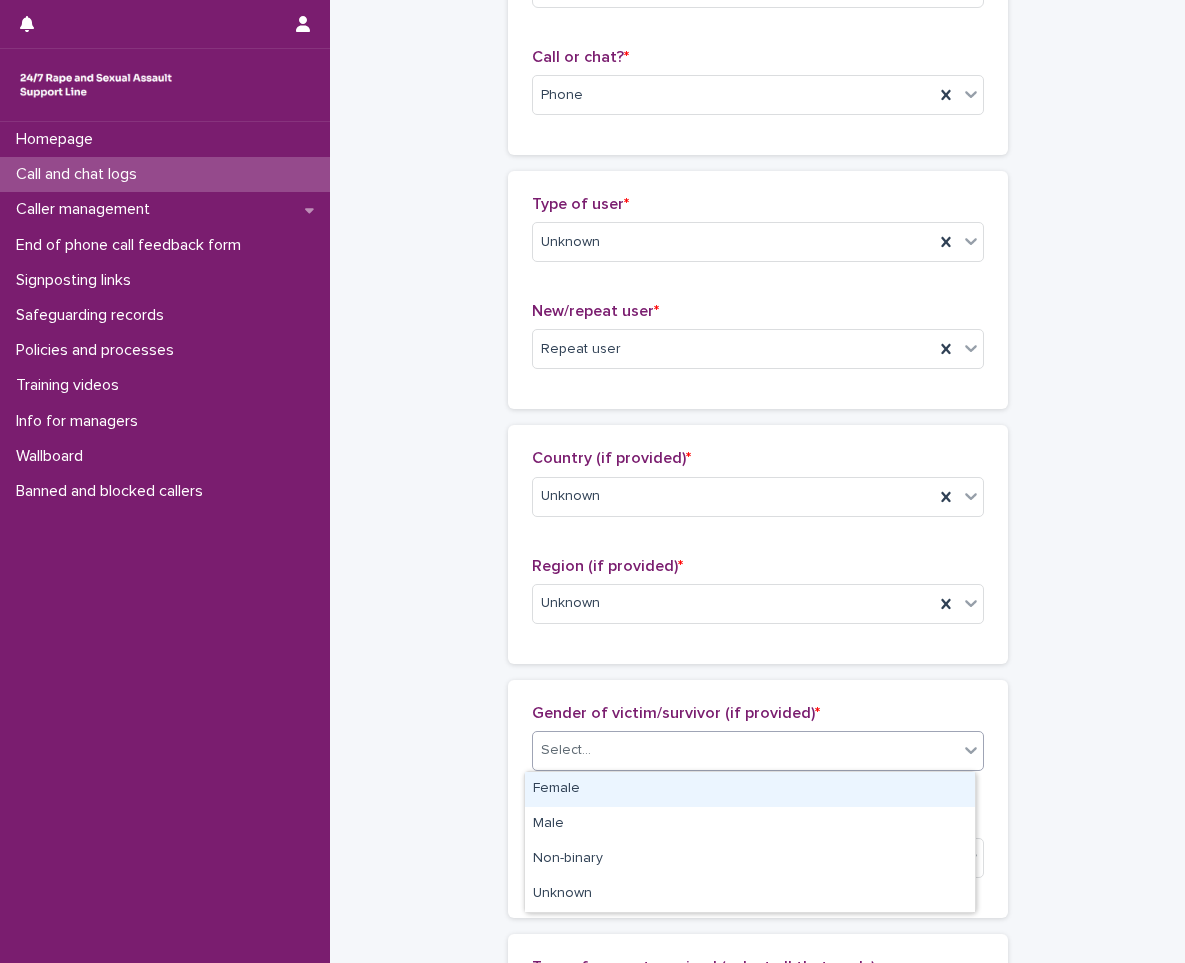 click on "Female" at bounding box center (750, 789) 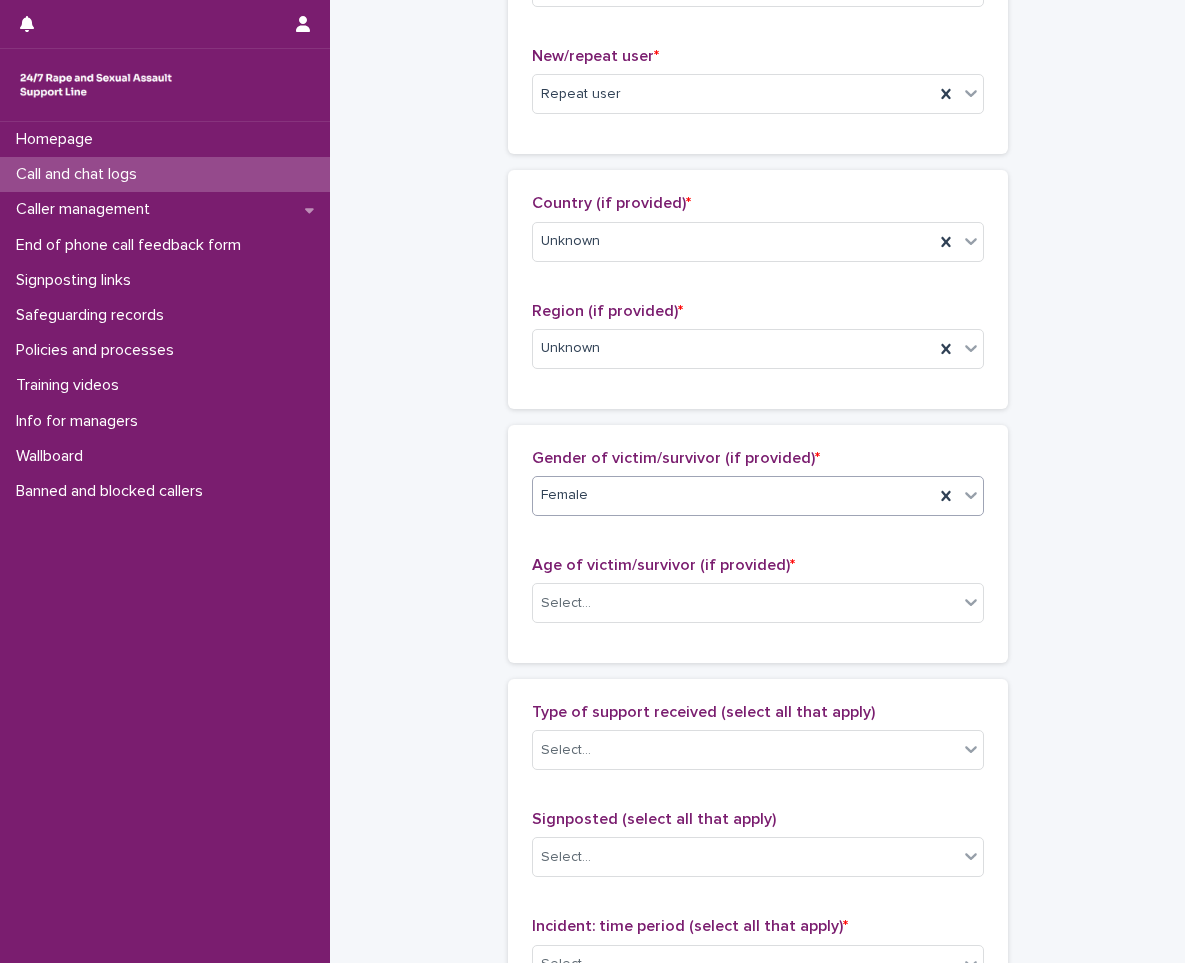 scroll, scrollTop: 600, scrollLeft: 0, axis: vertical 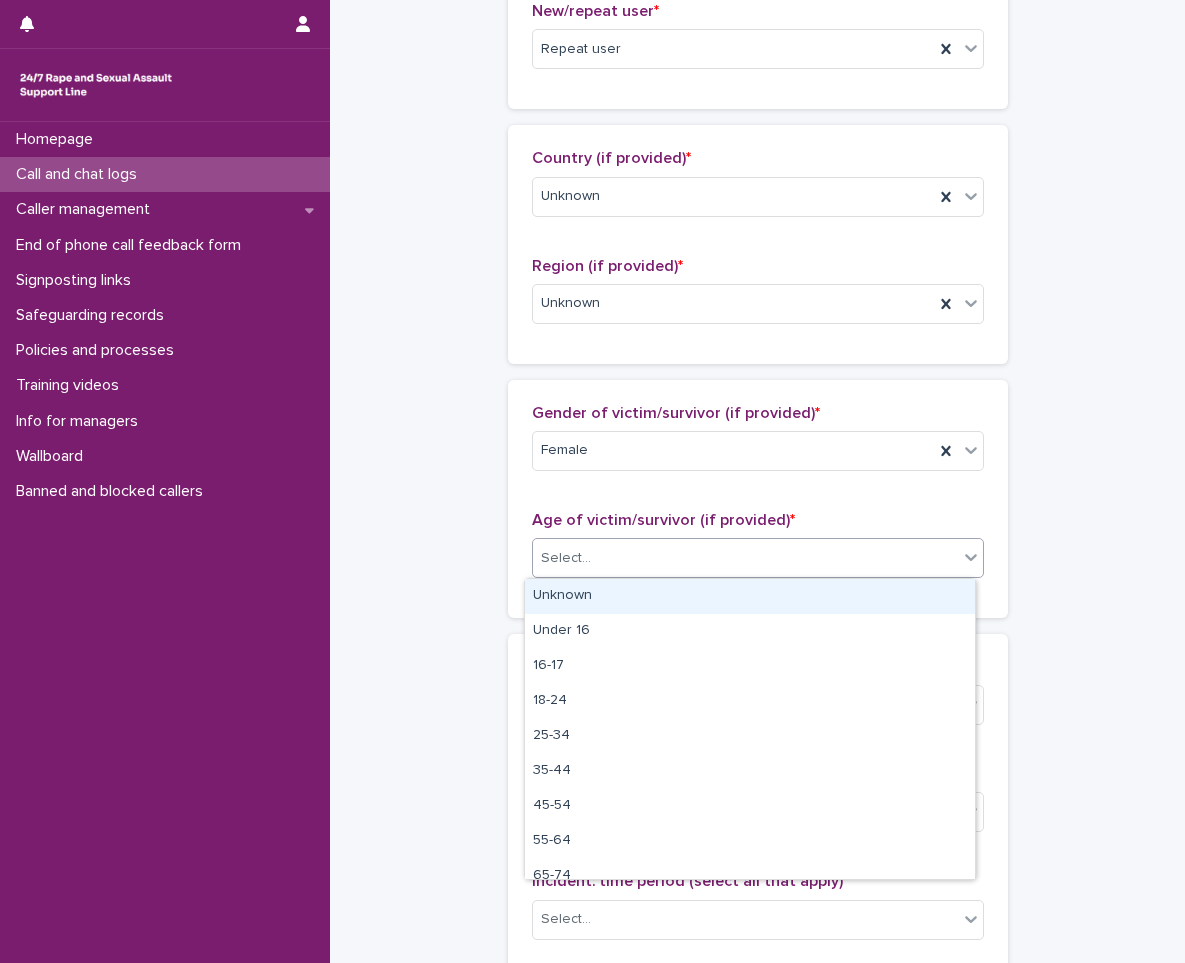 click on "Select..." at bounding box center [745, 558] 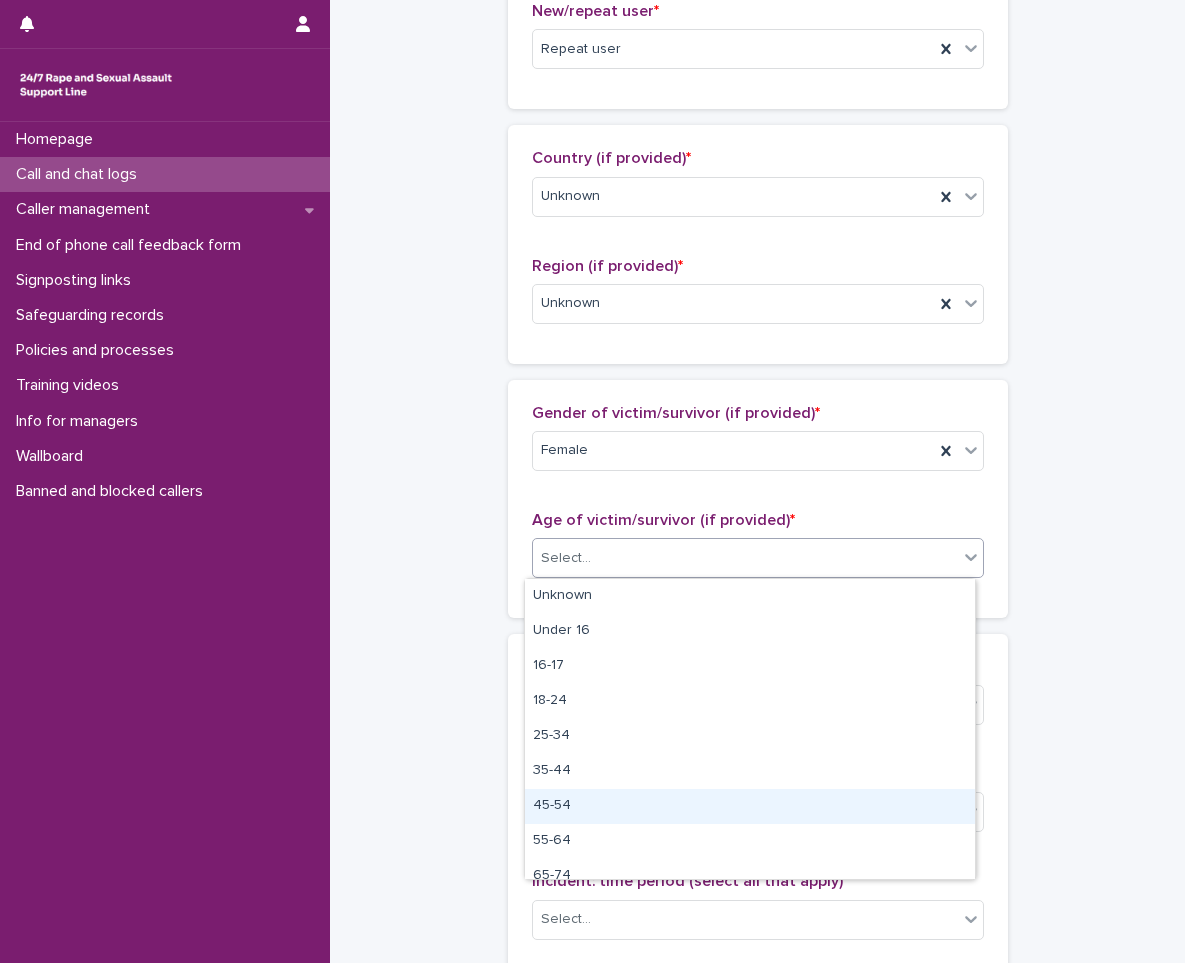 click on "45-54" at bounding box center [750, 806] 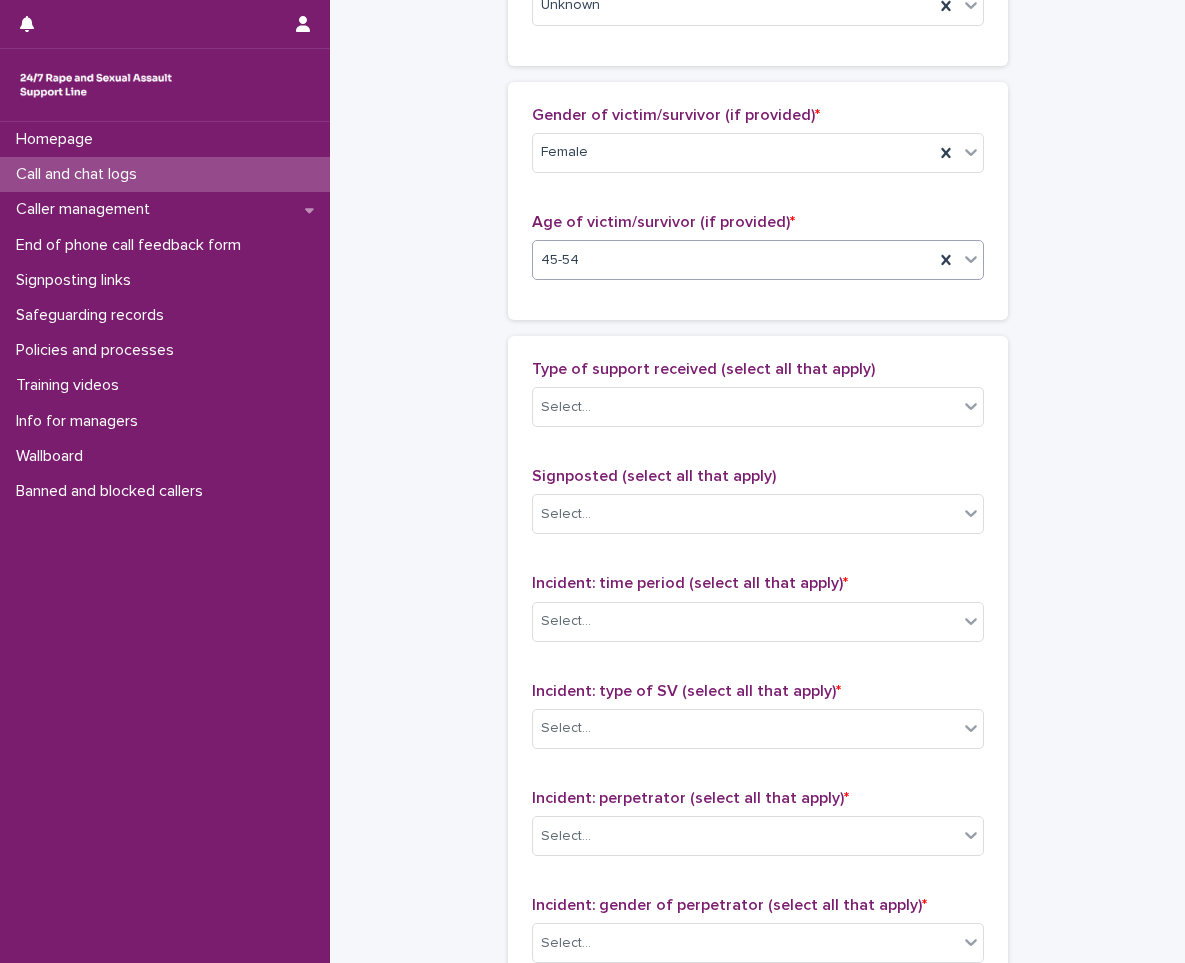 scroll, scrollTop: 900, scrollLeft: 0, axis: vertical 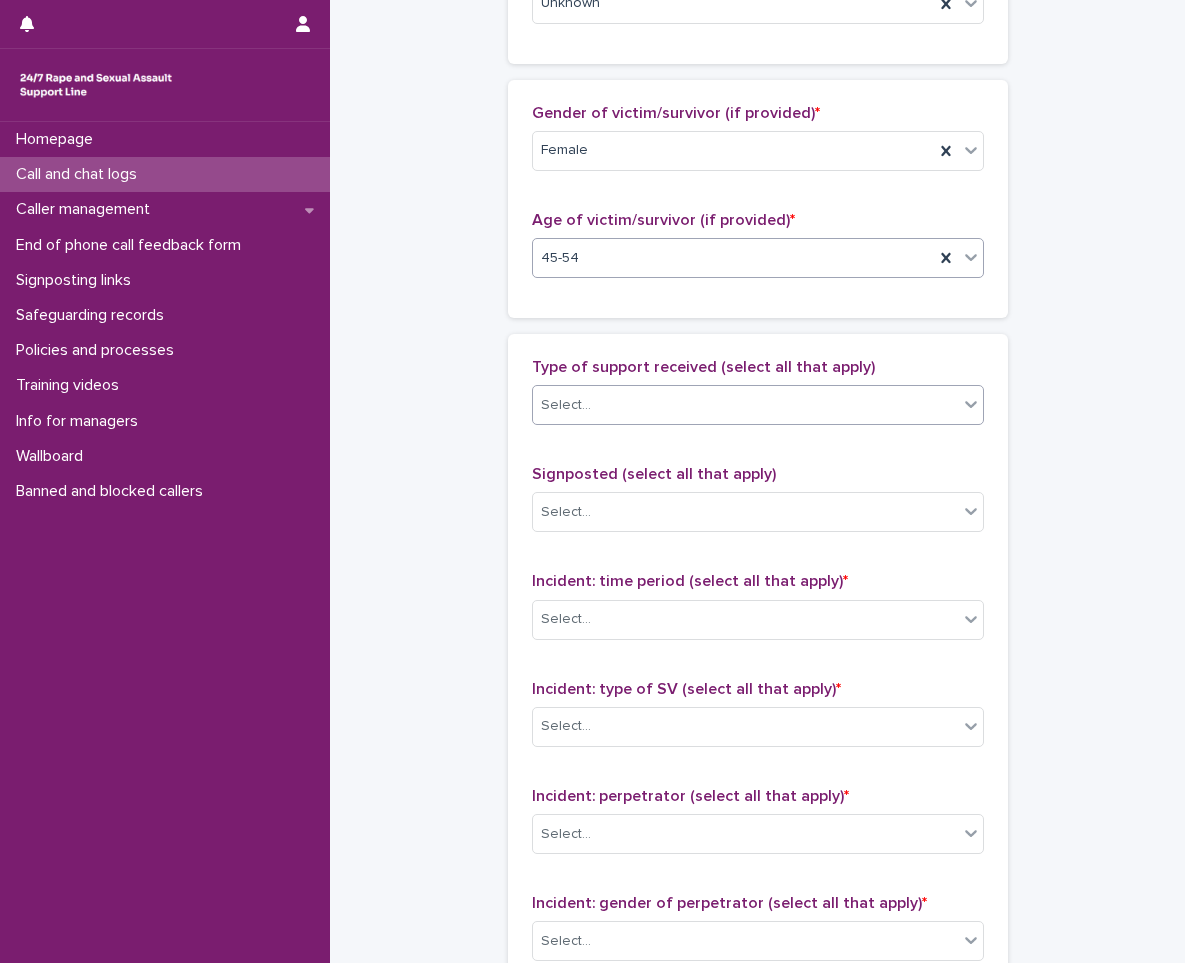 click on "Select..." at bounding box center (745, 405) 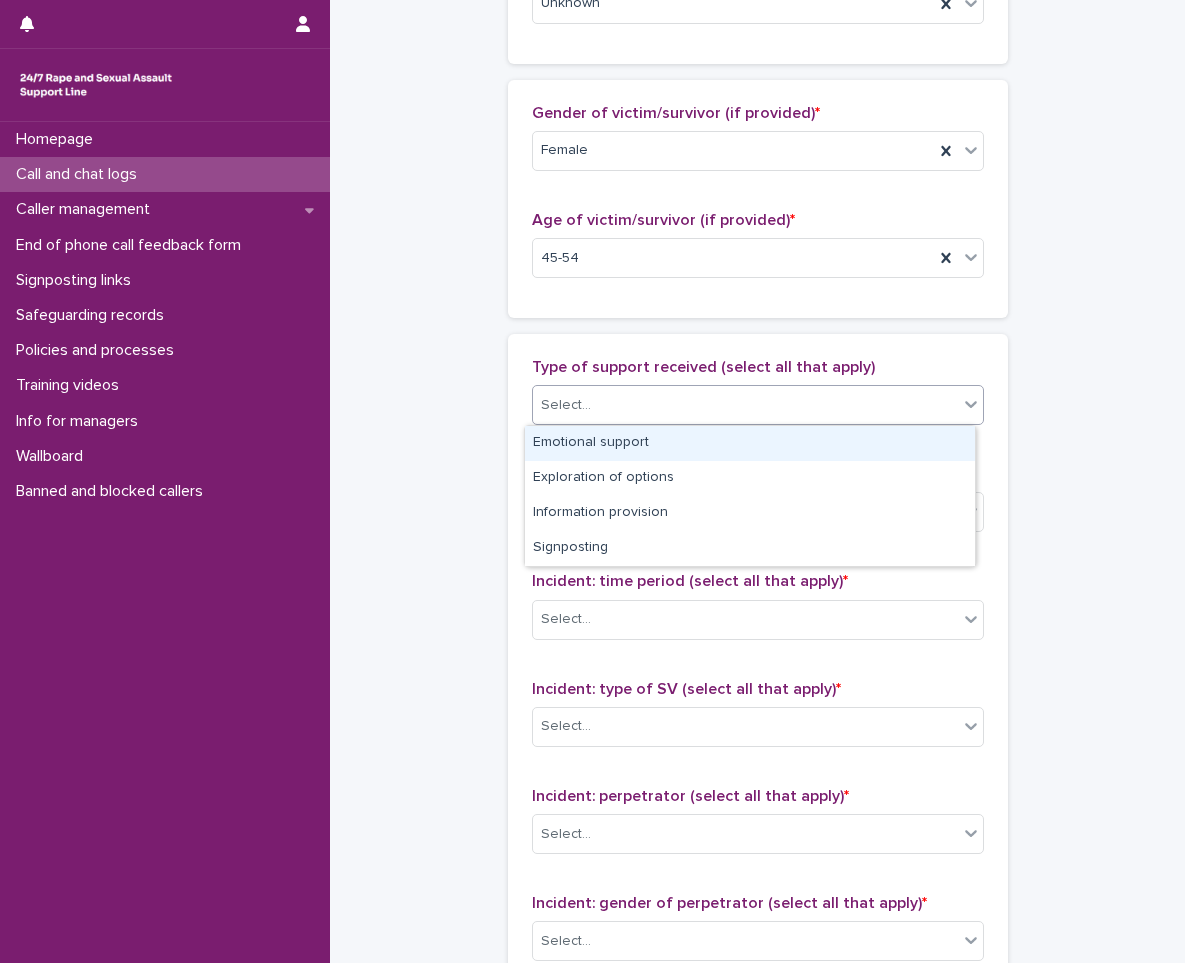 click on "Emotional support" at bounding box center [750, 443] 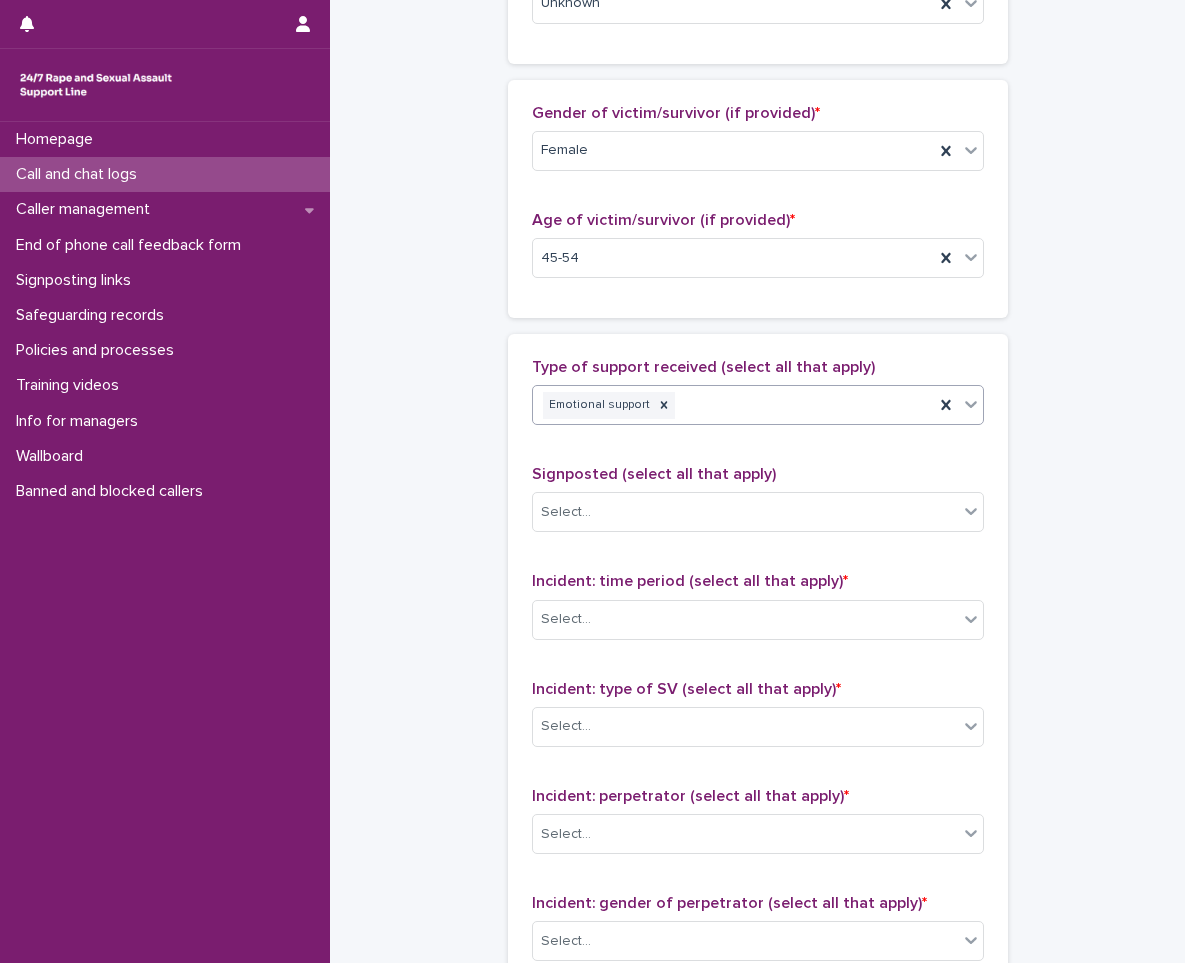 click on "Emotional support" at bounding box center [733, 405] 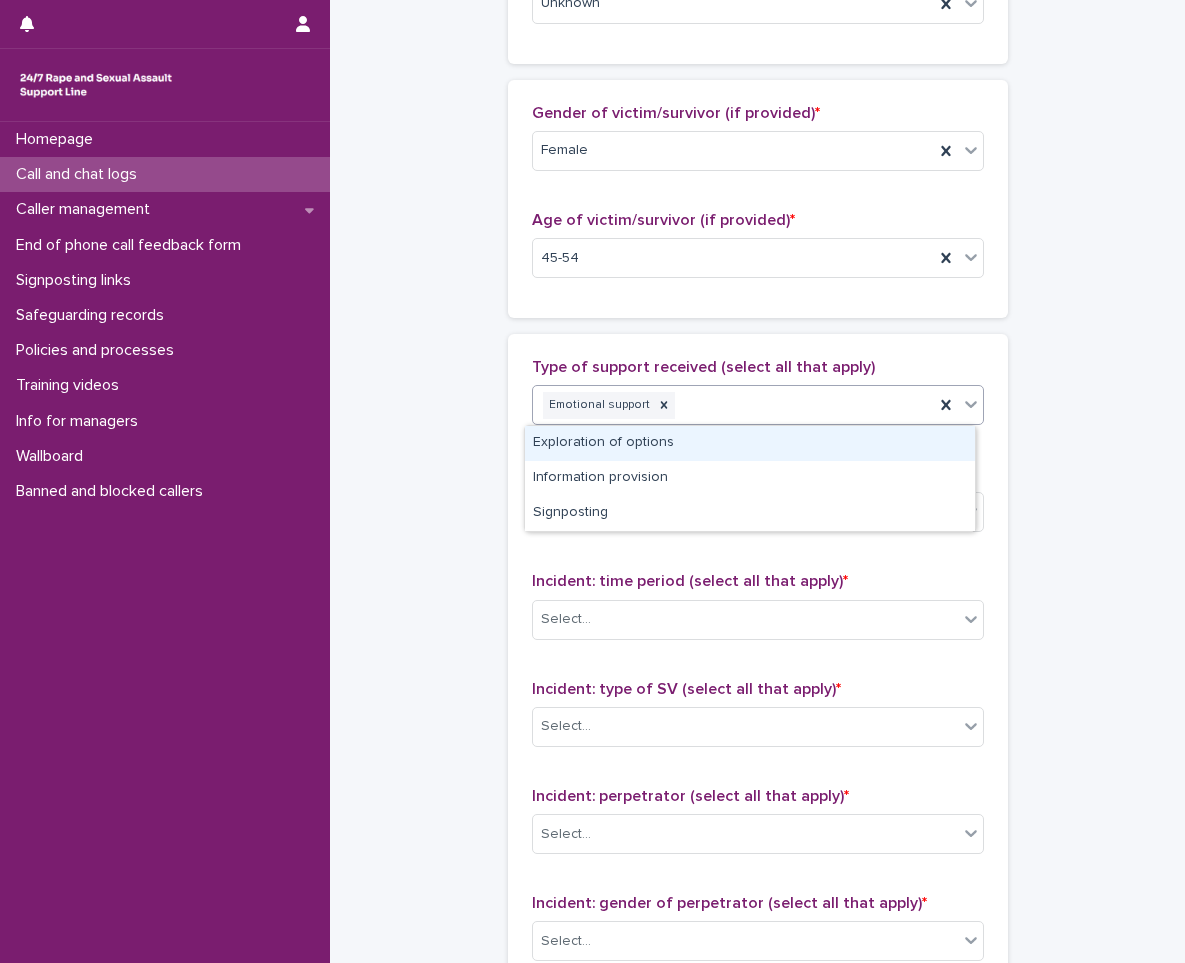 click on "Exploration of options" at bounding box center (750, 443) 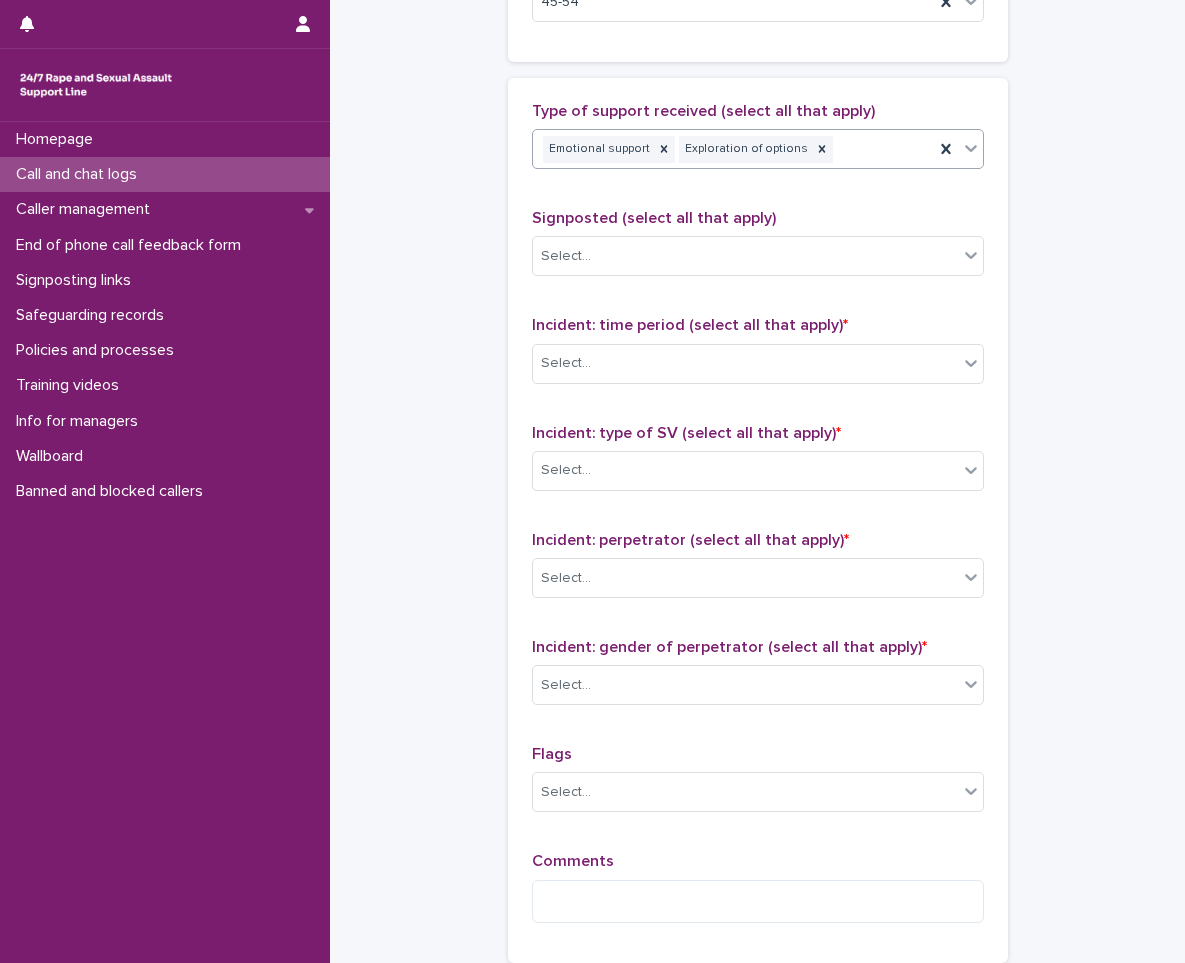 scroll, scrollTop: 1200, scrollLeft: 0, axis: vertical 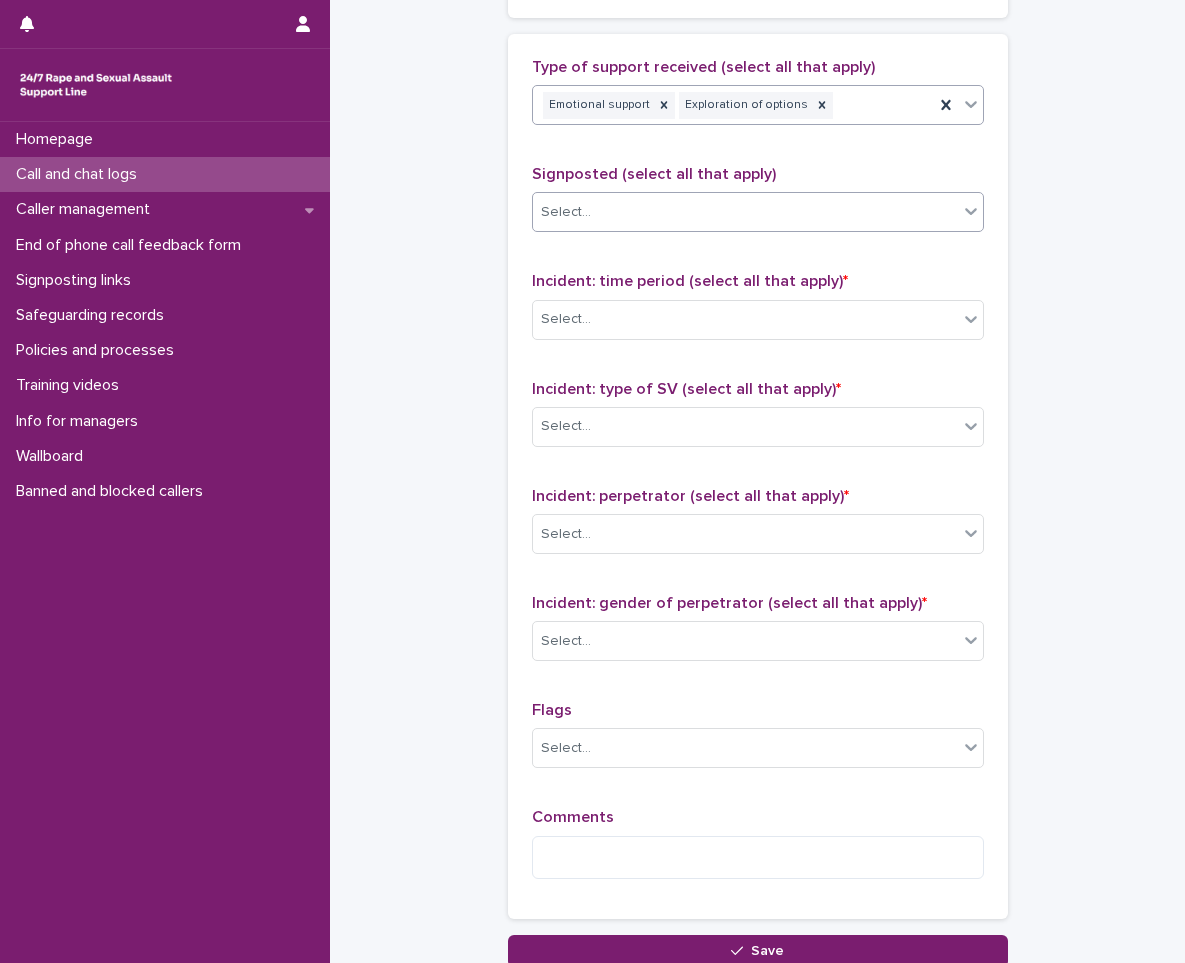 click on "Select..." at bounding box center [758, 212] 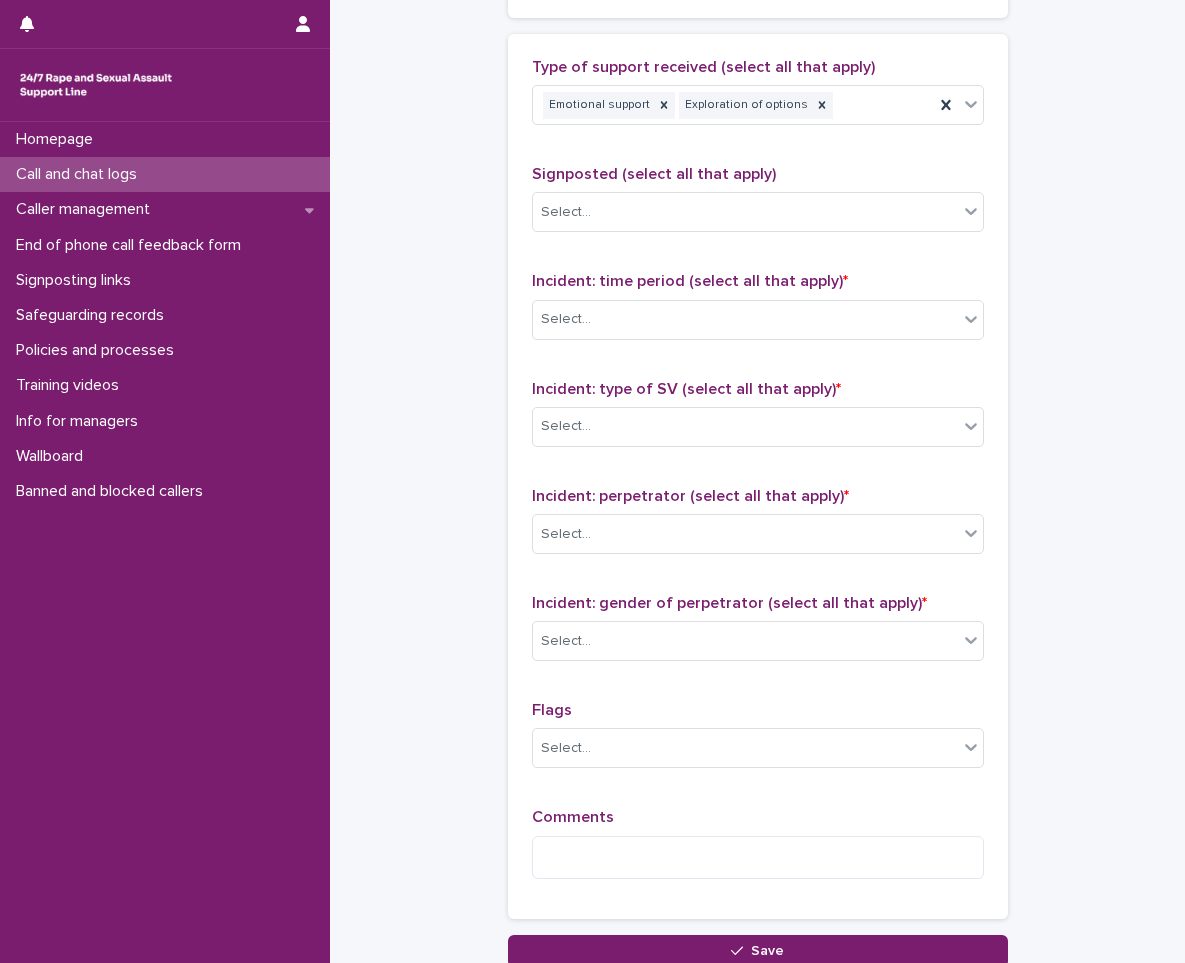 click on "**********" at bounding box center [757, -116] 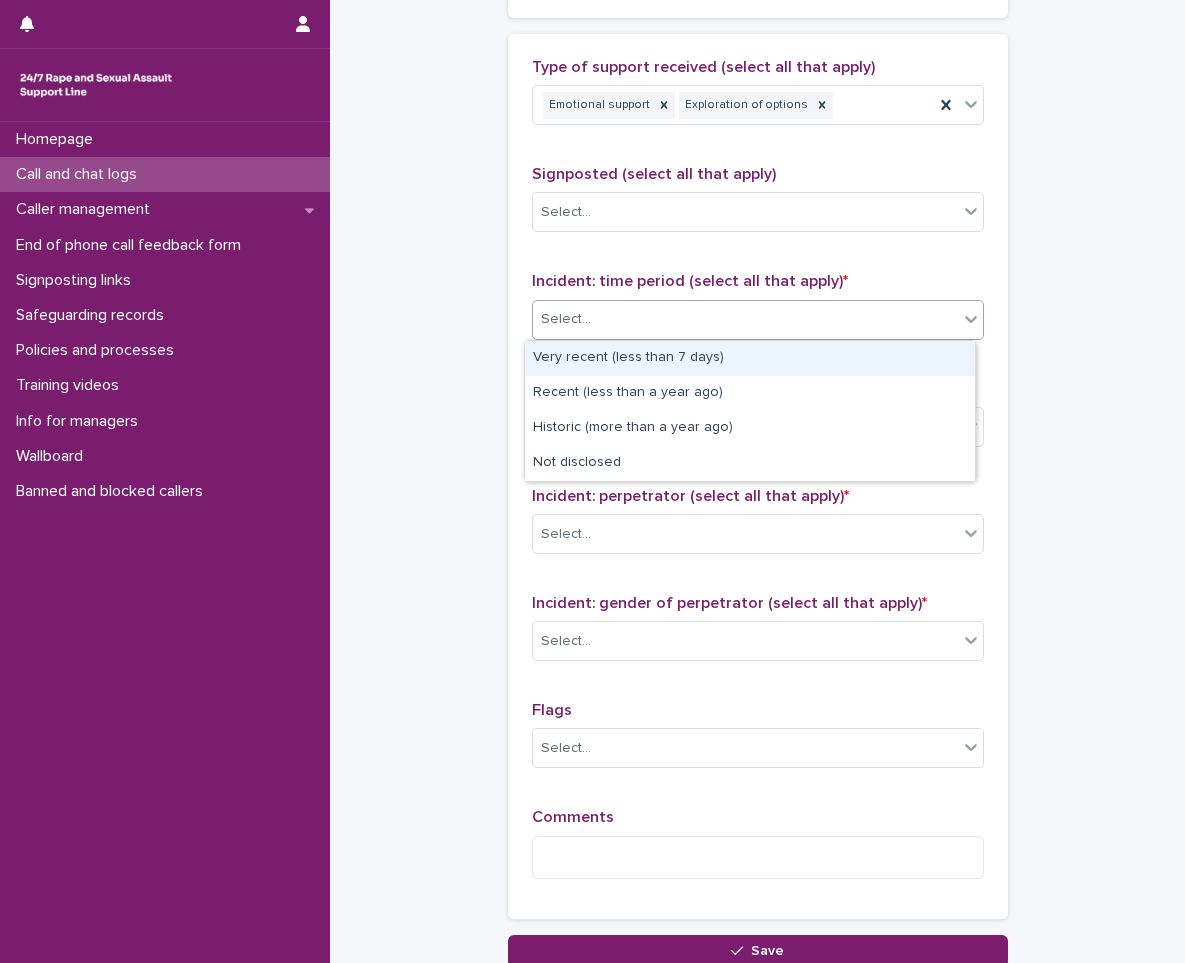 click on "Select..." at bounding box center [566, 319] 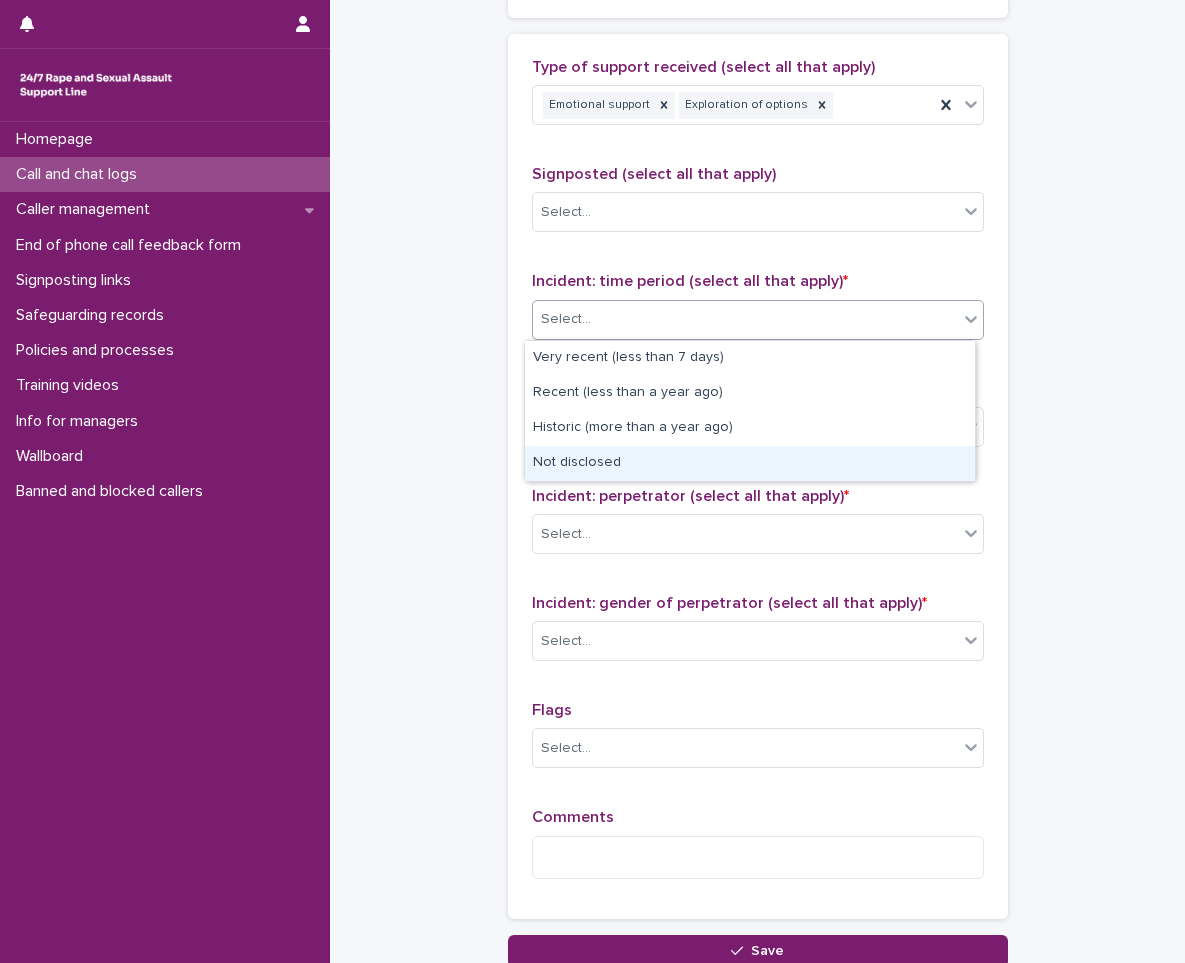 click on "Not disclosed" at bounding box center [750, 463] 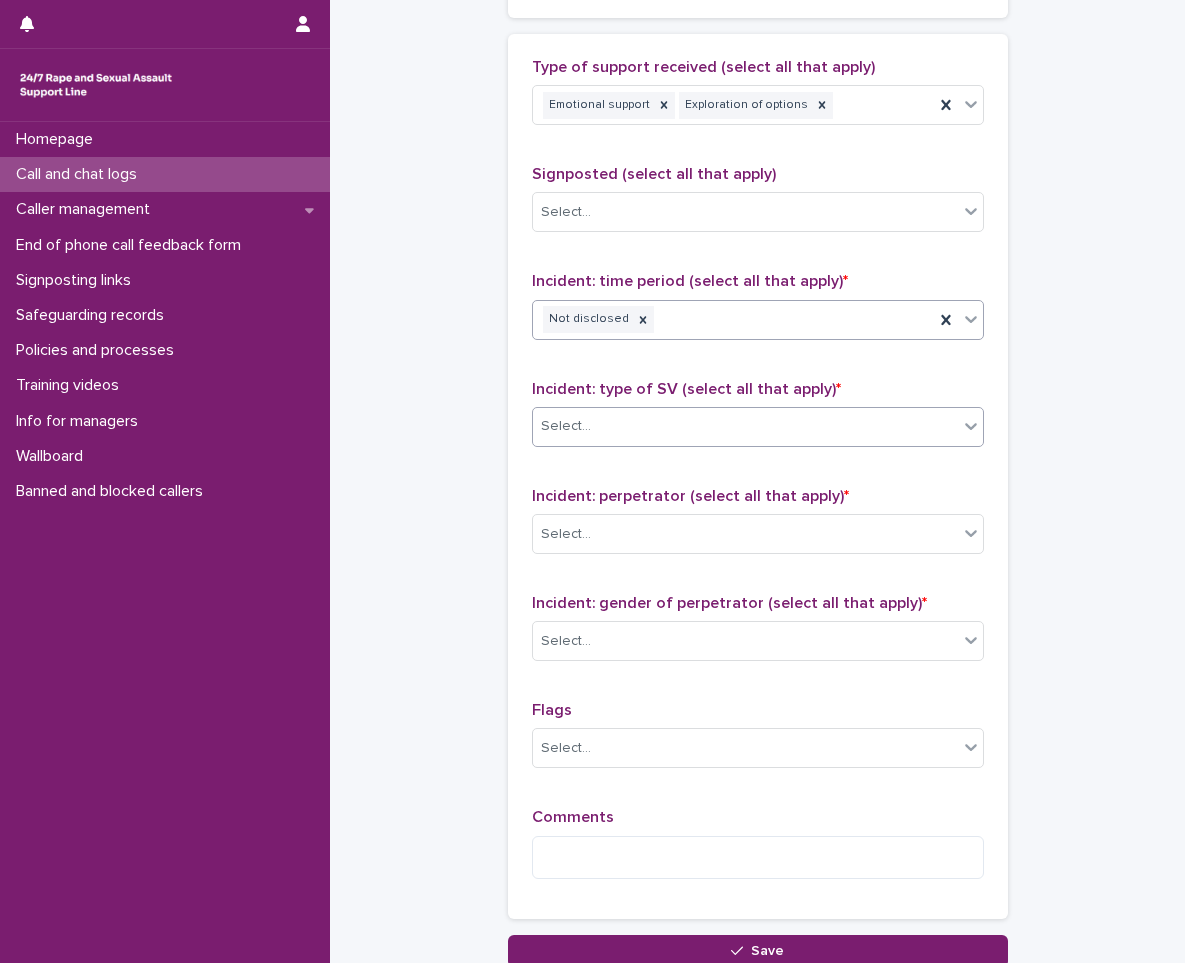 click on "Select..." at bounding box center (566, 426) 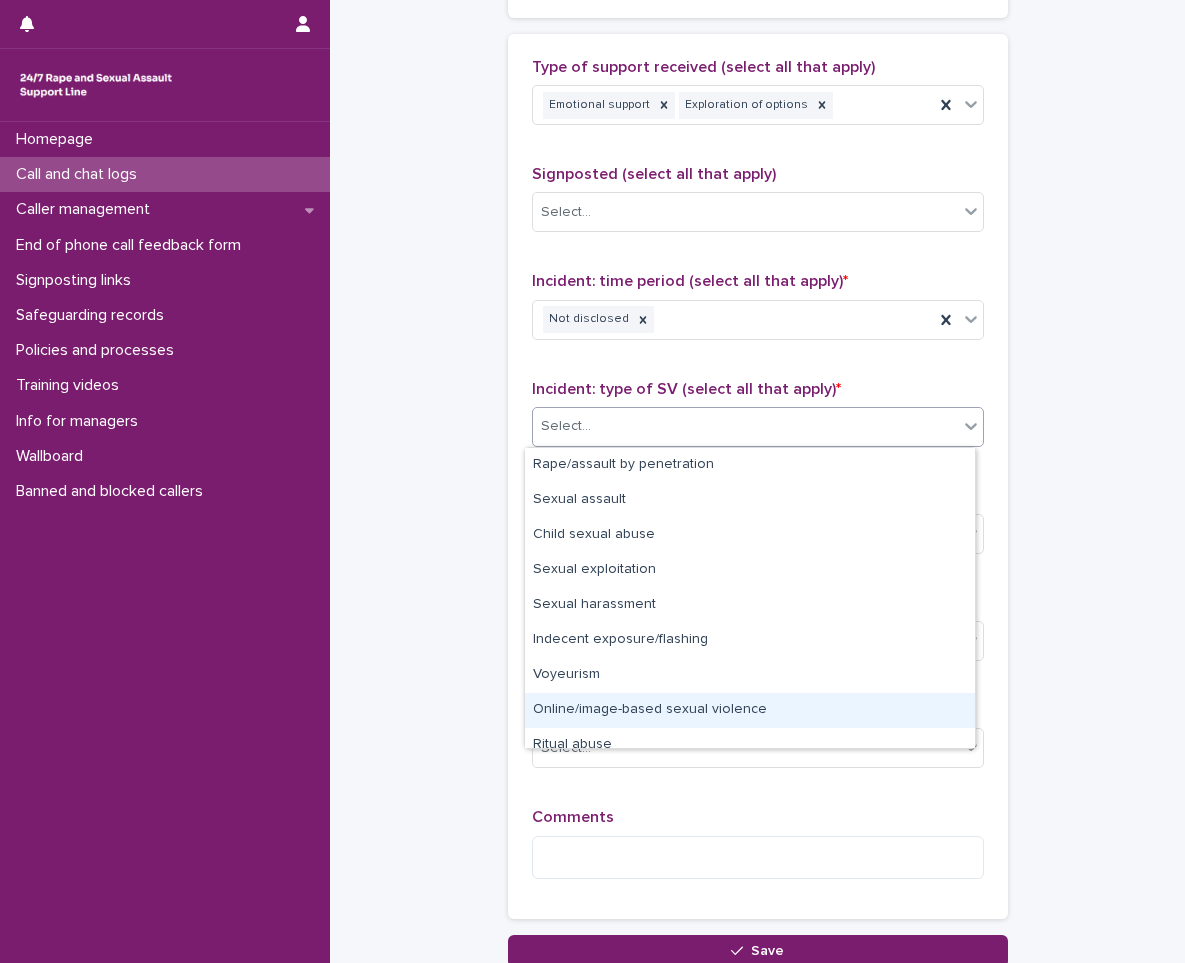 scroll, scrollTop: 50, scrollLeft: 0, axis: vertical 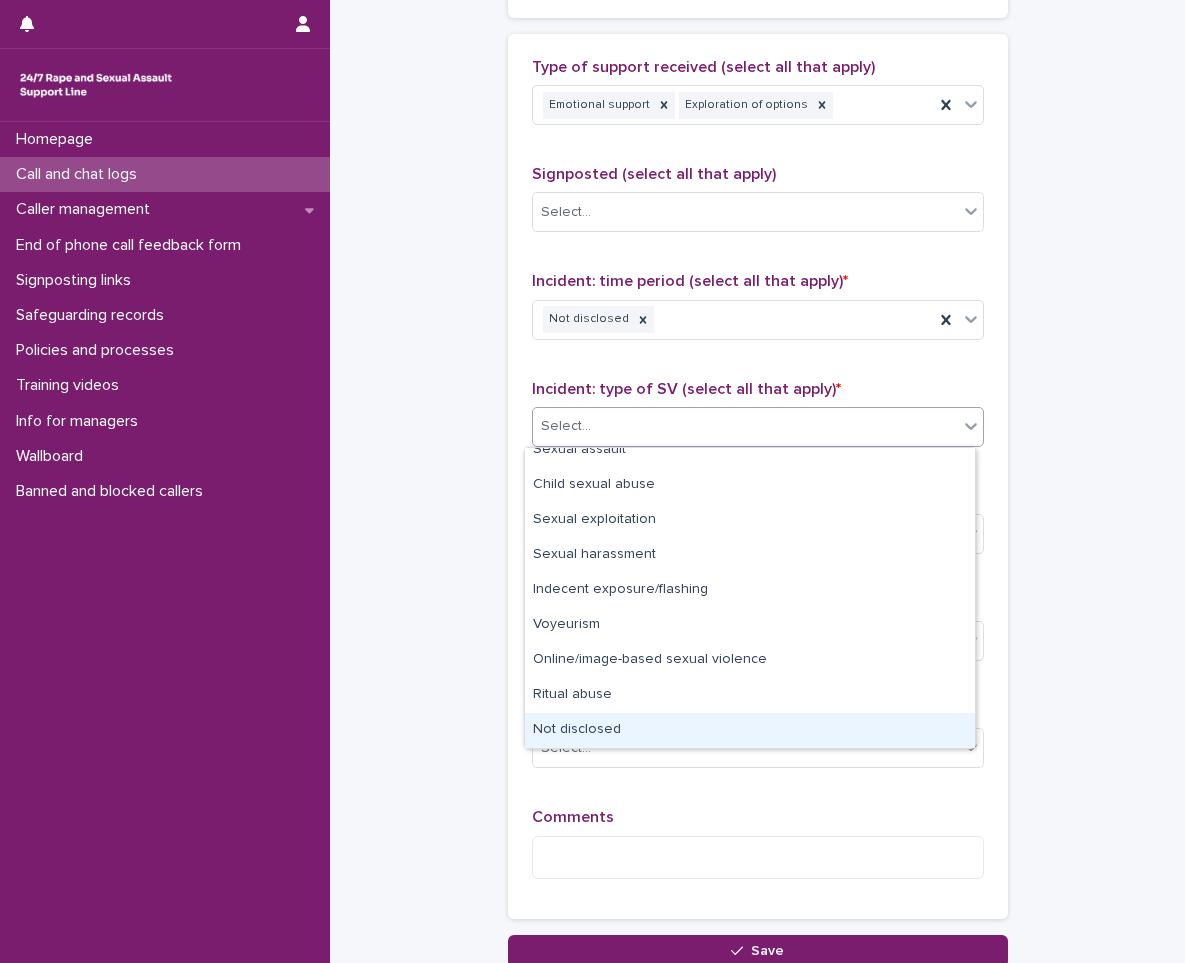 click on "Not disclosed" at bounding box center (750, 730) 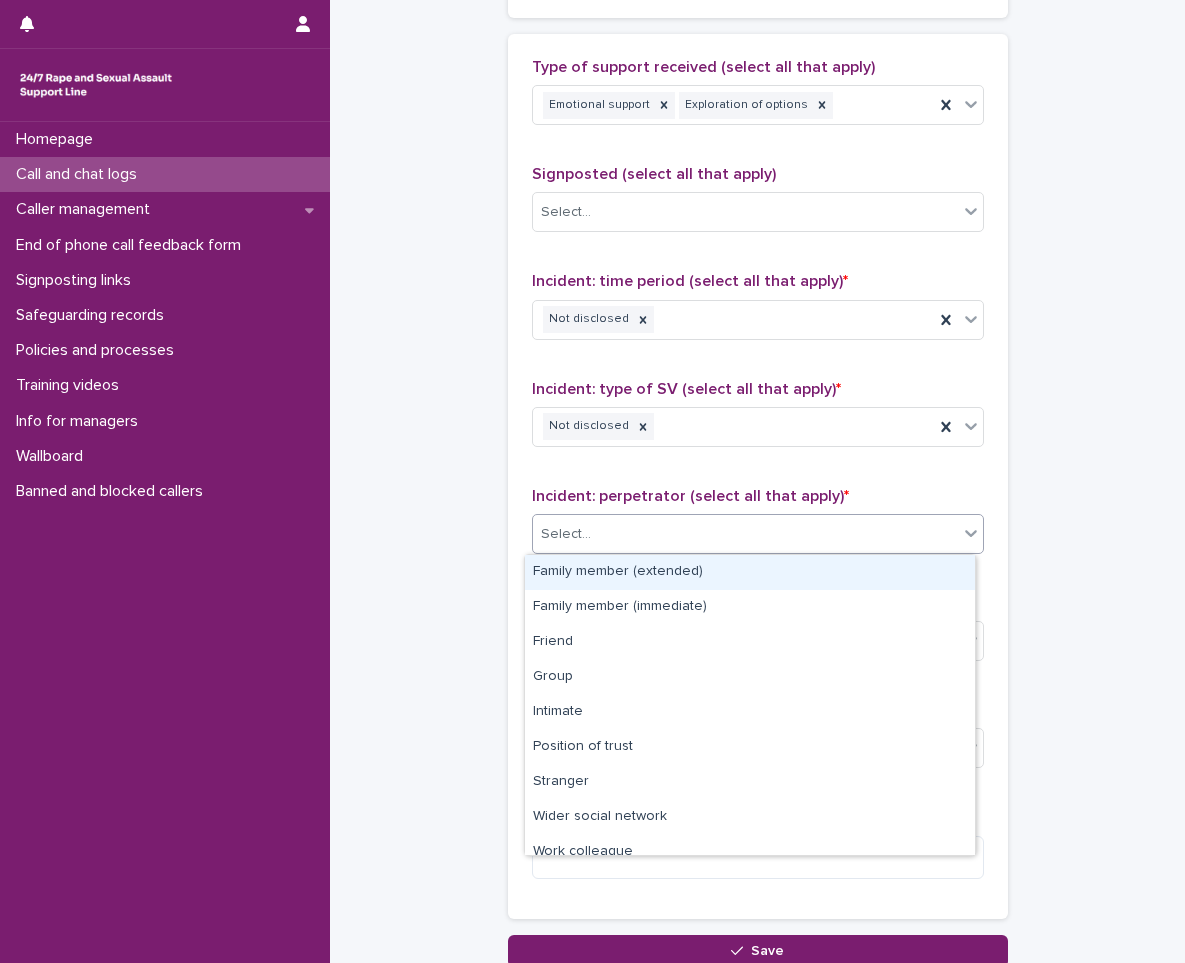 click on "Select..." at bounding box center (758, 534) 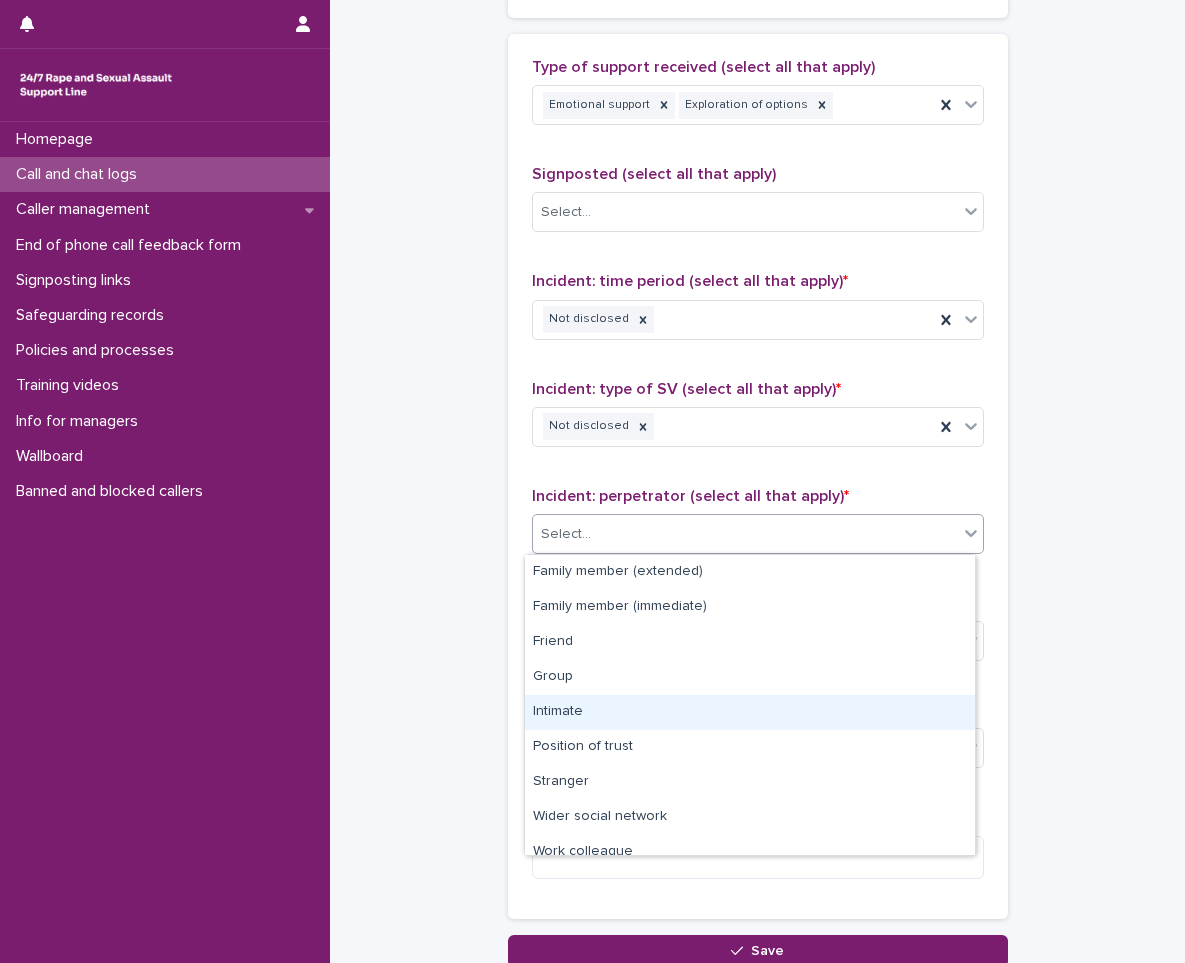 click on "Intimate" at bounding box center [750, 712] 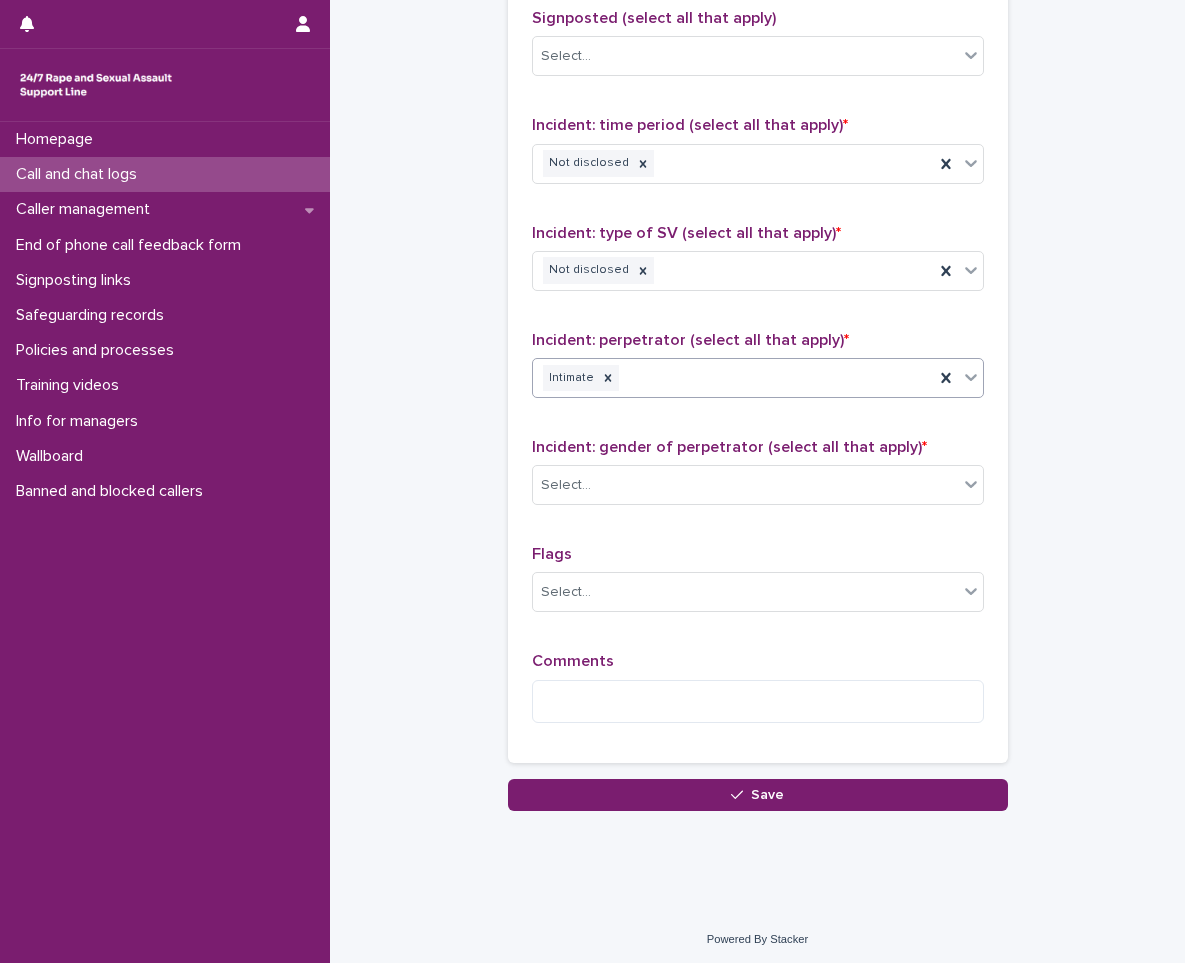 scroll, scrollTop: 1360, scrollLeft: 0, axis: vertical 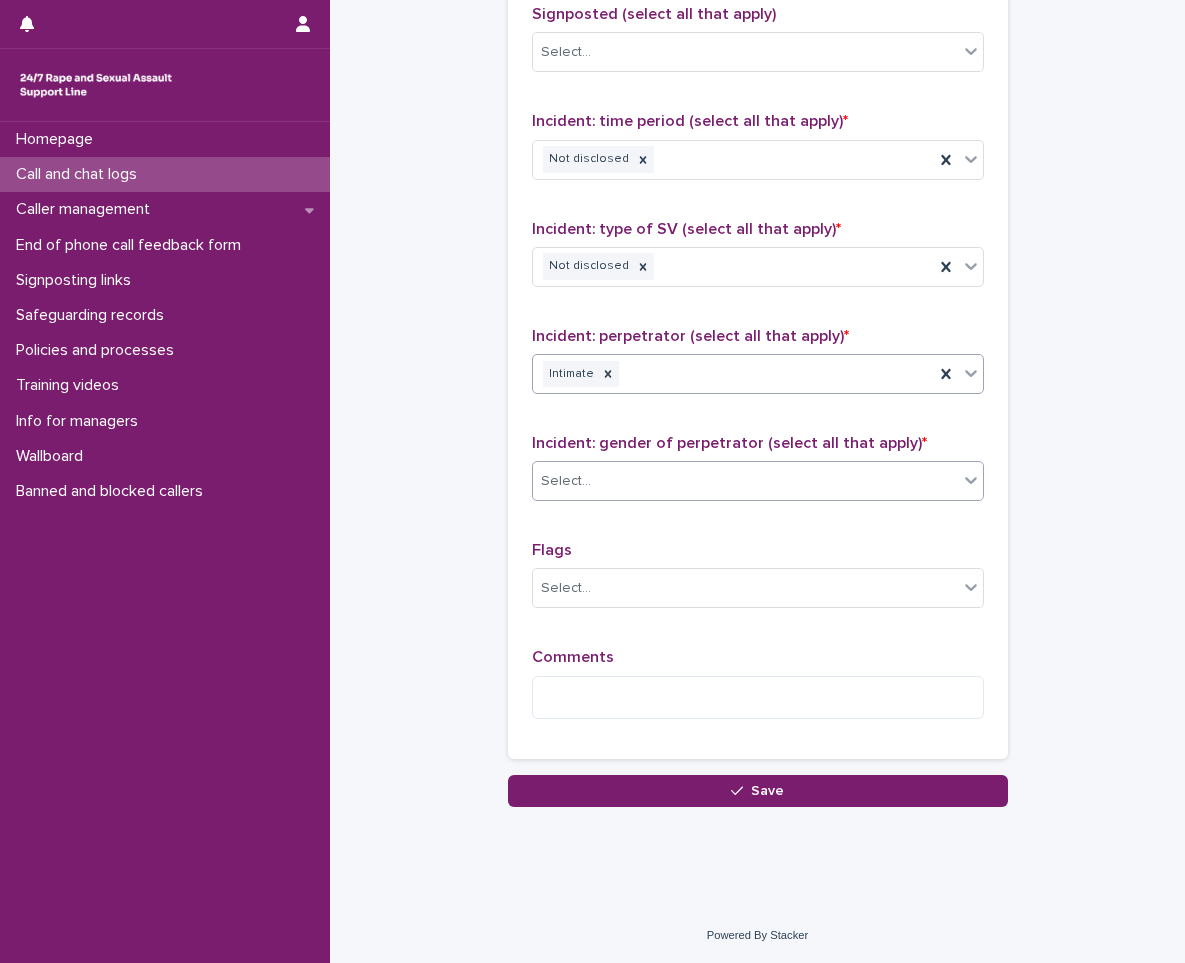 click on "Select..." at bounding box center [745, 481] 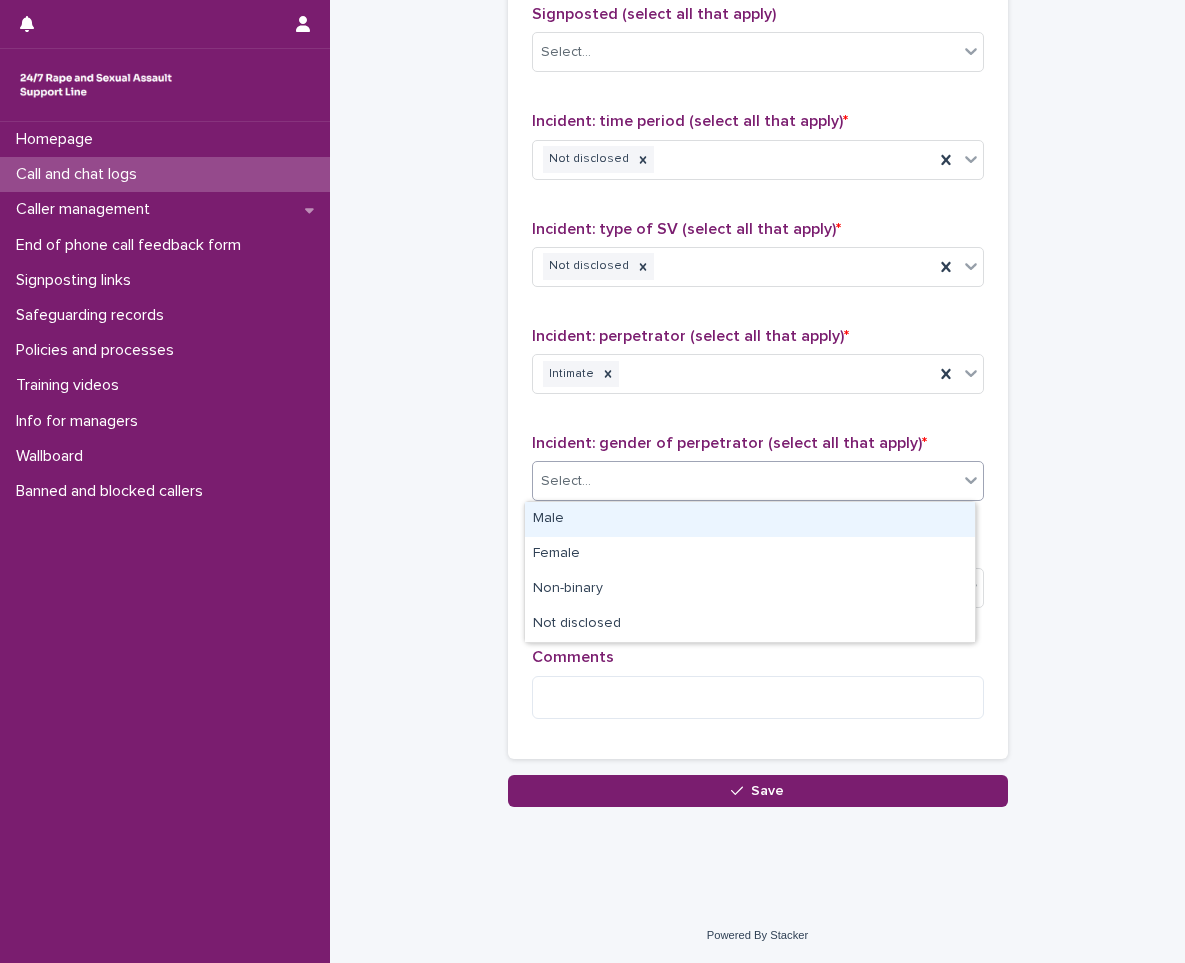 click on "Male" at bounding box center [750, 519] 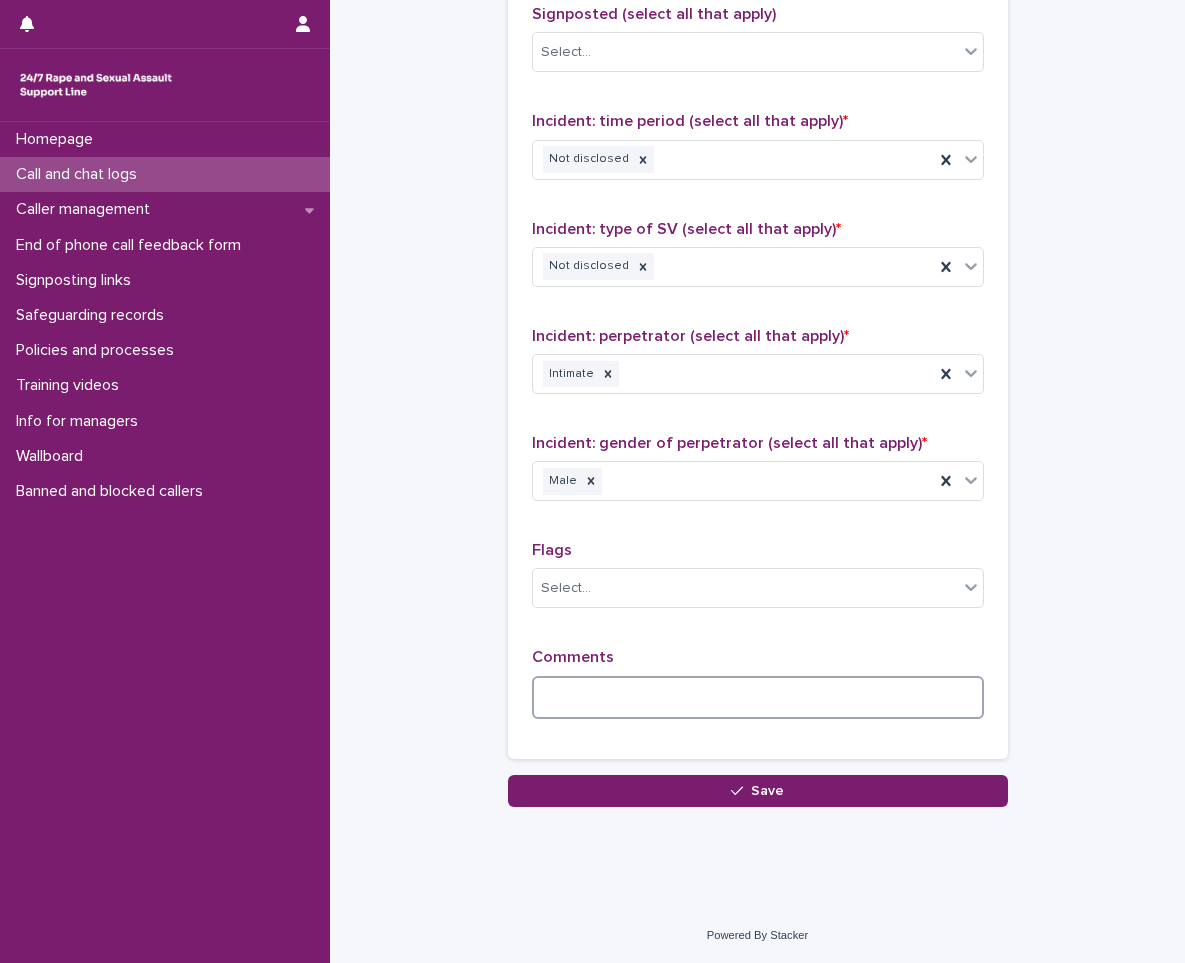 click at bounding box center (758, 697) 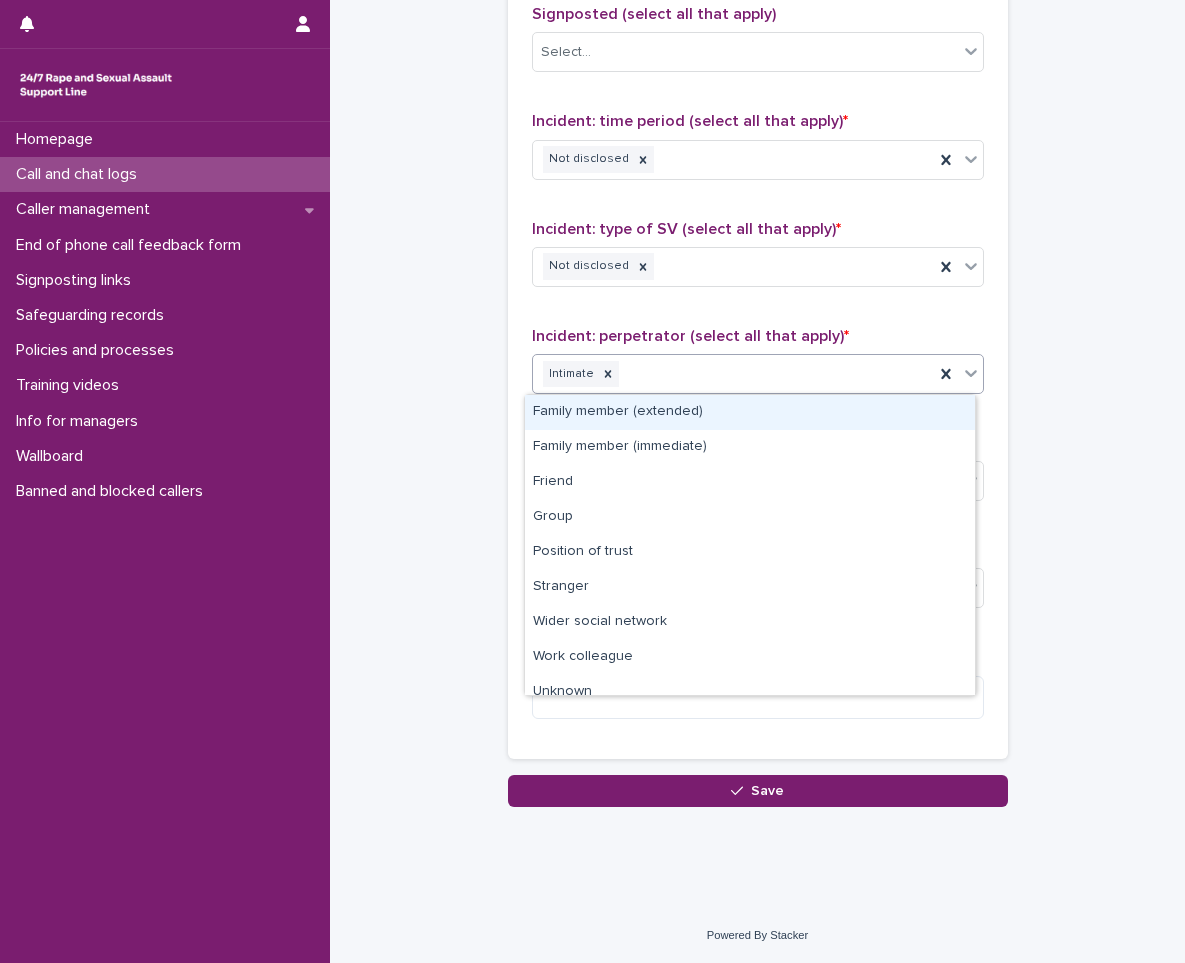 click on "Intimate" at bounding box center (733, 374) 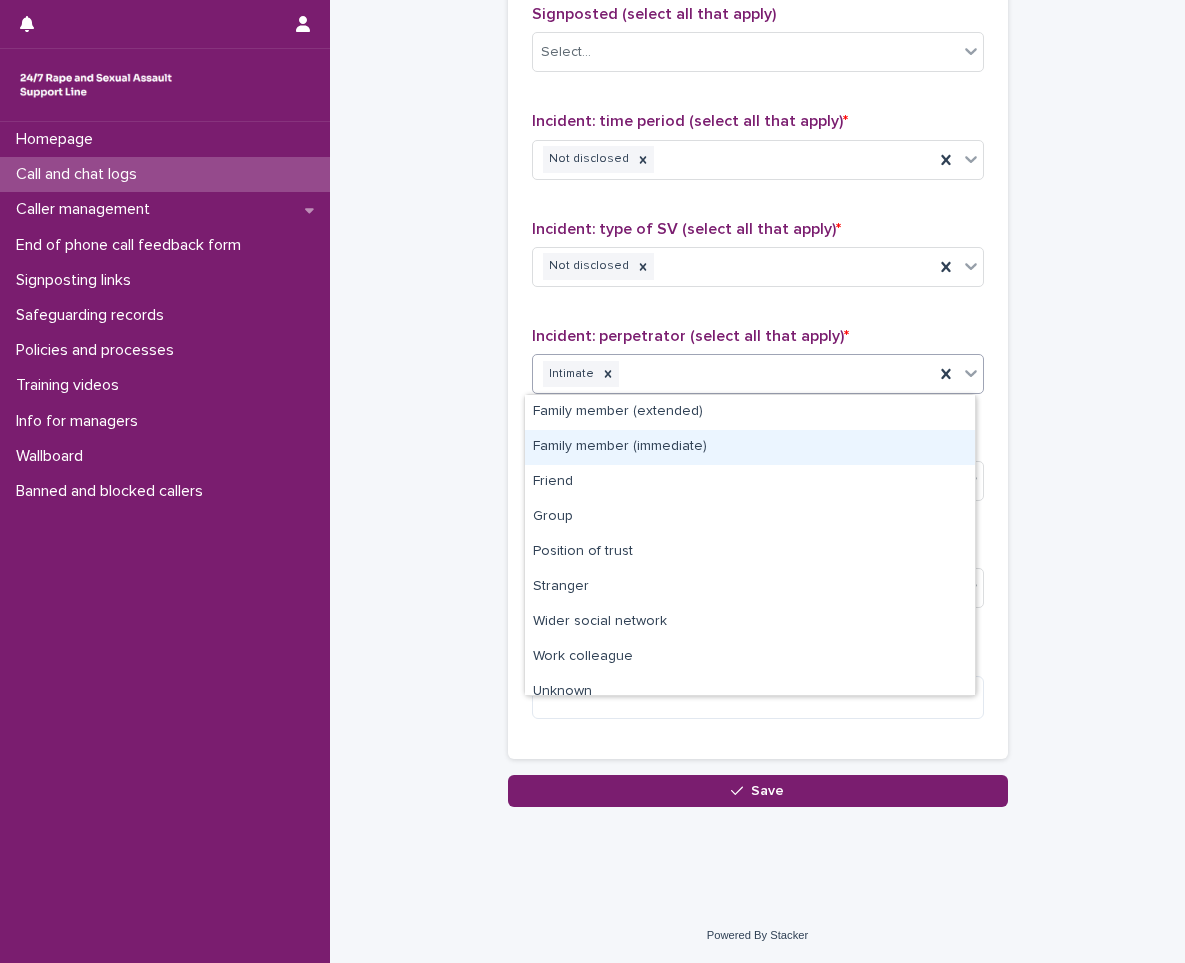 click on "Family member (immediate)" at bounding box center [750, 447] 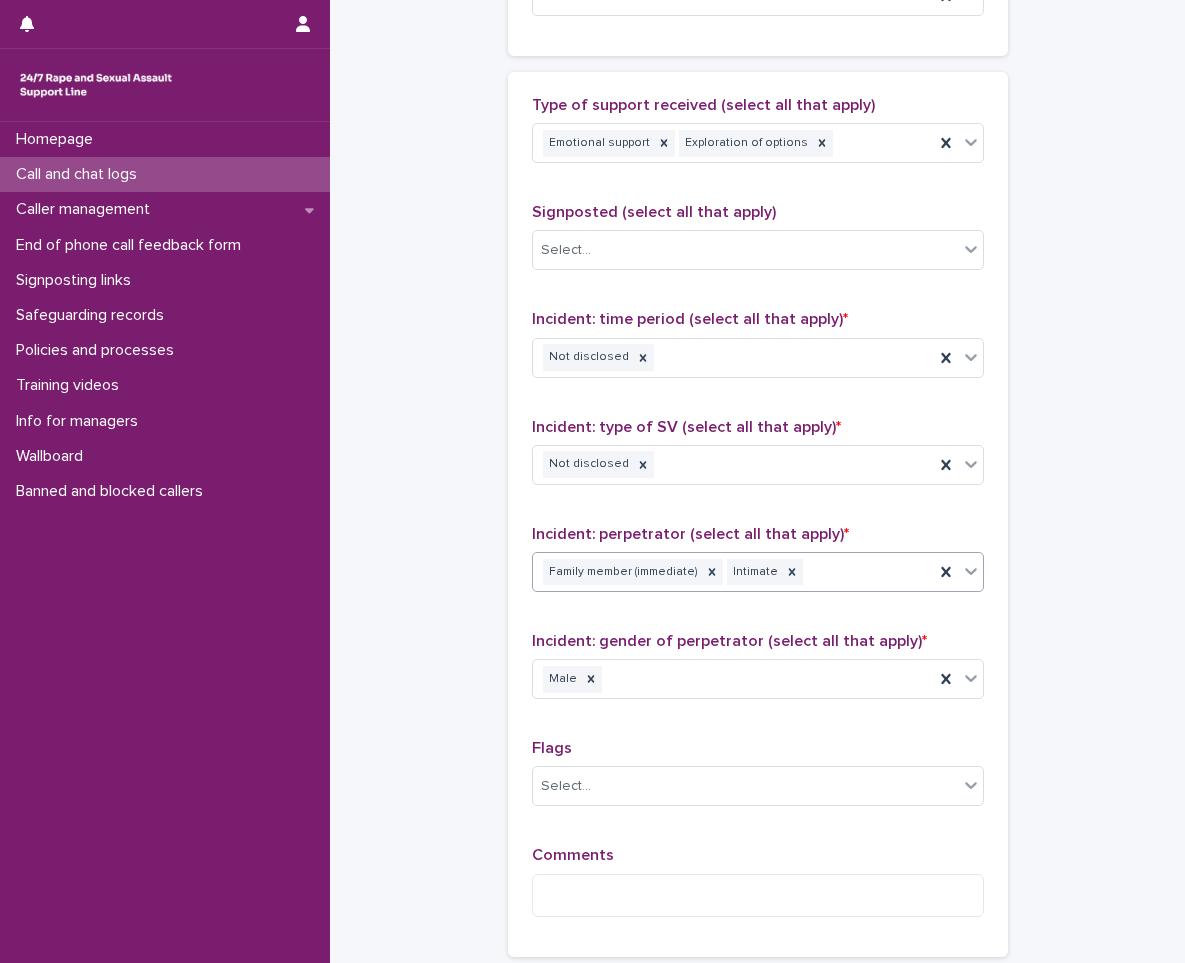 scroll, scrollTop: 1360, scrollLeft: 0, axis: vertical 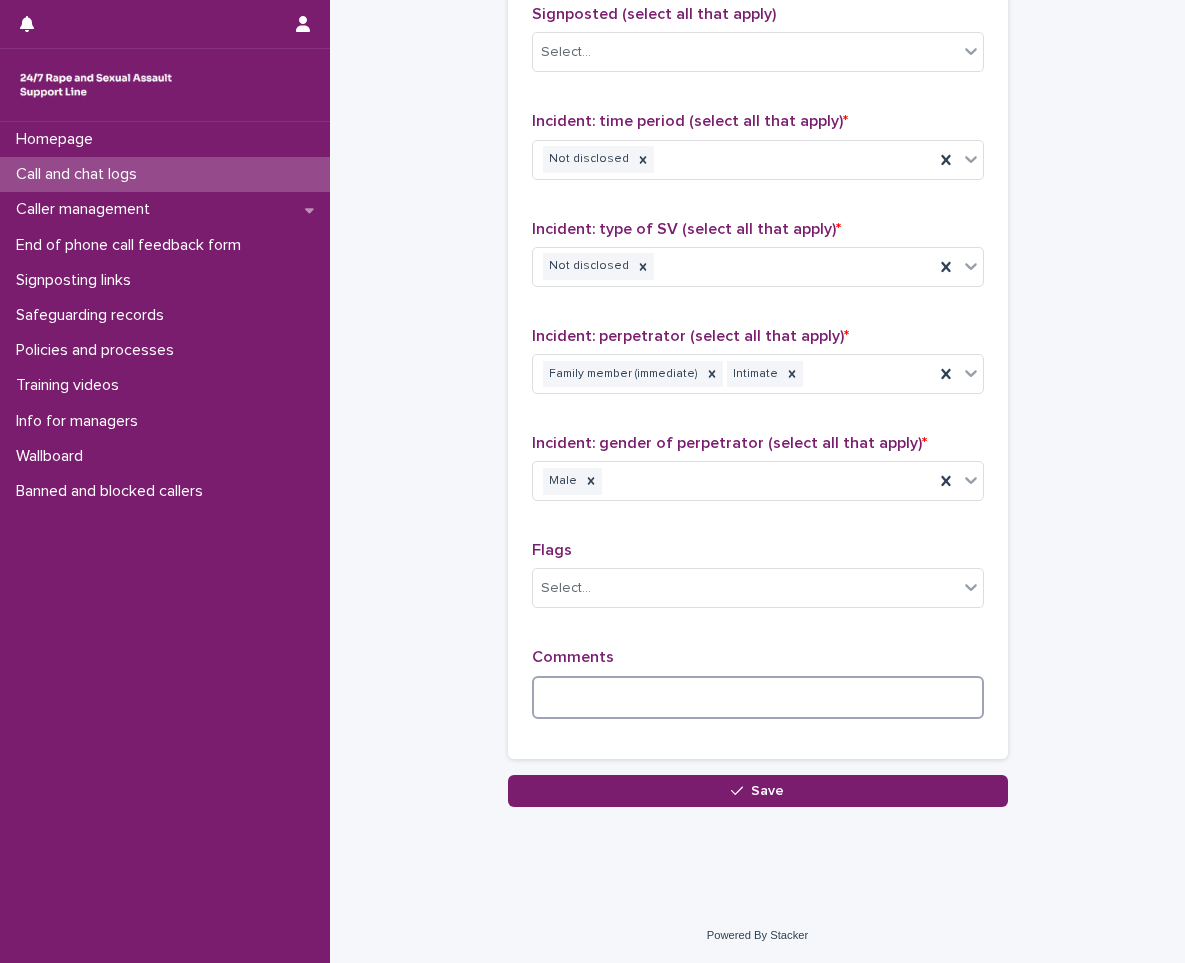 click at bounding box center (758, 697) 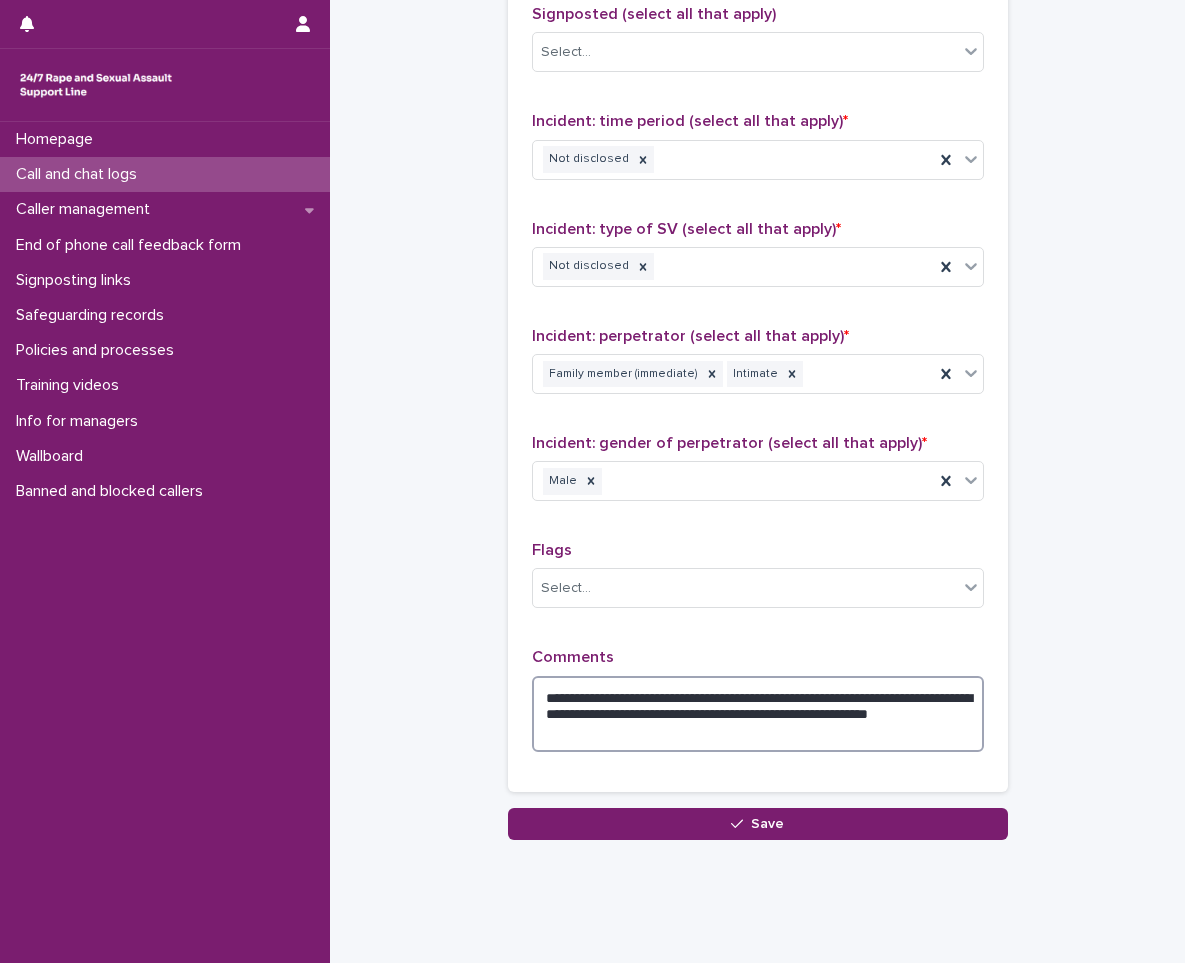 click on "**********" at bounding box center [758, 714] 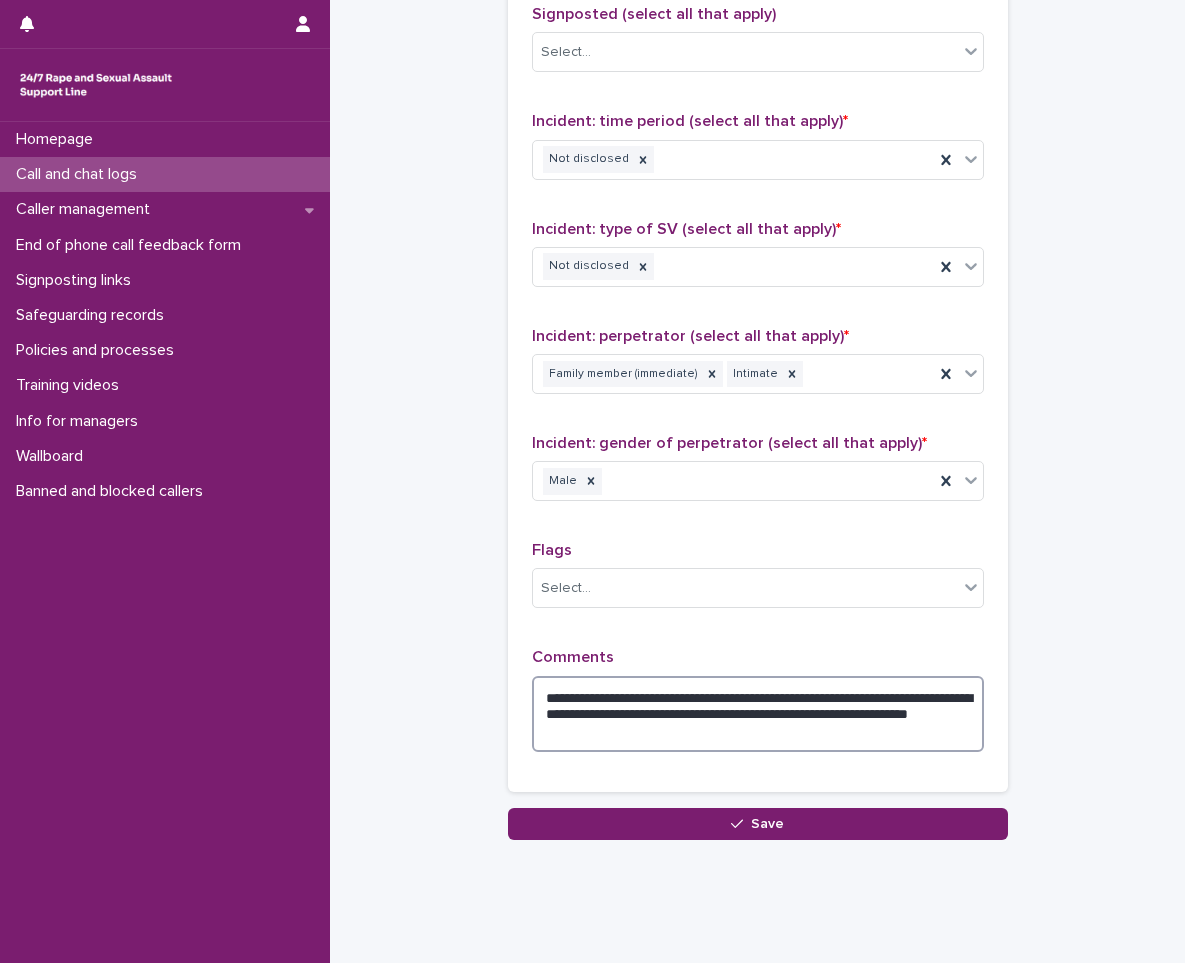 click on "**********" at bounding box center [758, 714] 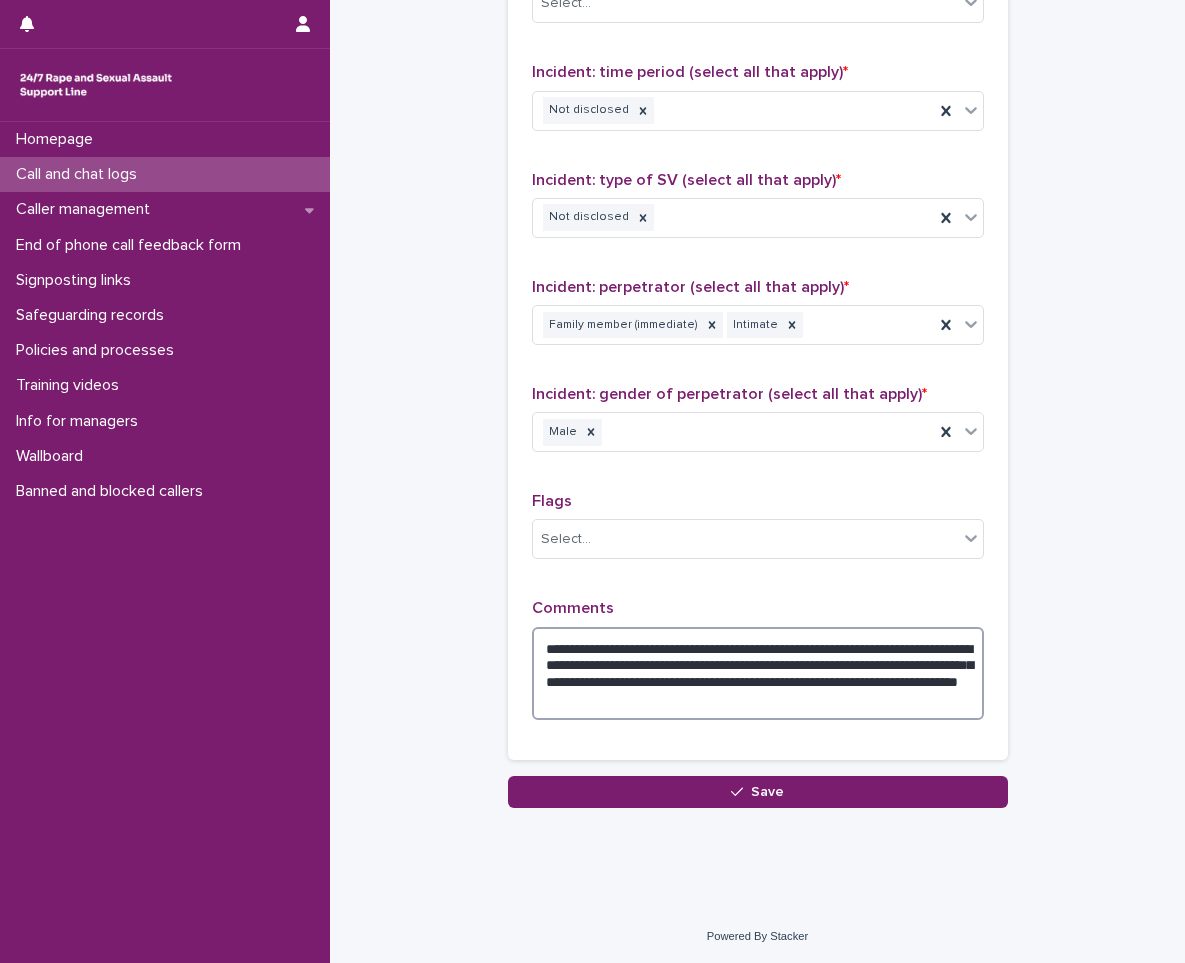 scroll, scrollTop: 1410, scrollLeft: 0, axis: vertical 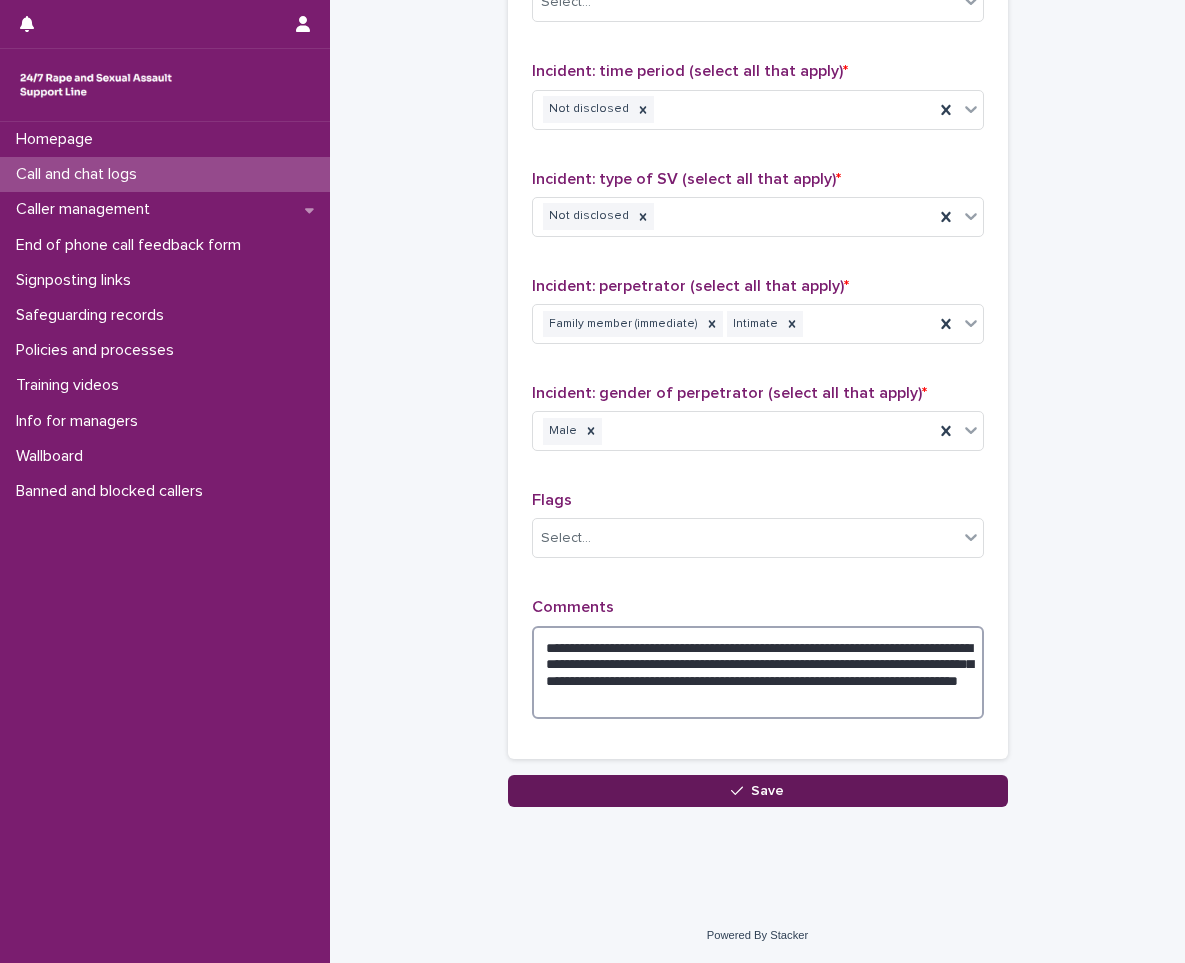 type on "**********" 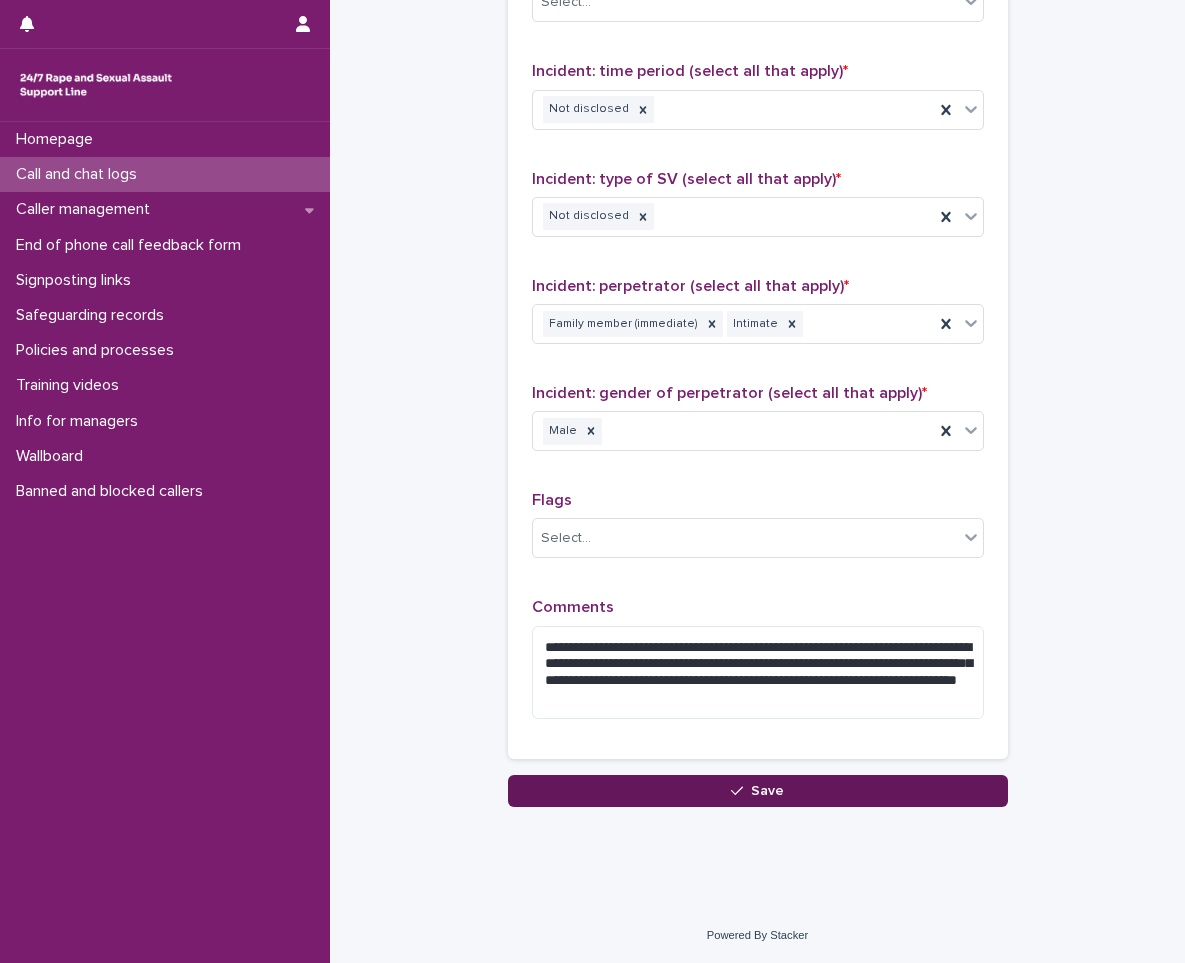 click on "Save" at bounding box center (758, 791) 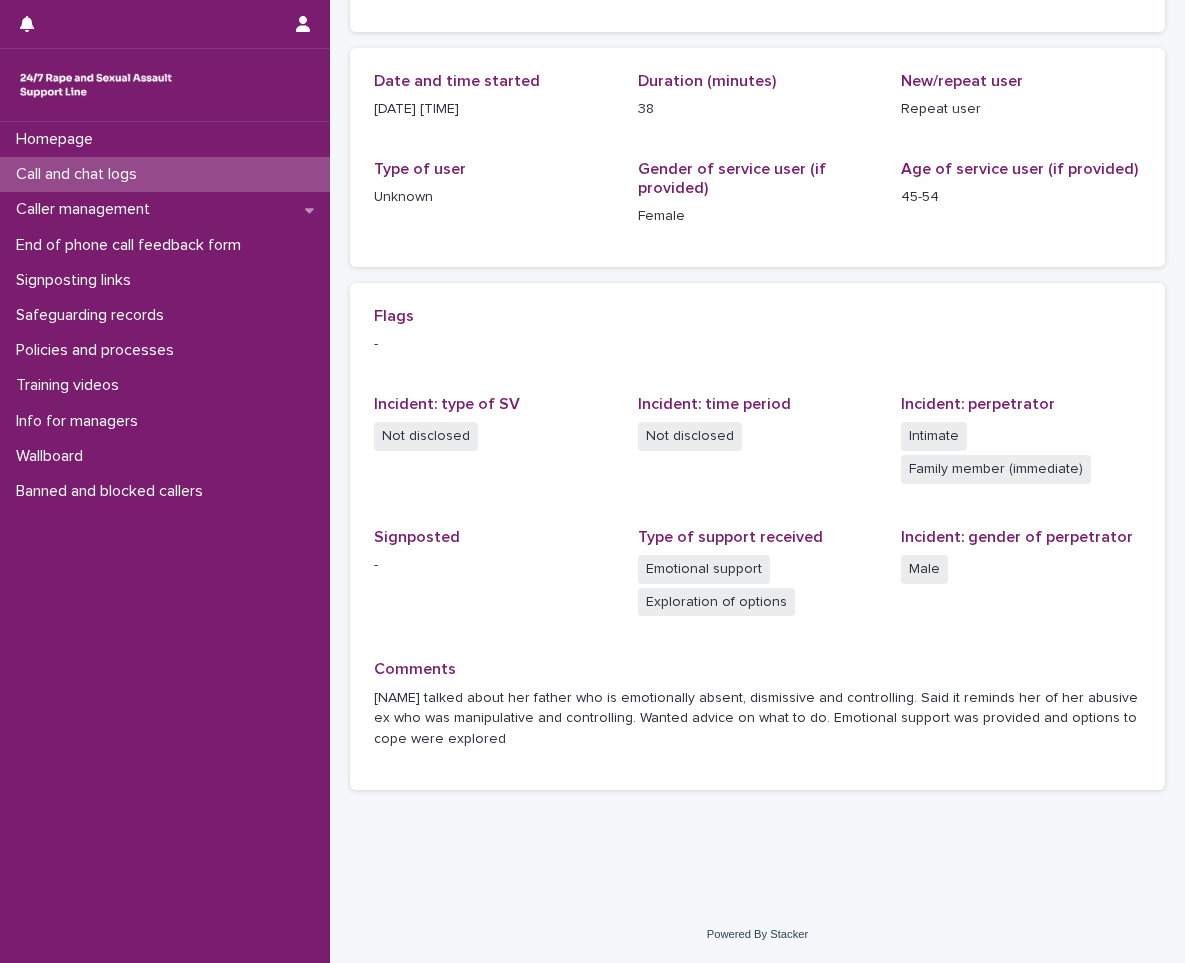 scroll, scrollTop: 0, scrollLeft: 0, axis: both 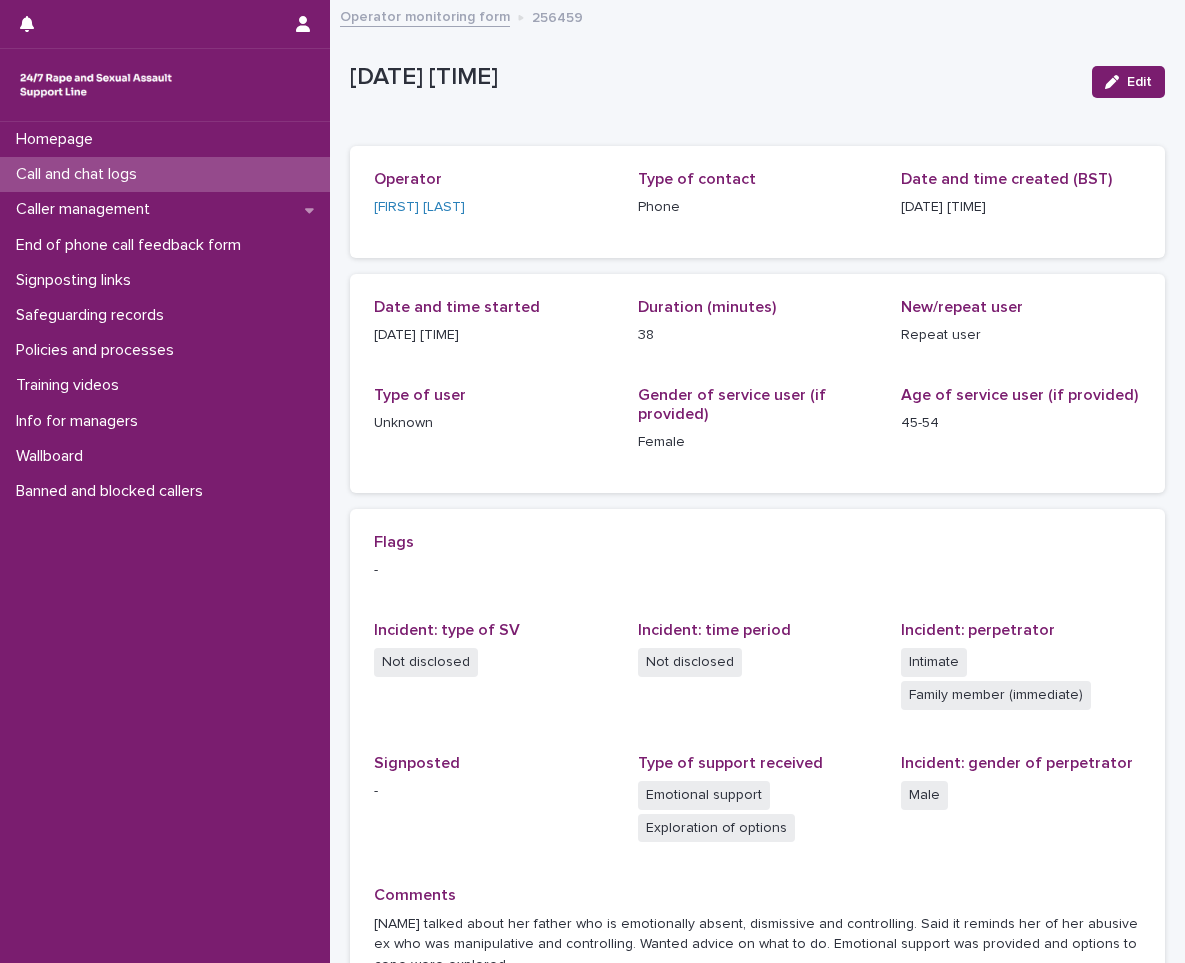 click on "Call and chat logs" at bounding box center (80, 174) 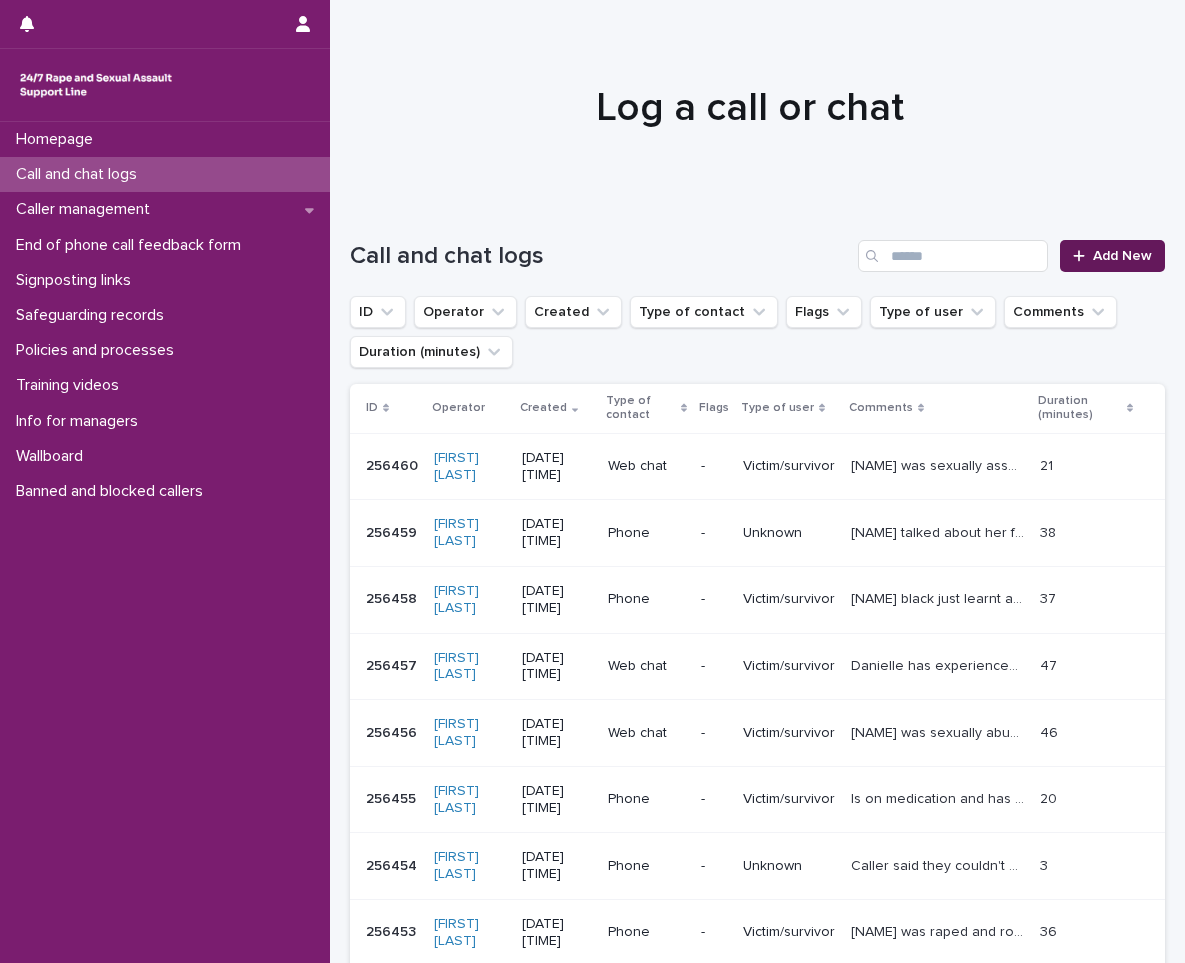 click on "Add New" at bounding box center (1112, 256) 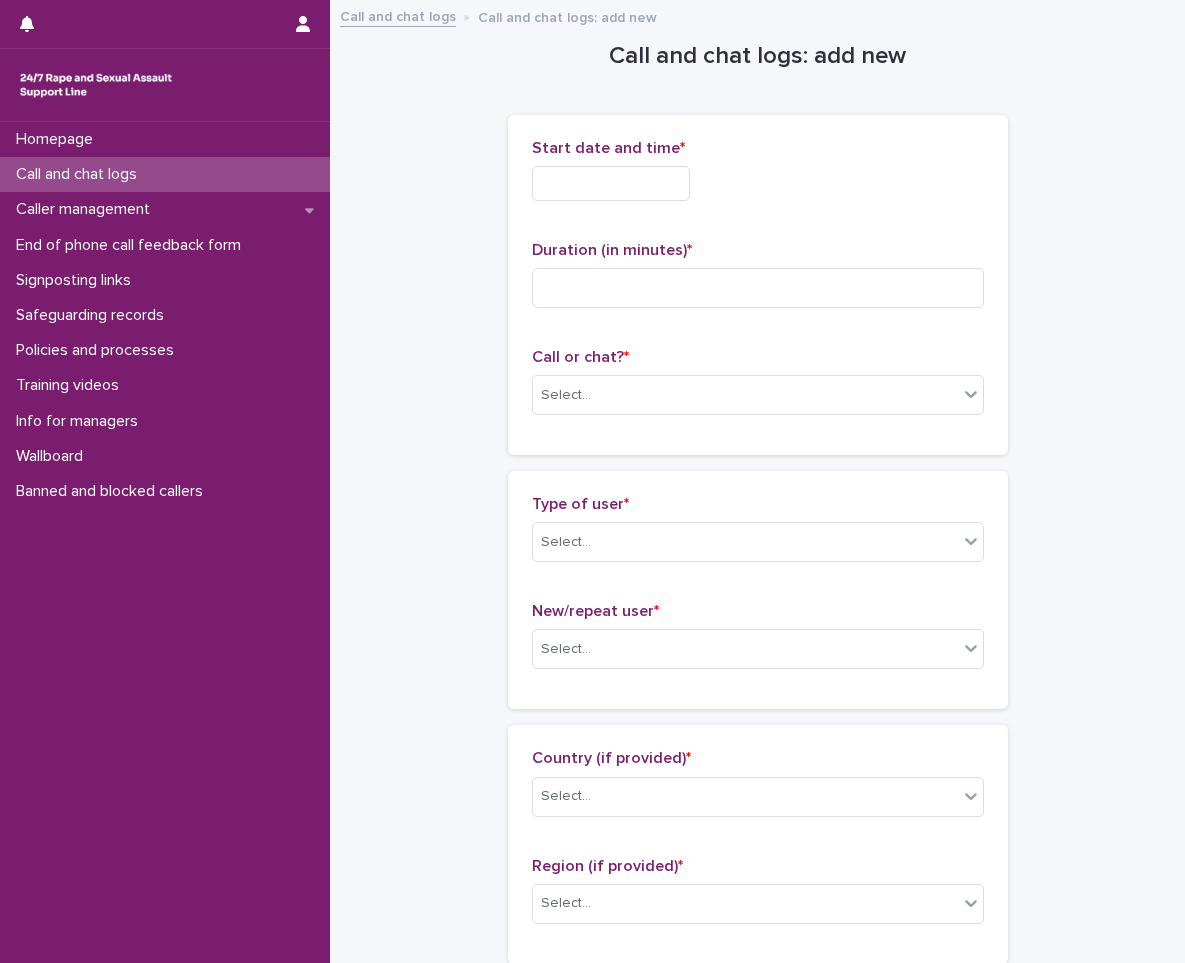 click at bounding box center (611, 183) 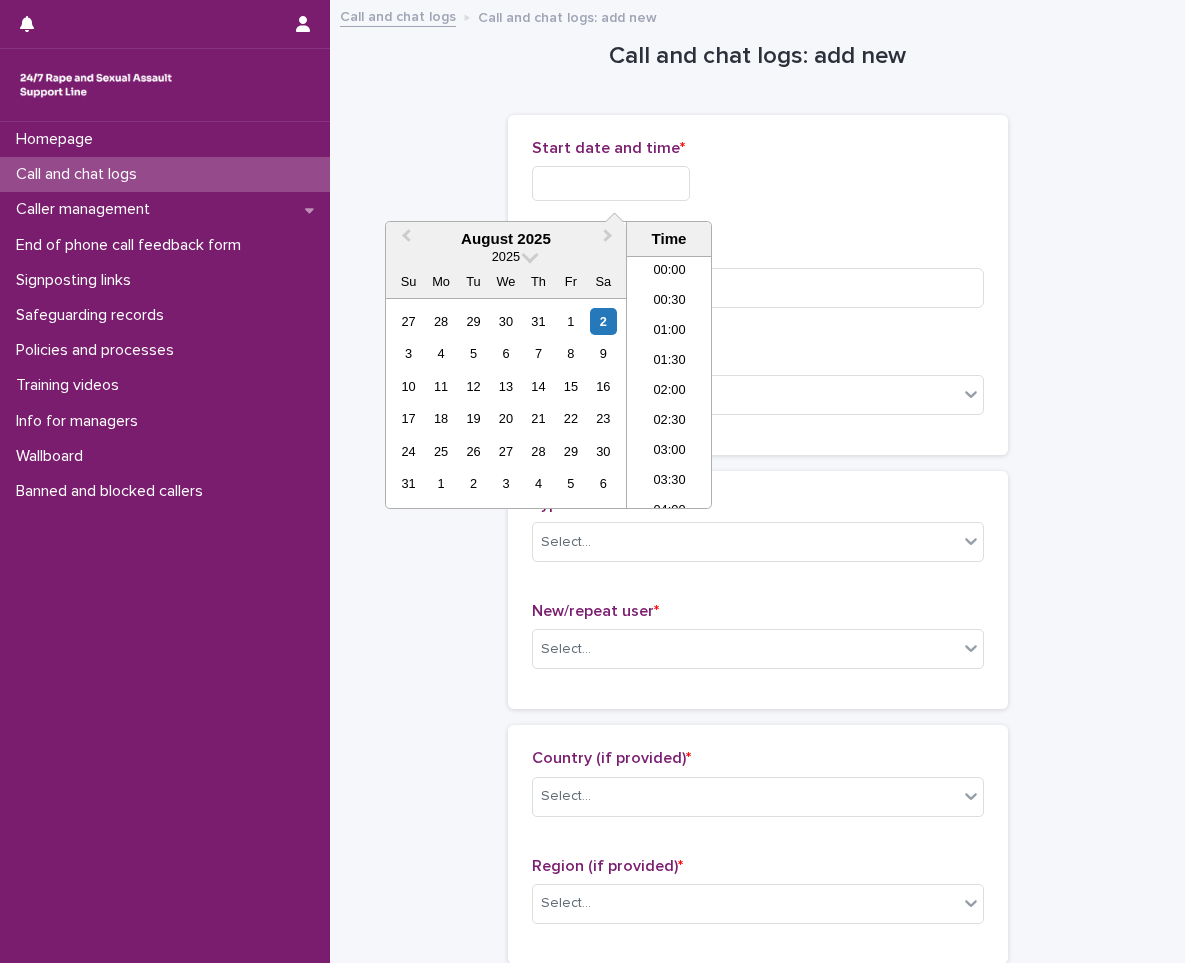 scroll, scrollTop: 940, scrollLeft: 0, axis: vertical 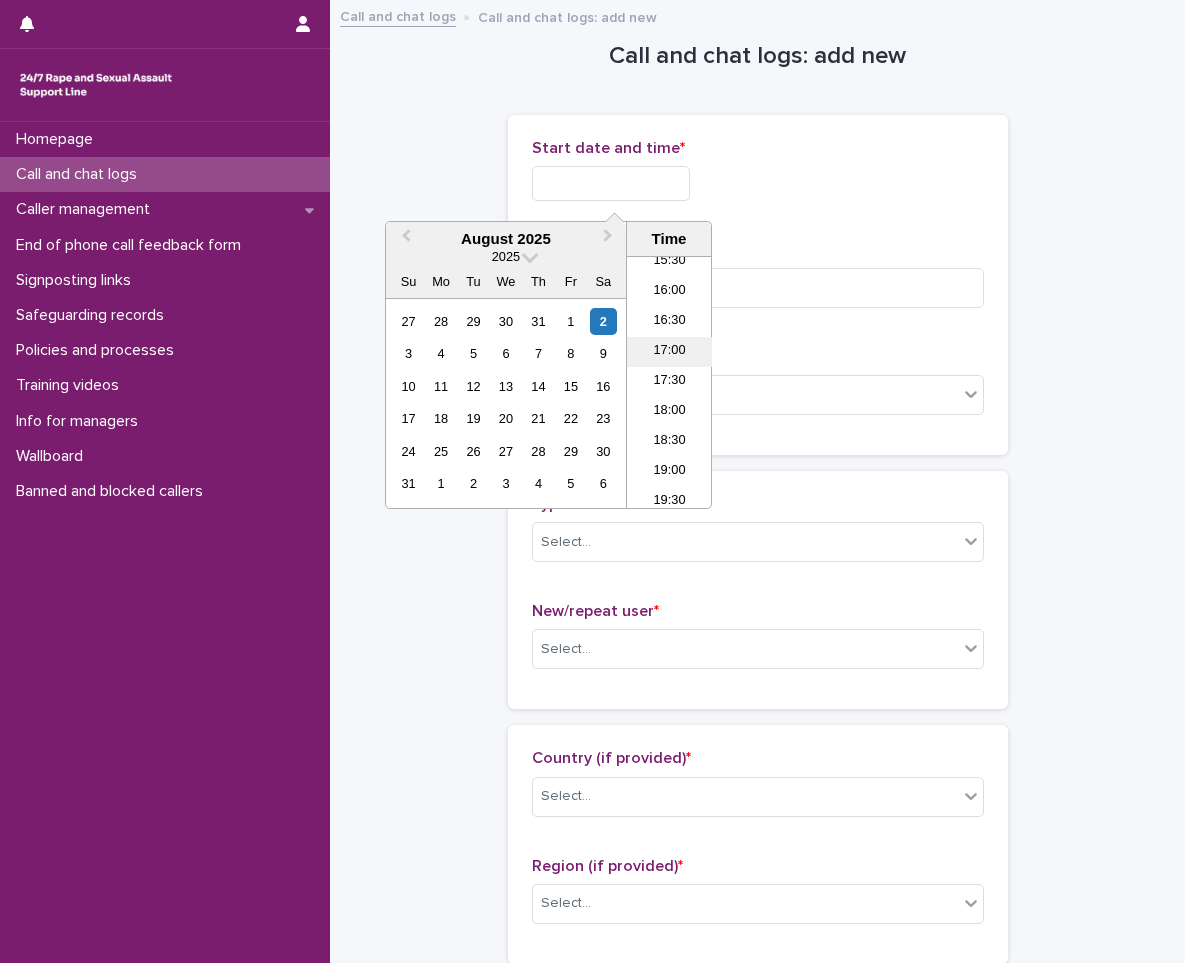 click on "17:00" at bounding box center (669, 352) 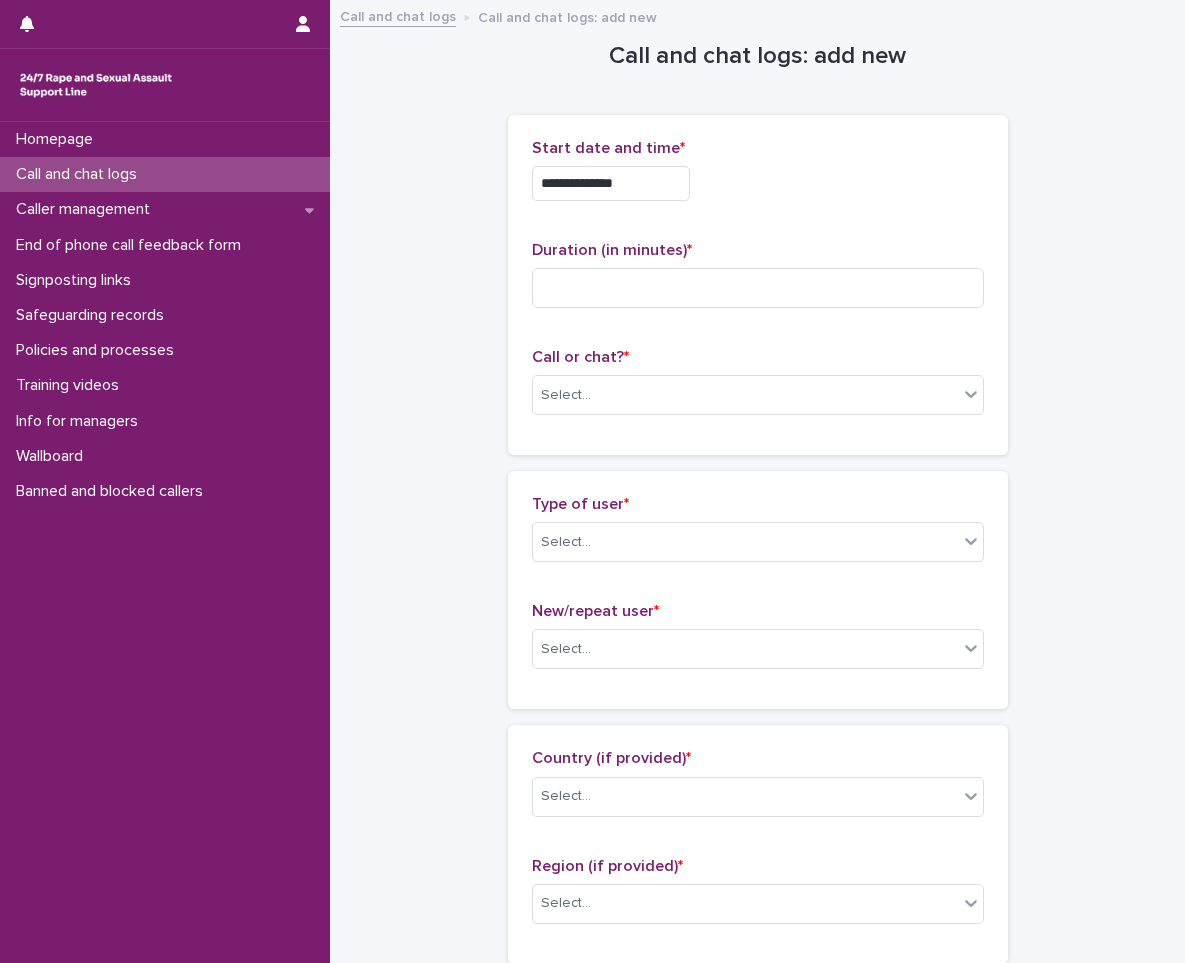 click on "**********" at bounding box center [611, 183] 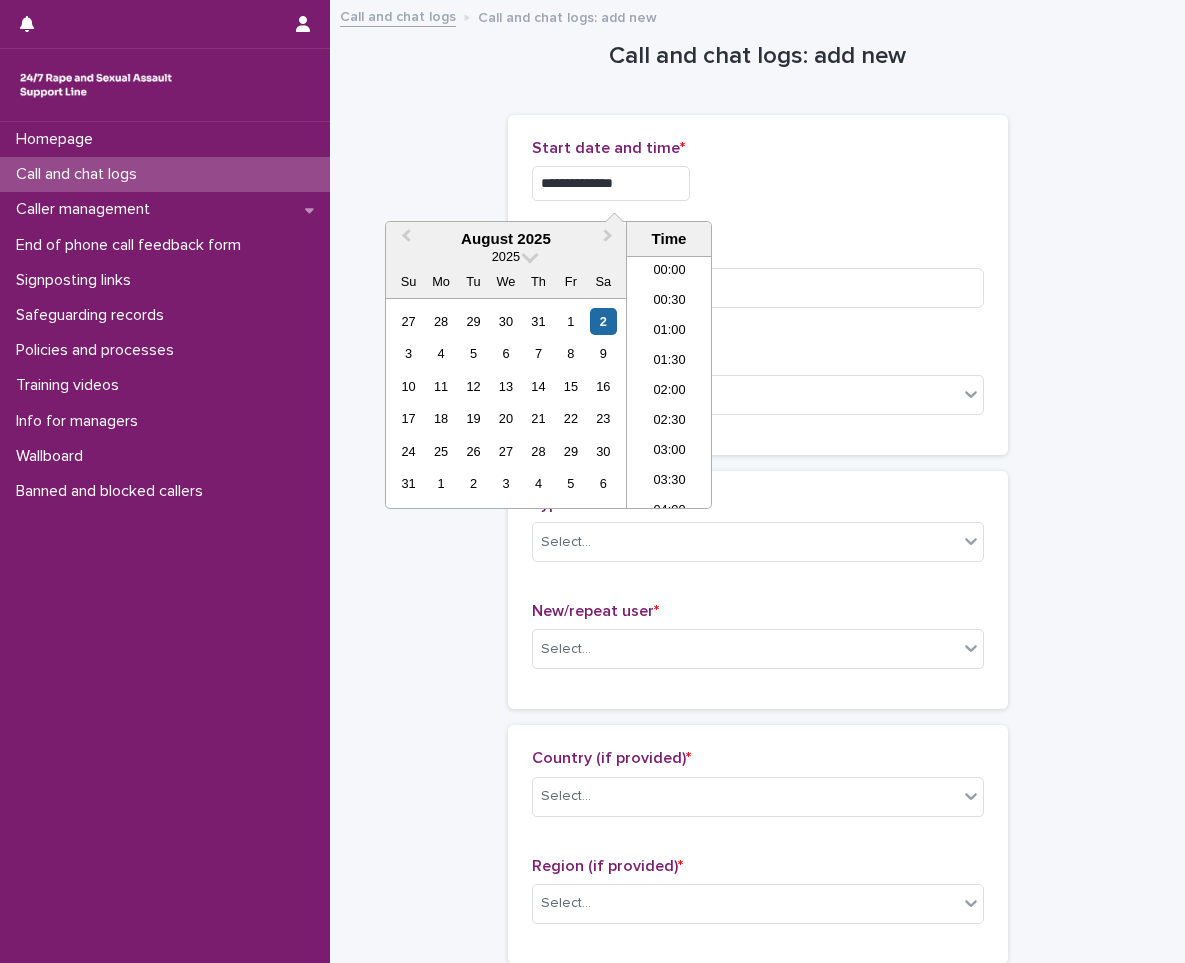 scroll, scrollTop: 910, scrollLeft: 0, axis: vertical 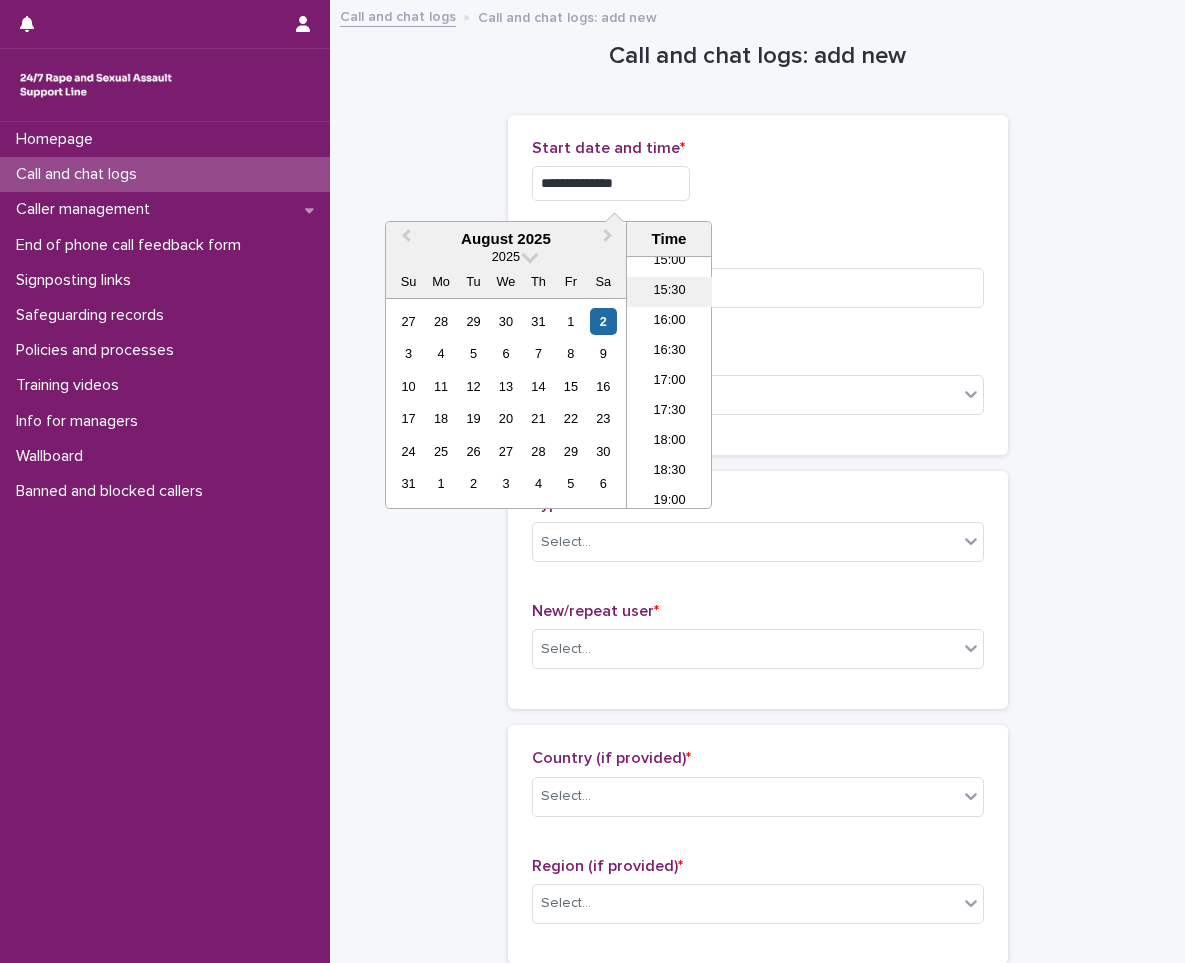type on "**********" 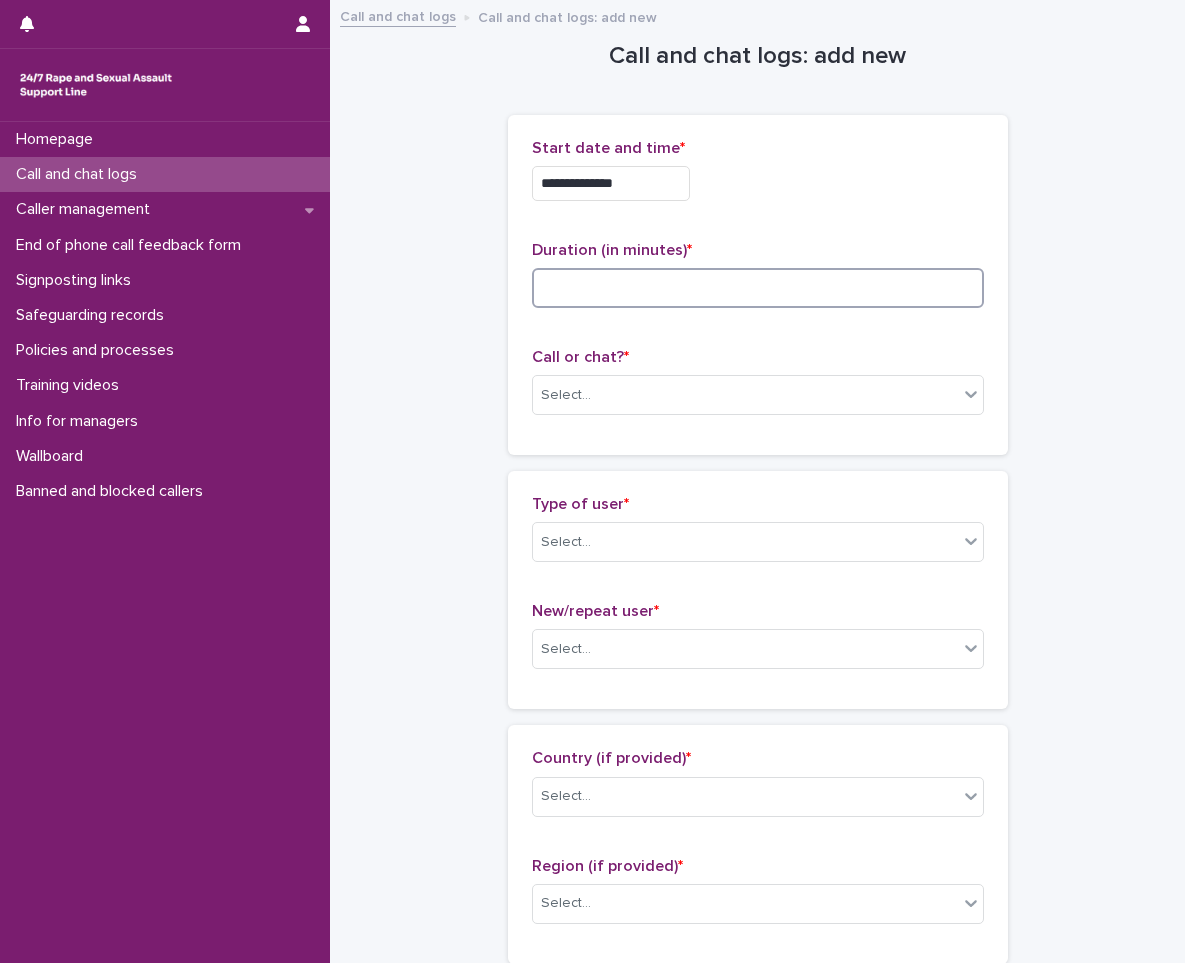 click at bounding box center [758, 288] 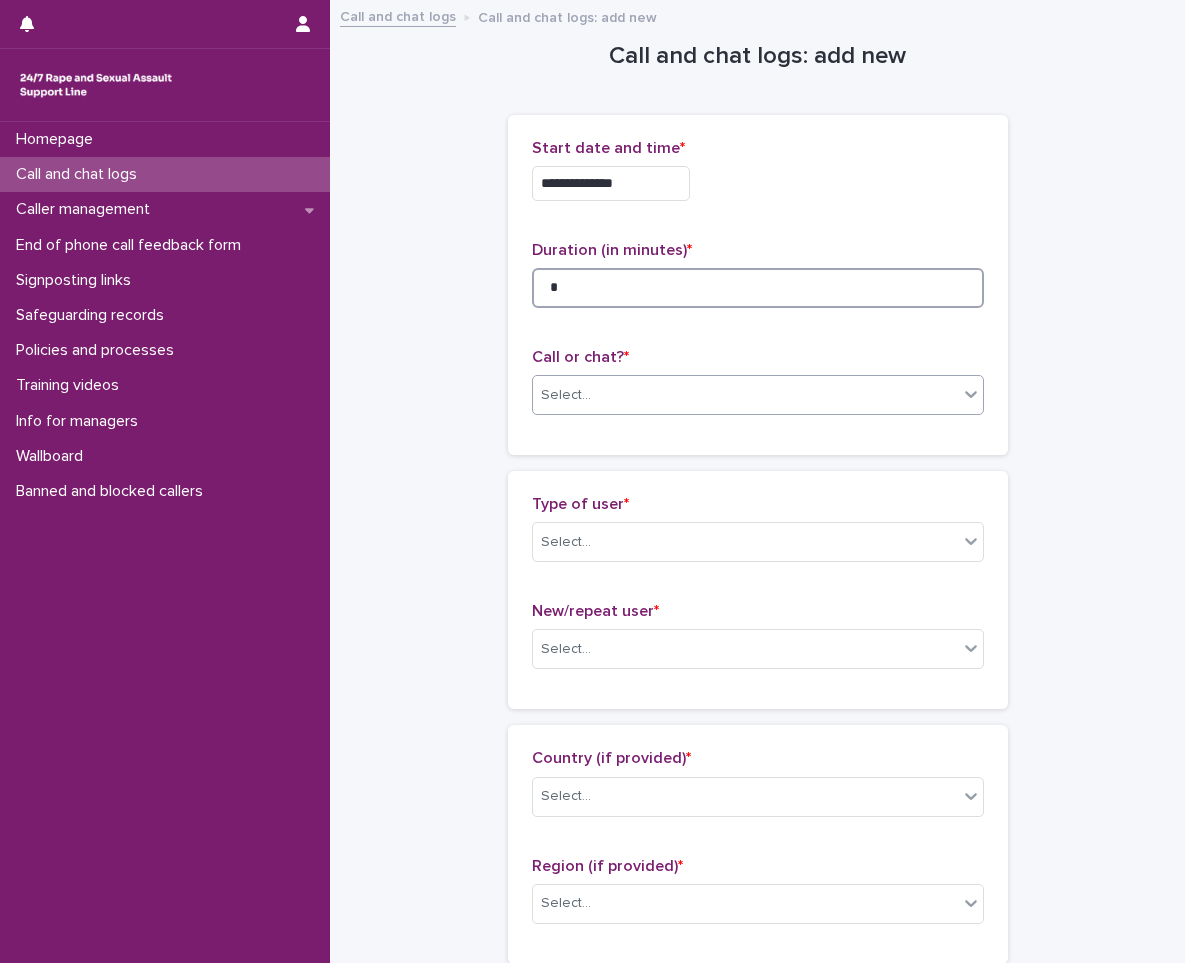 type on "*" 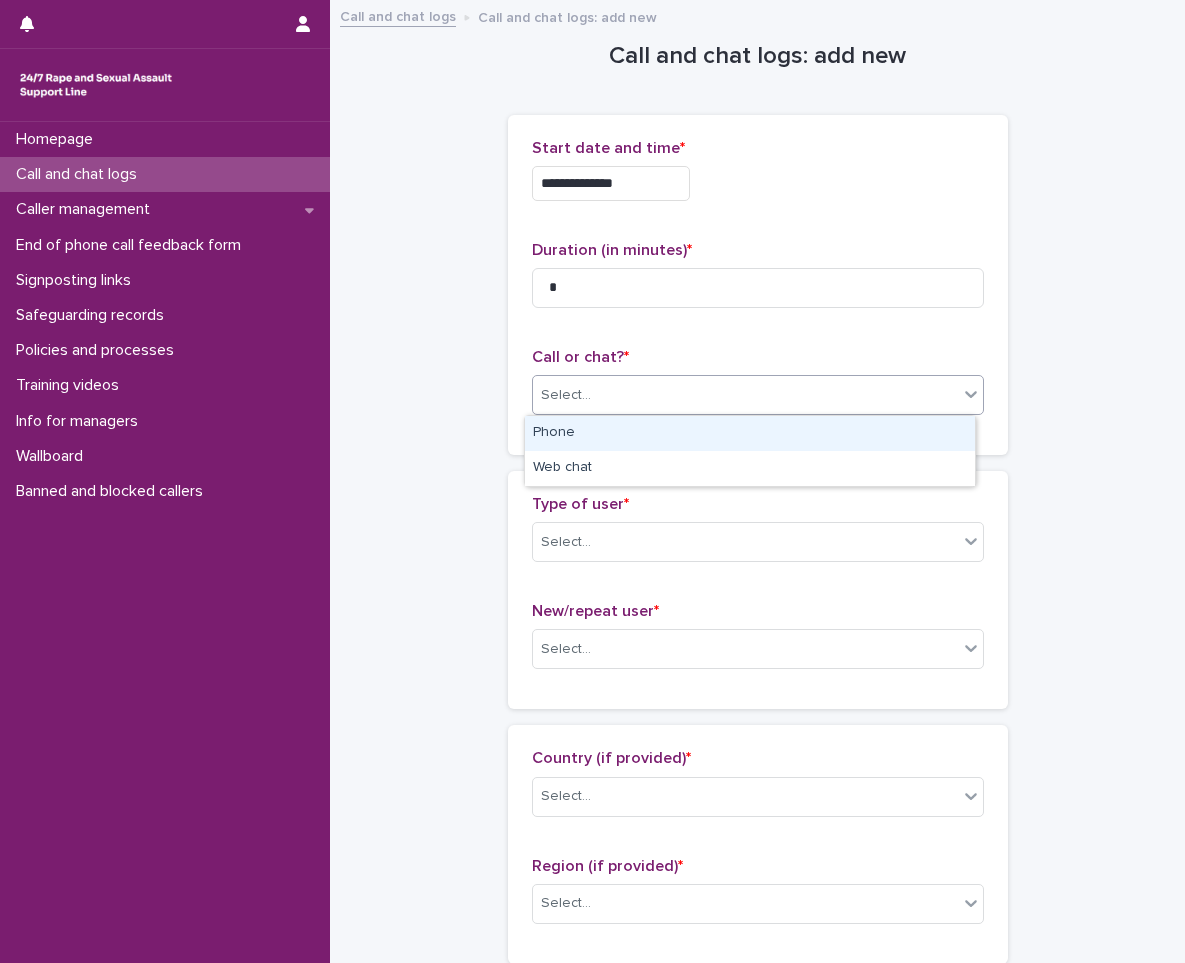 click on "Select..." at bounding box center [745, 395] 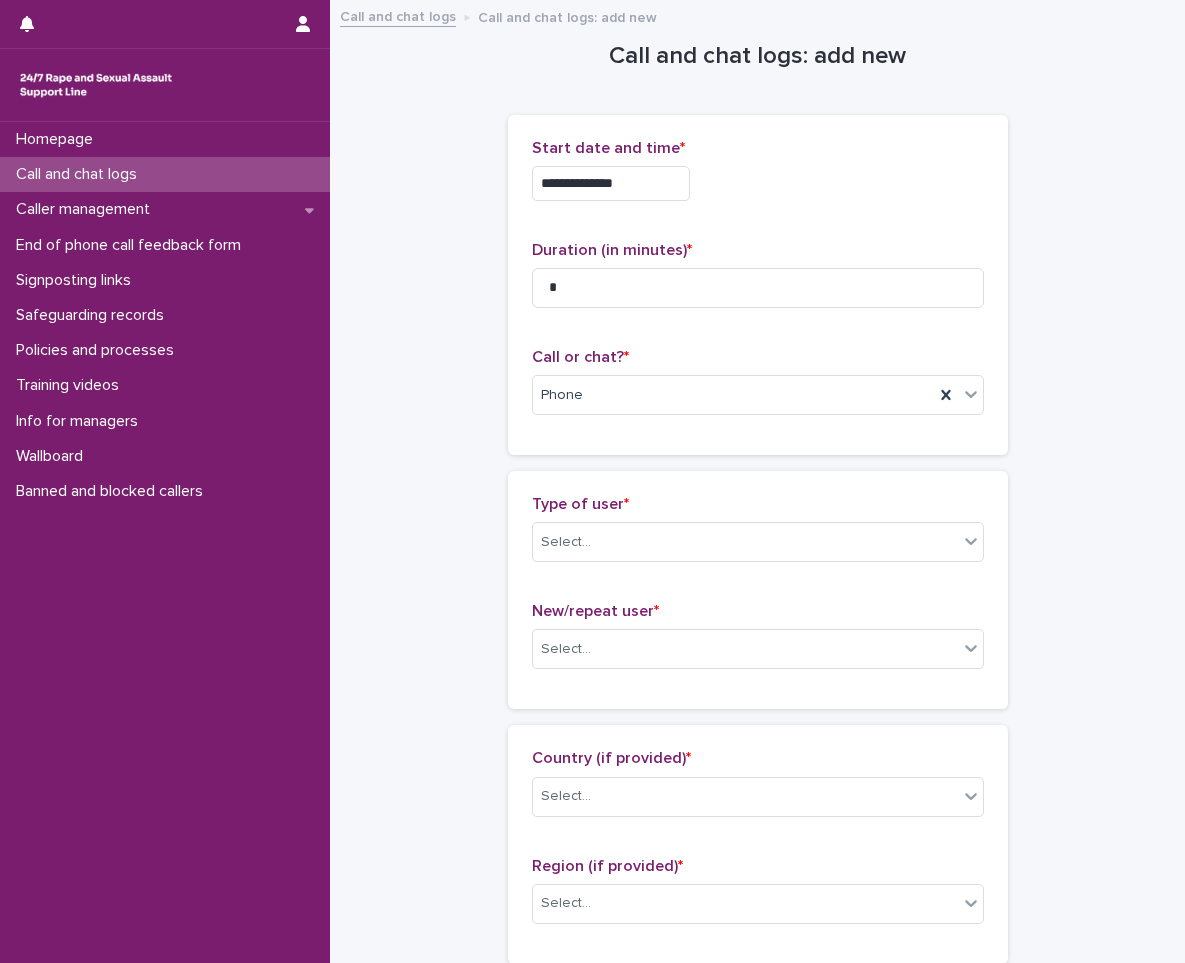 click on "Type of user *" at bounding box center [758, 504] 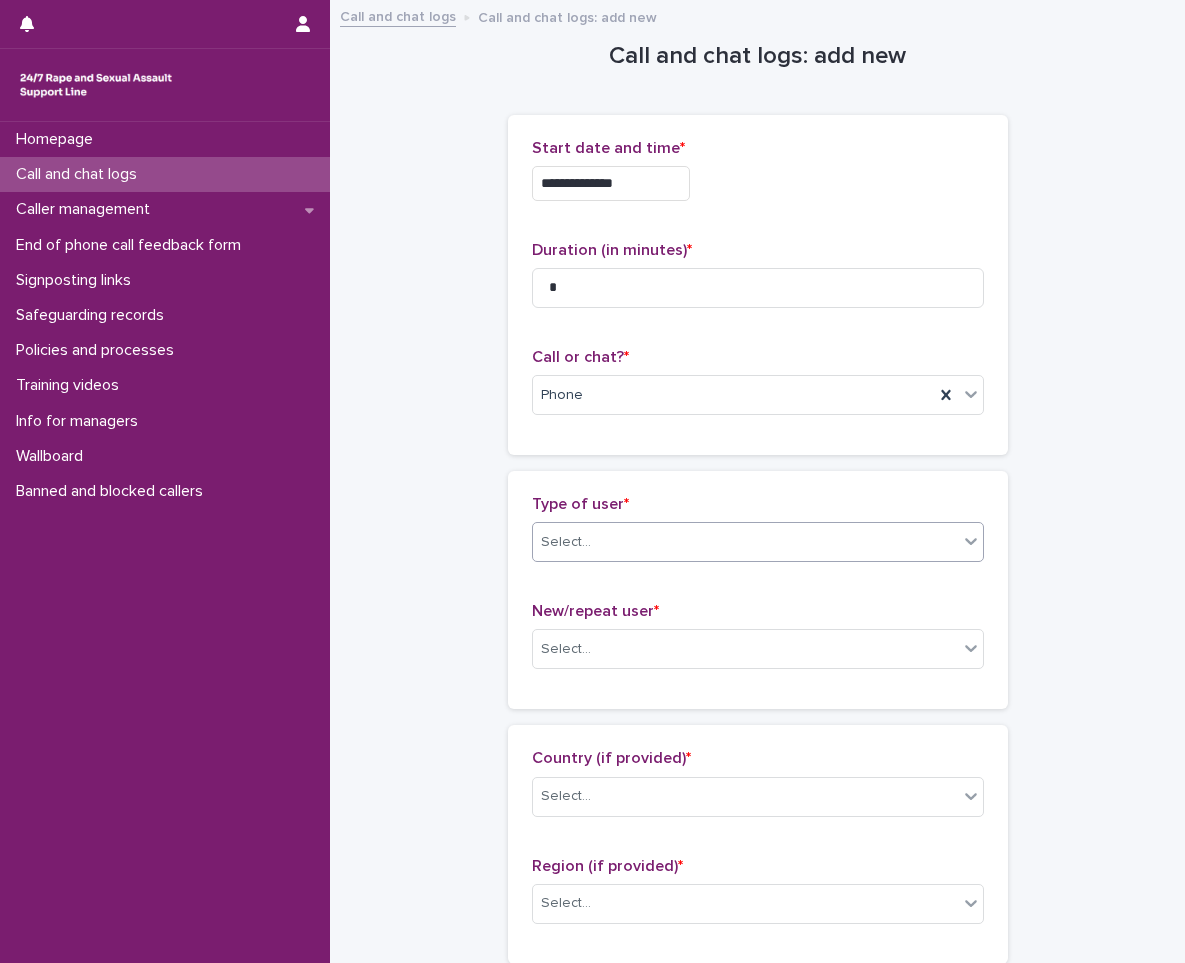 click on "Select..." at bounding box center (745, 542) 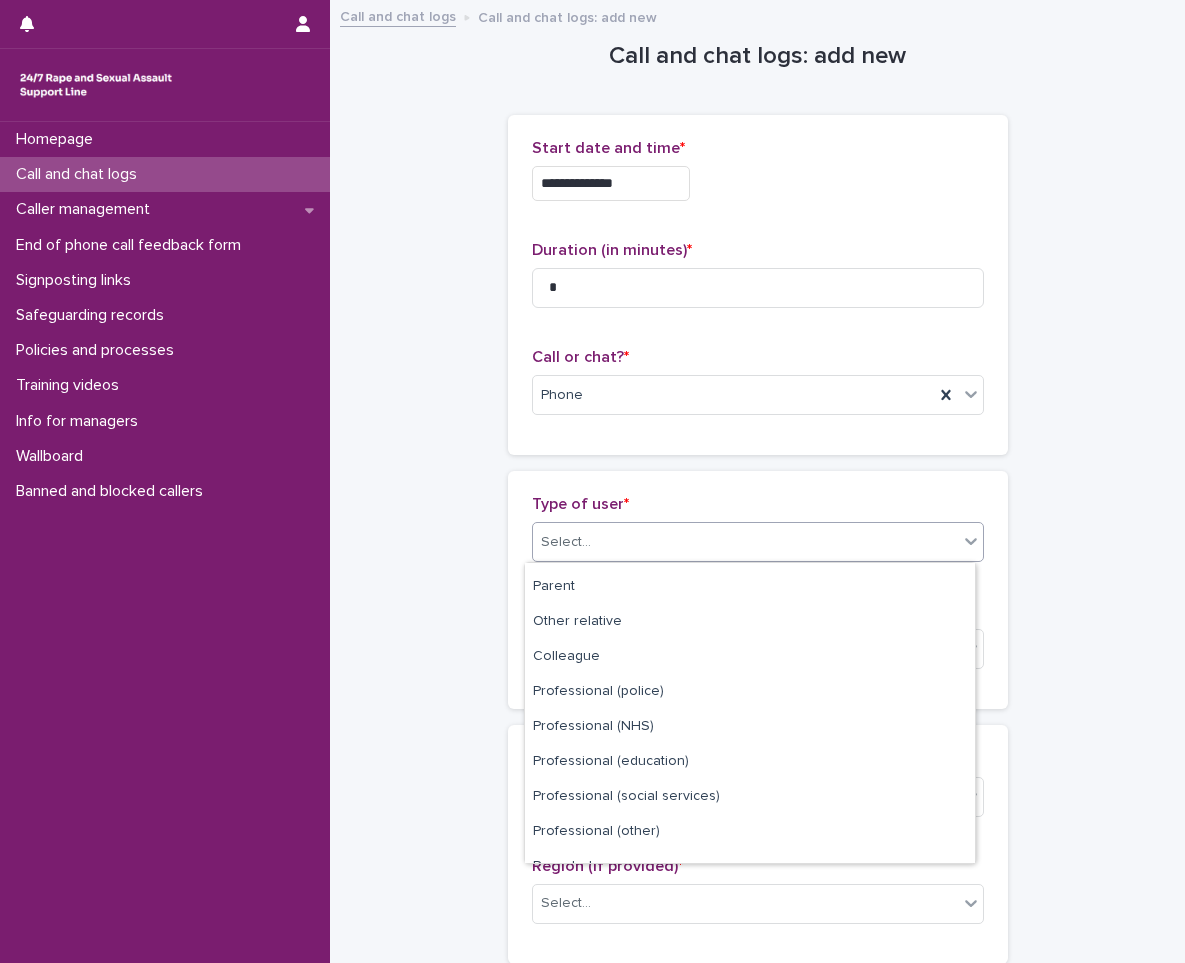 scroll, scrollTop: 225, scrollLeft: 0, axis: vertical 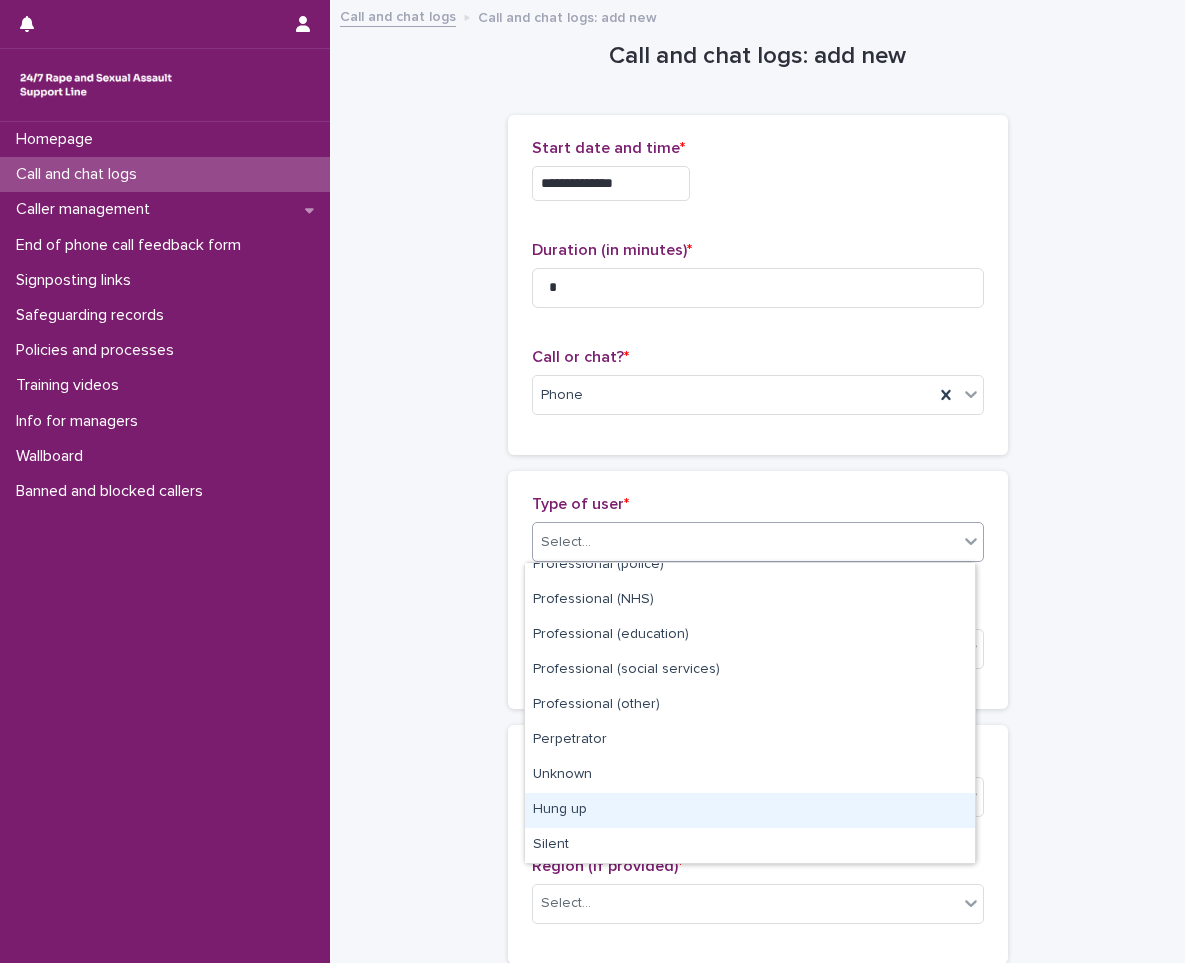 click on "Hung up" at bounding box center (750, 810) 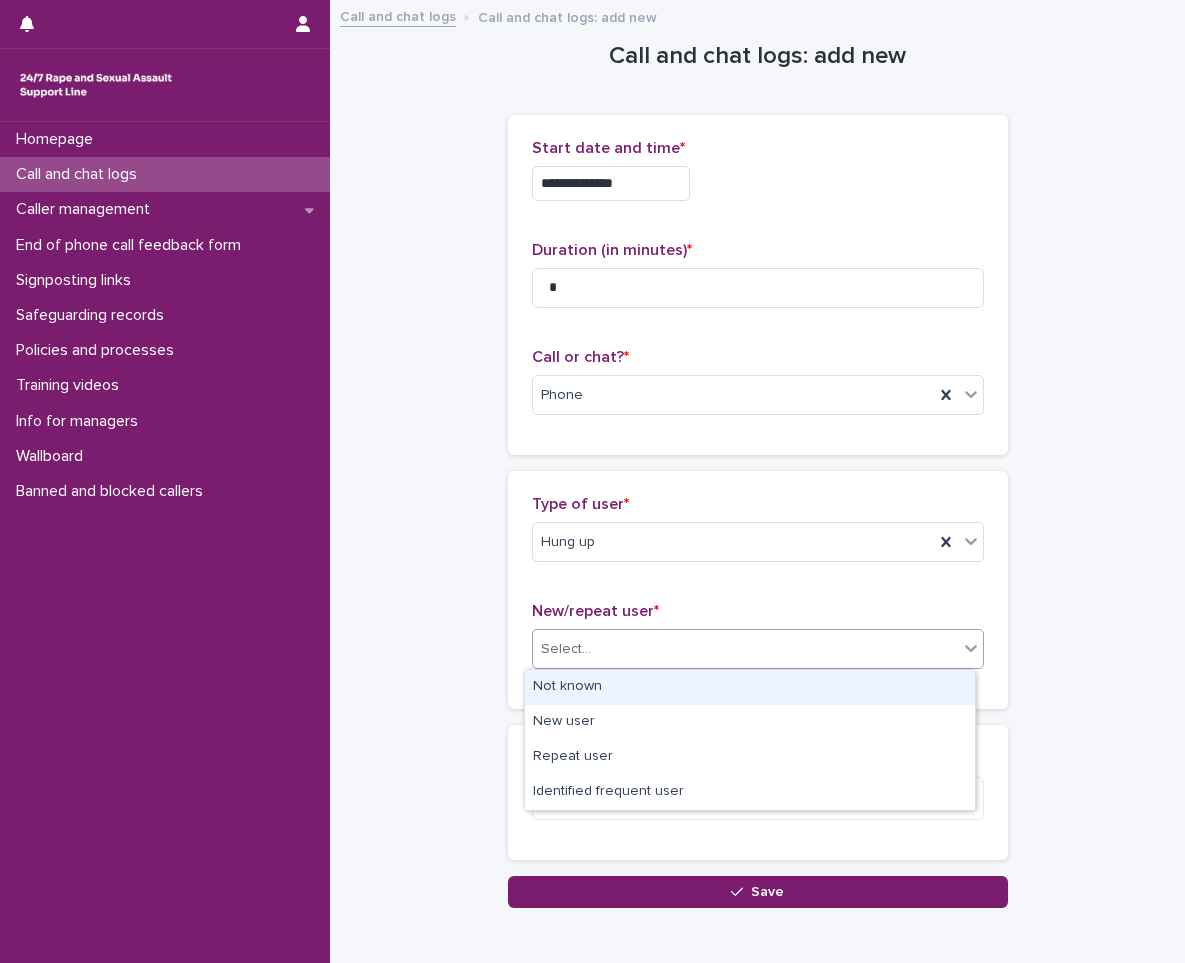 click on "Select..." at bounding box center (745, 649) 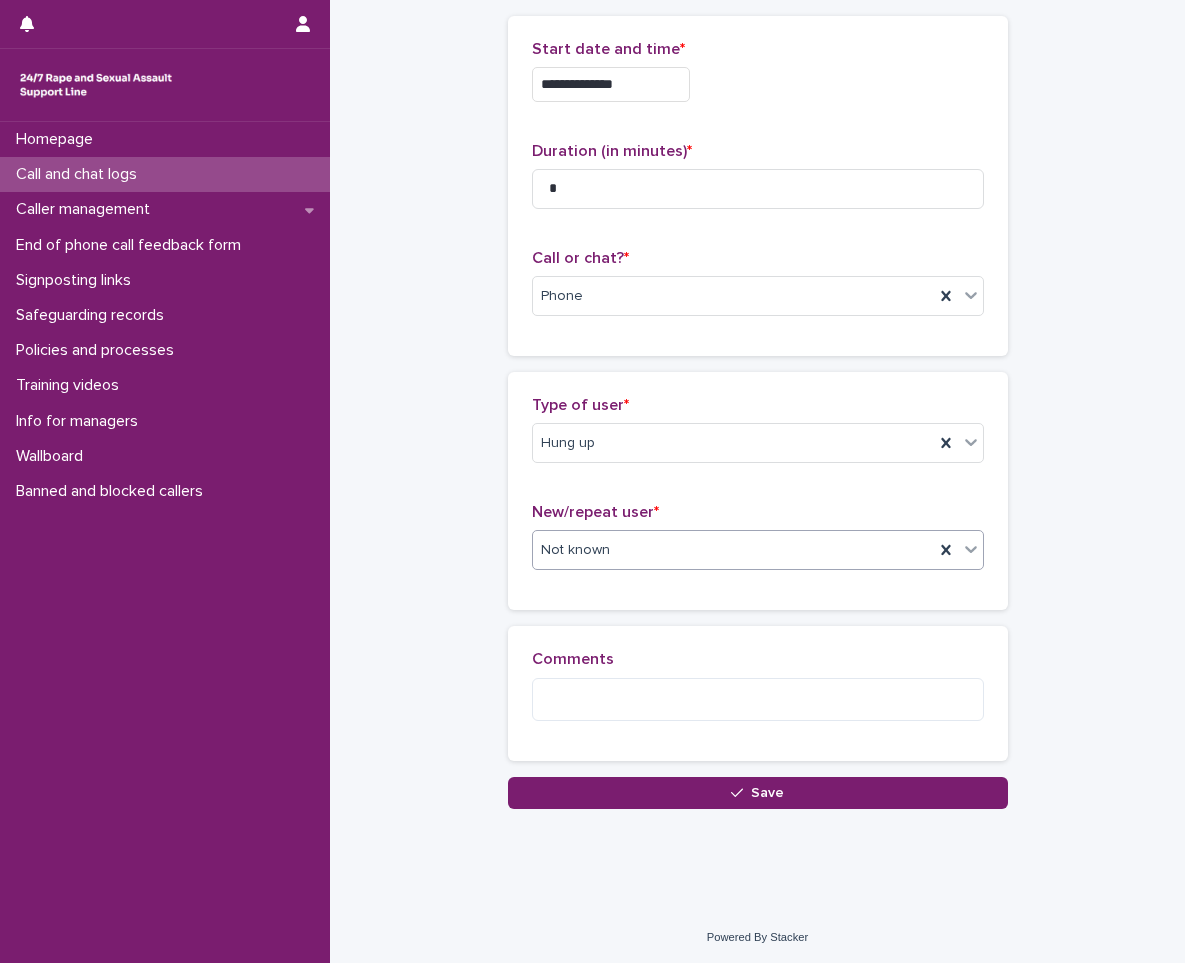 scroll, scrollTop: 101, scrollLeft: 0, axis: vertical 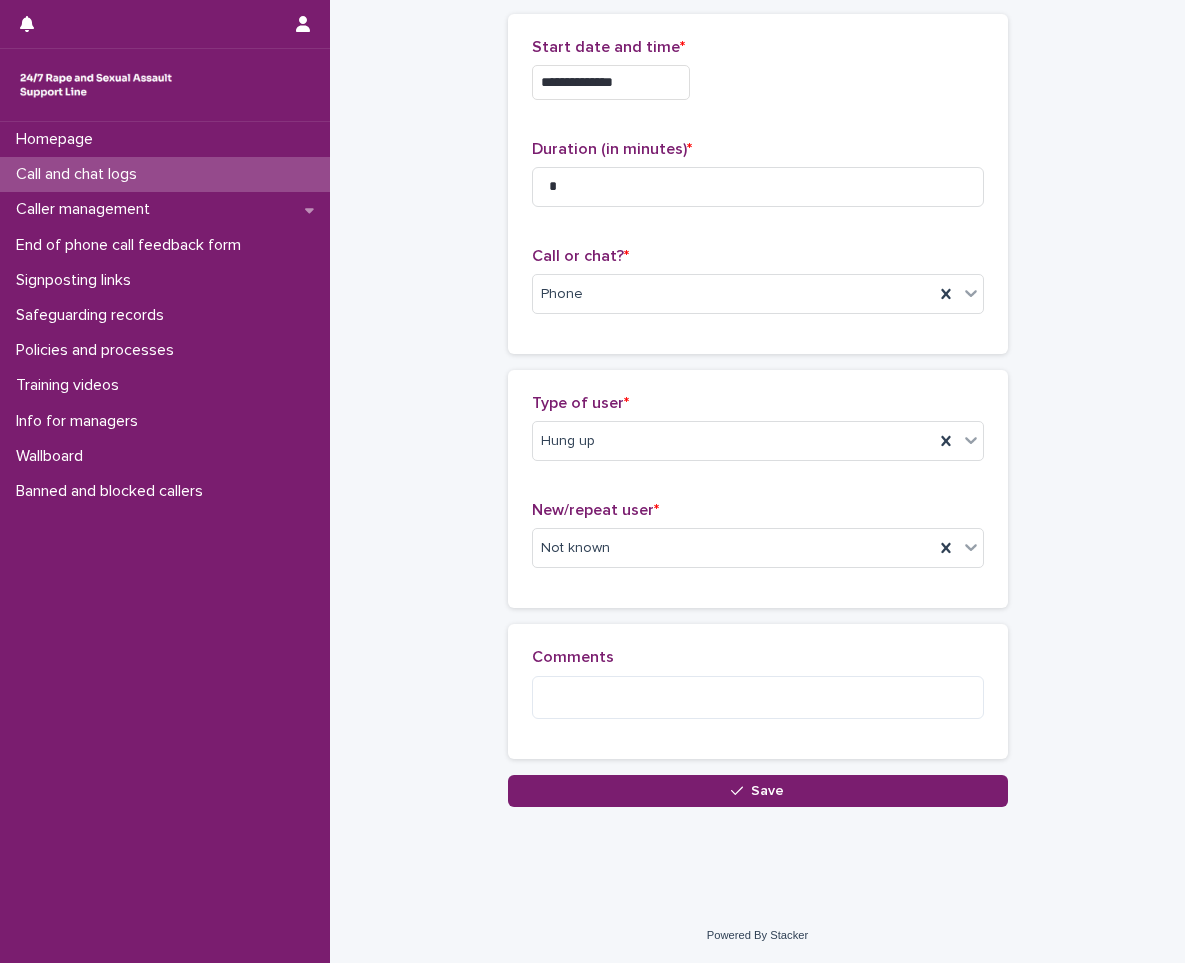 click on "**********" at bounding box center [757, 379] 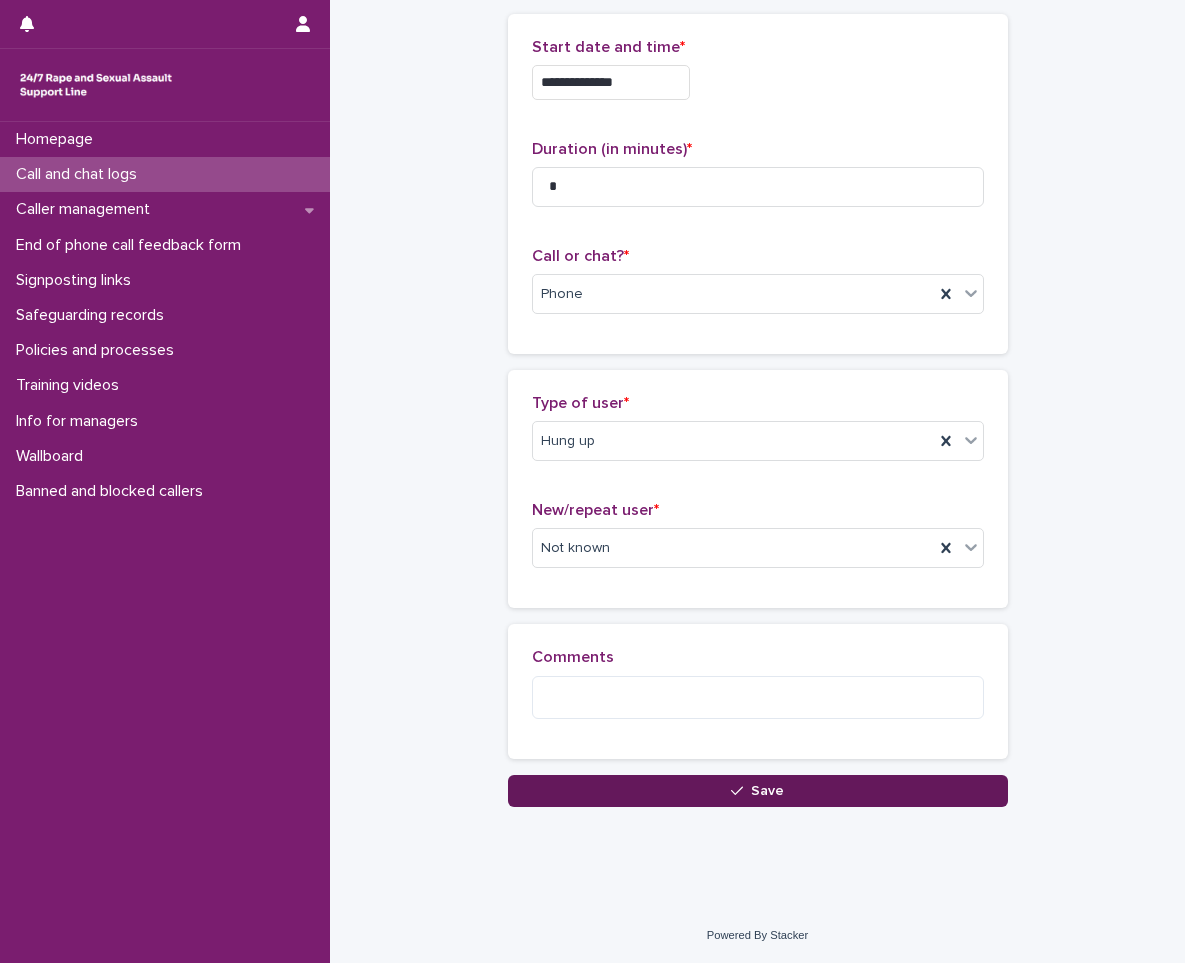 click on "Save" at bounding box center [758, 791] 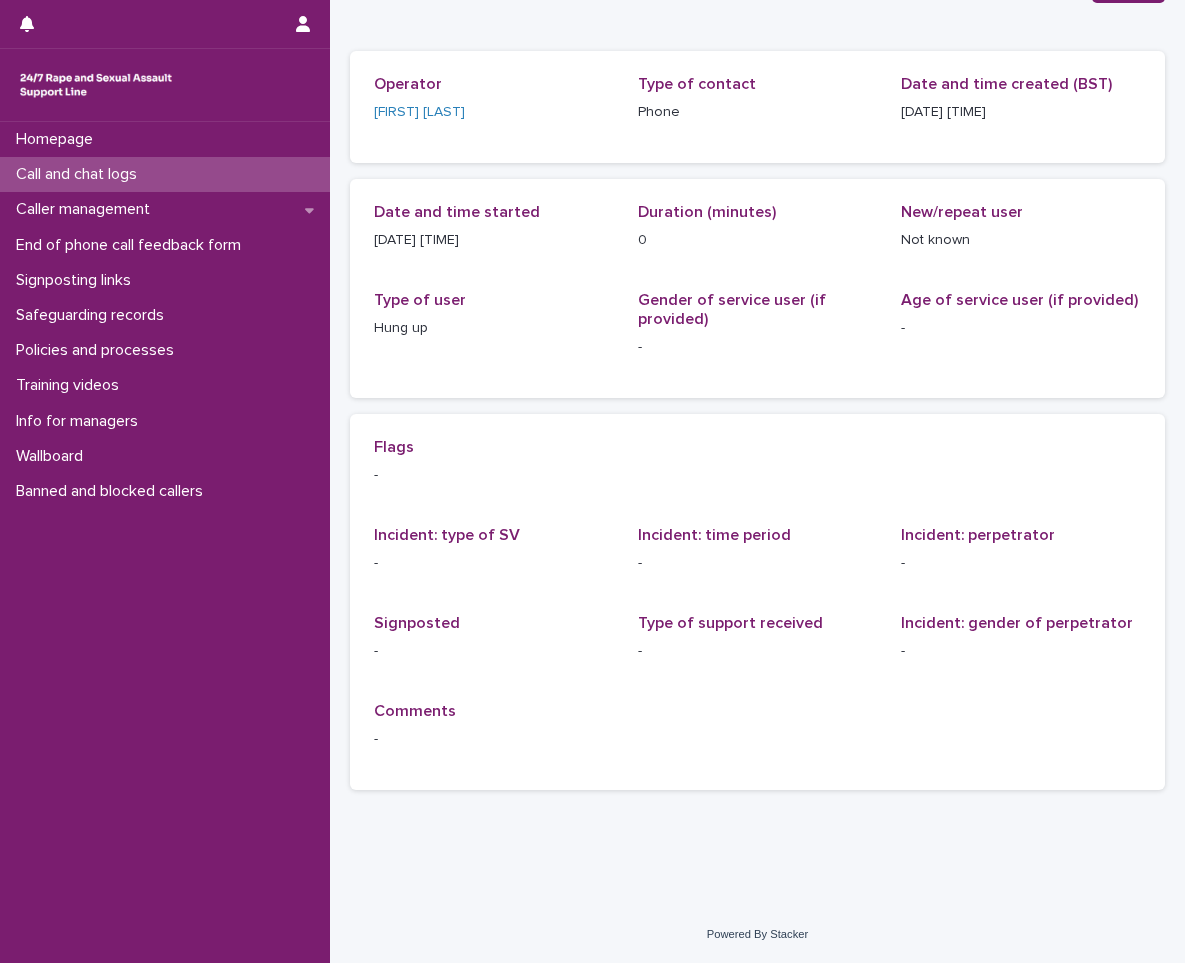 scroll, scrollTop: 0, scrollLeft: 0, axis: both 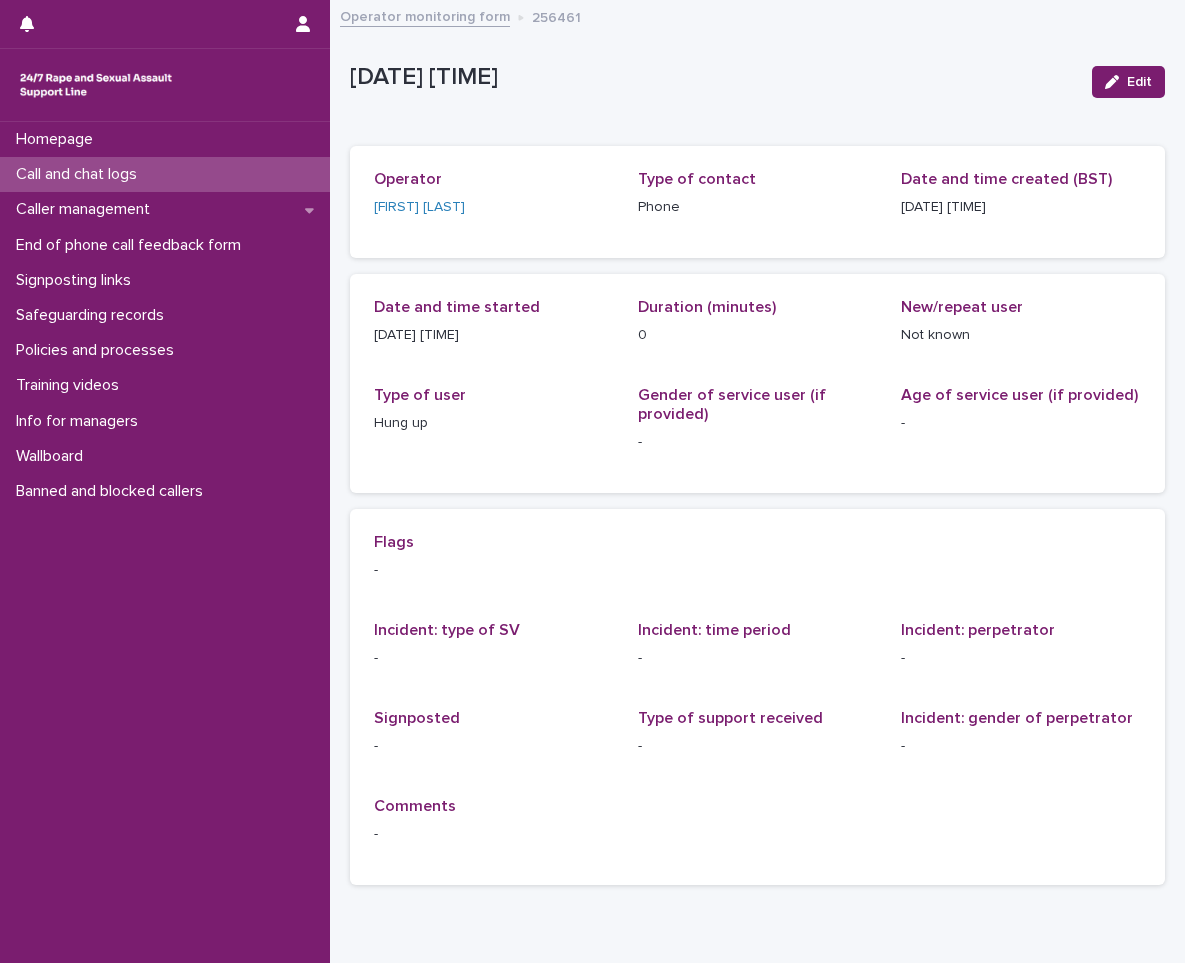 click on "Call and chat logs" at bounding box center [80, 174] 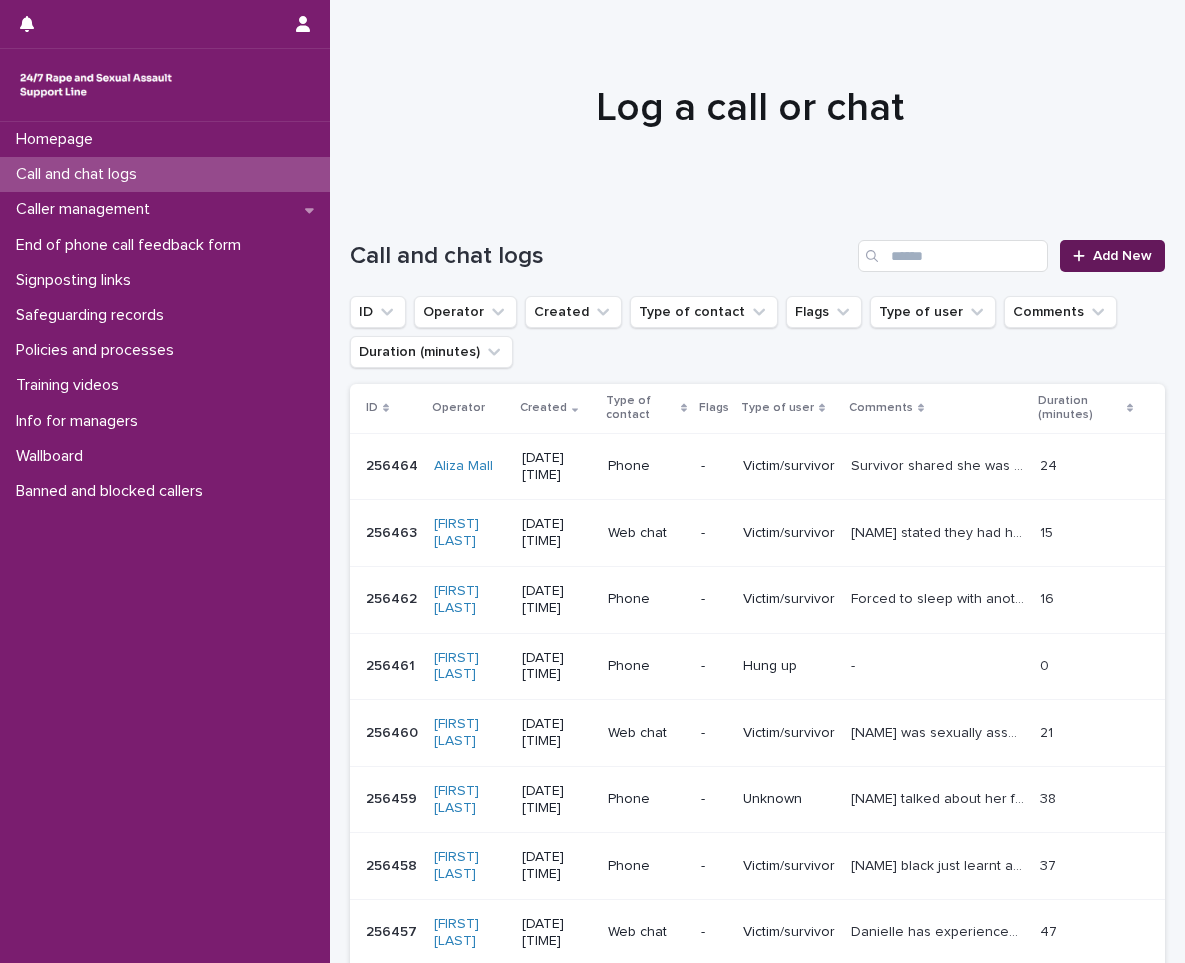click on "Add New" at bounding box center (1112, 256) 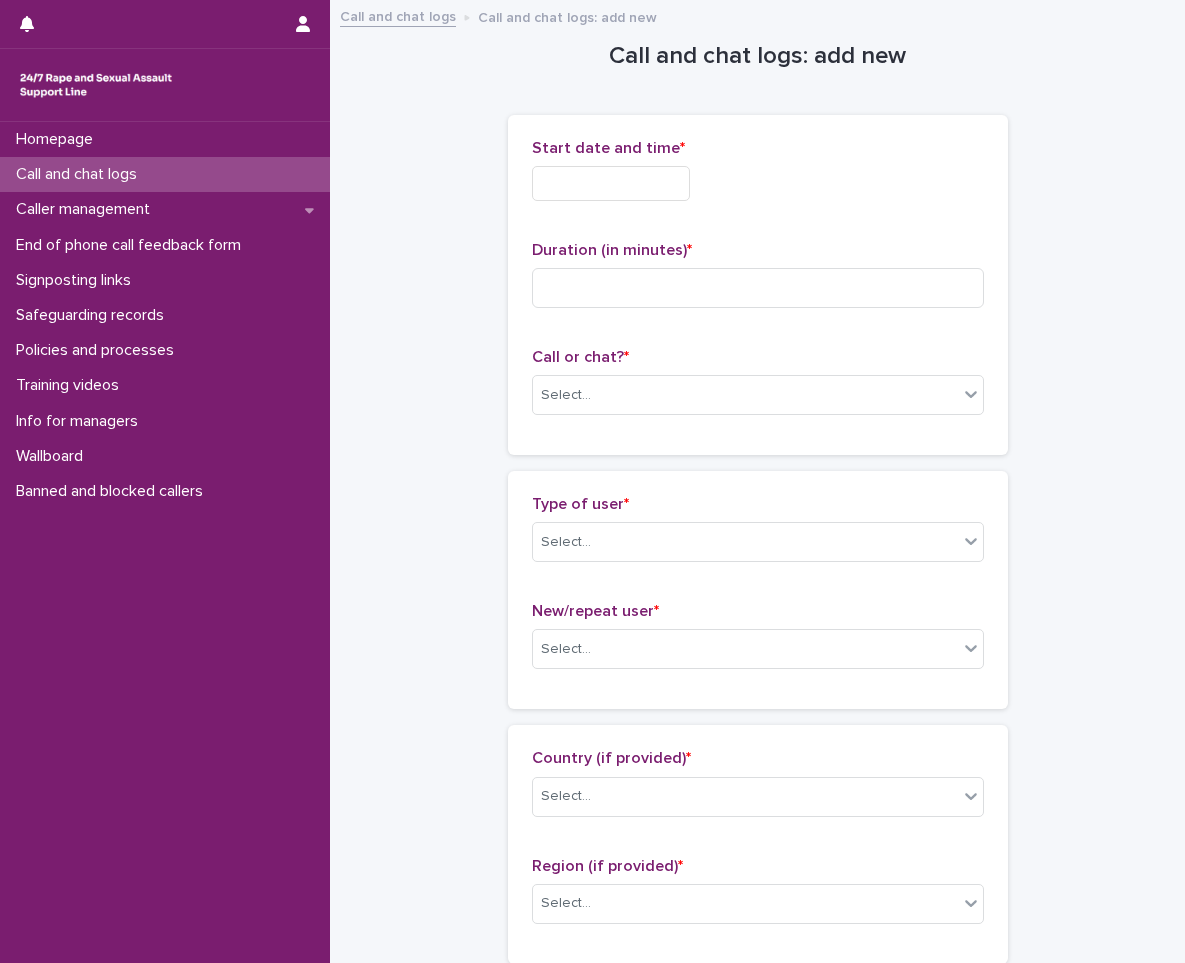 click at bounding box center [611, 183] 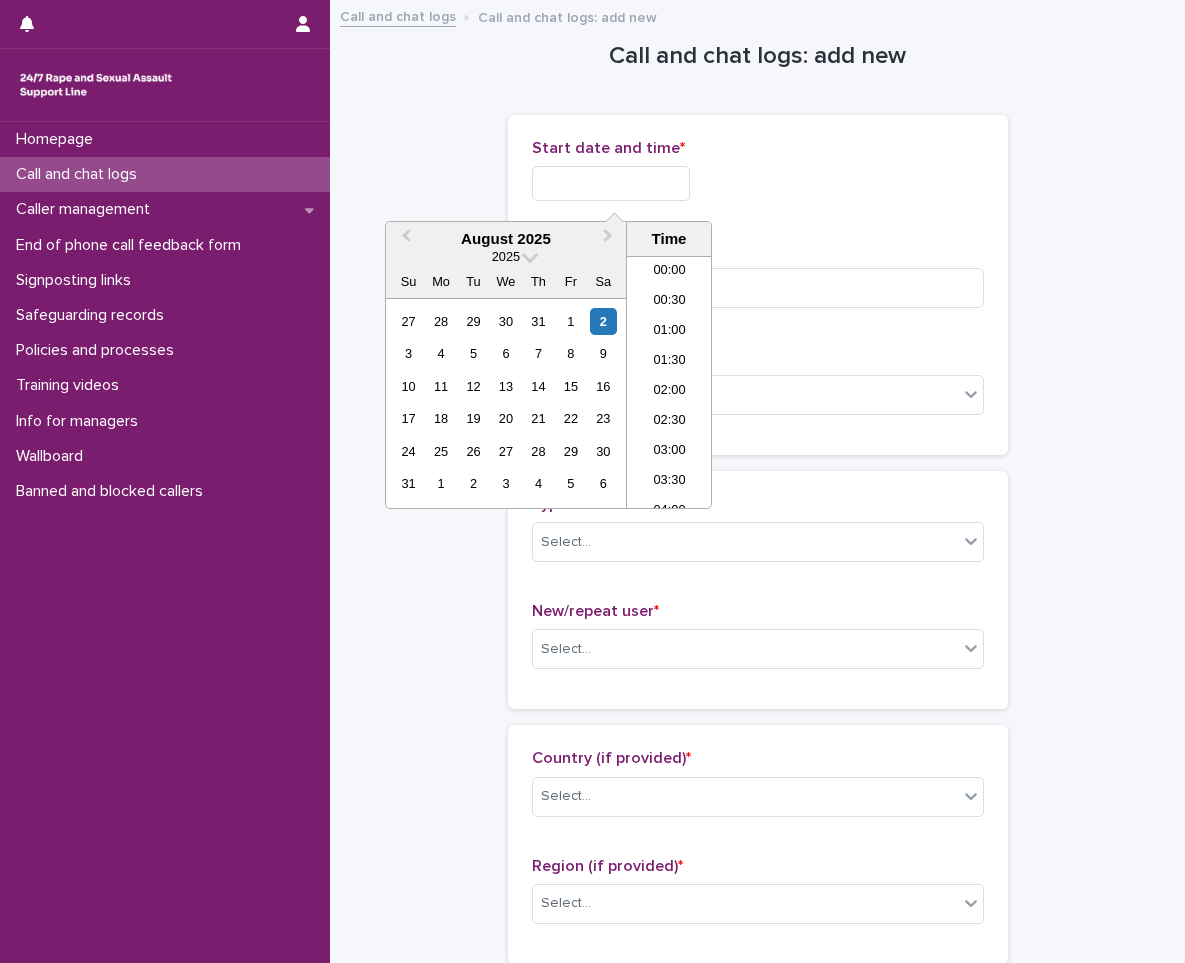 scroll, scrollTop: 940, scrollLeft: 0, axis: vertical 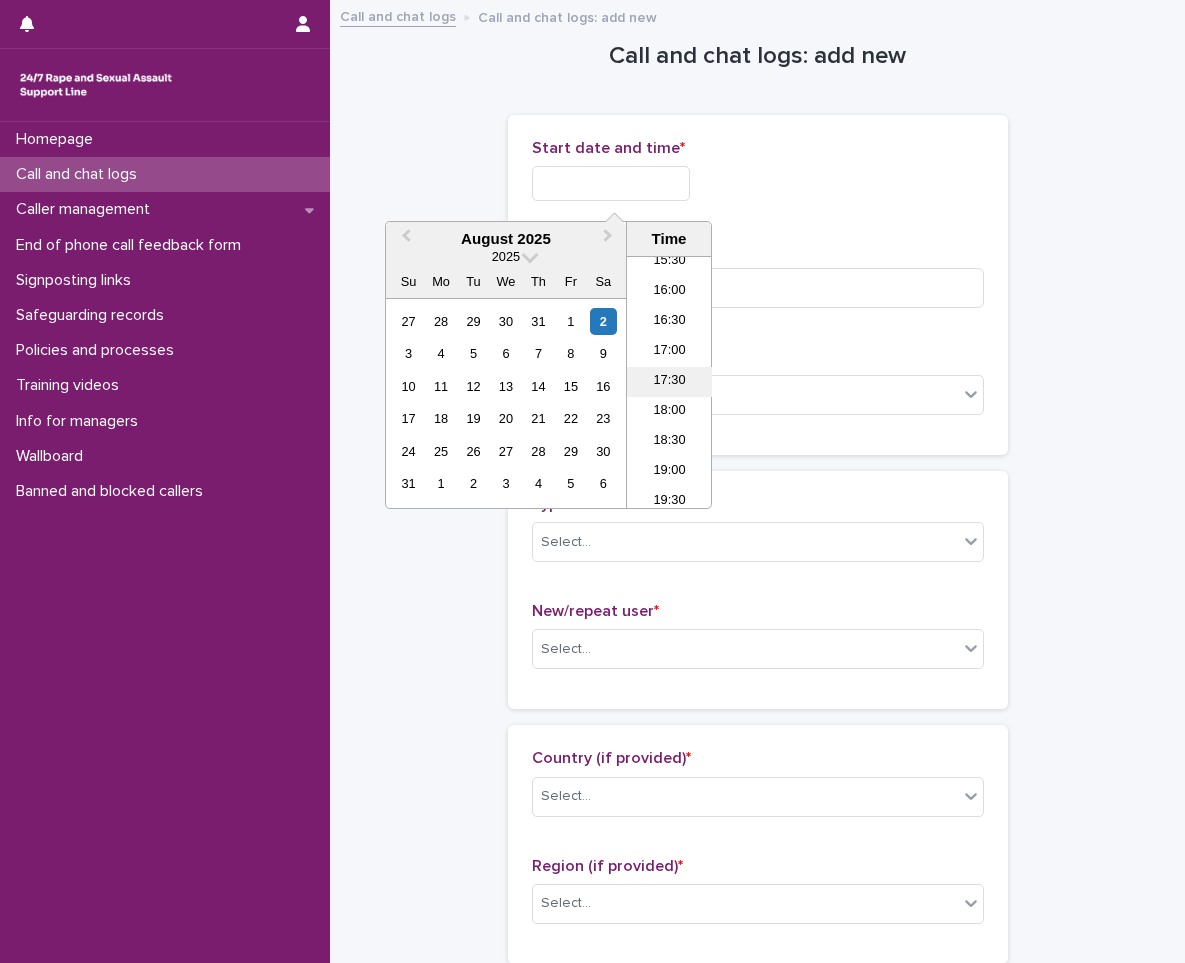 click on "17:30" at bounding box center [669, 382] 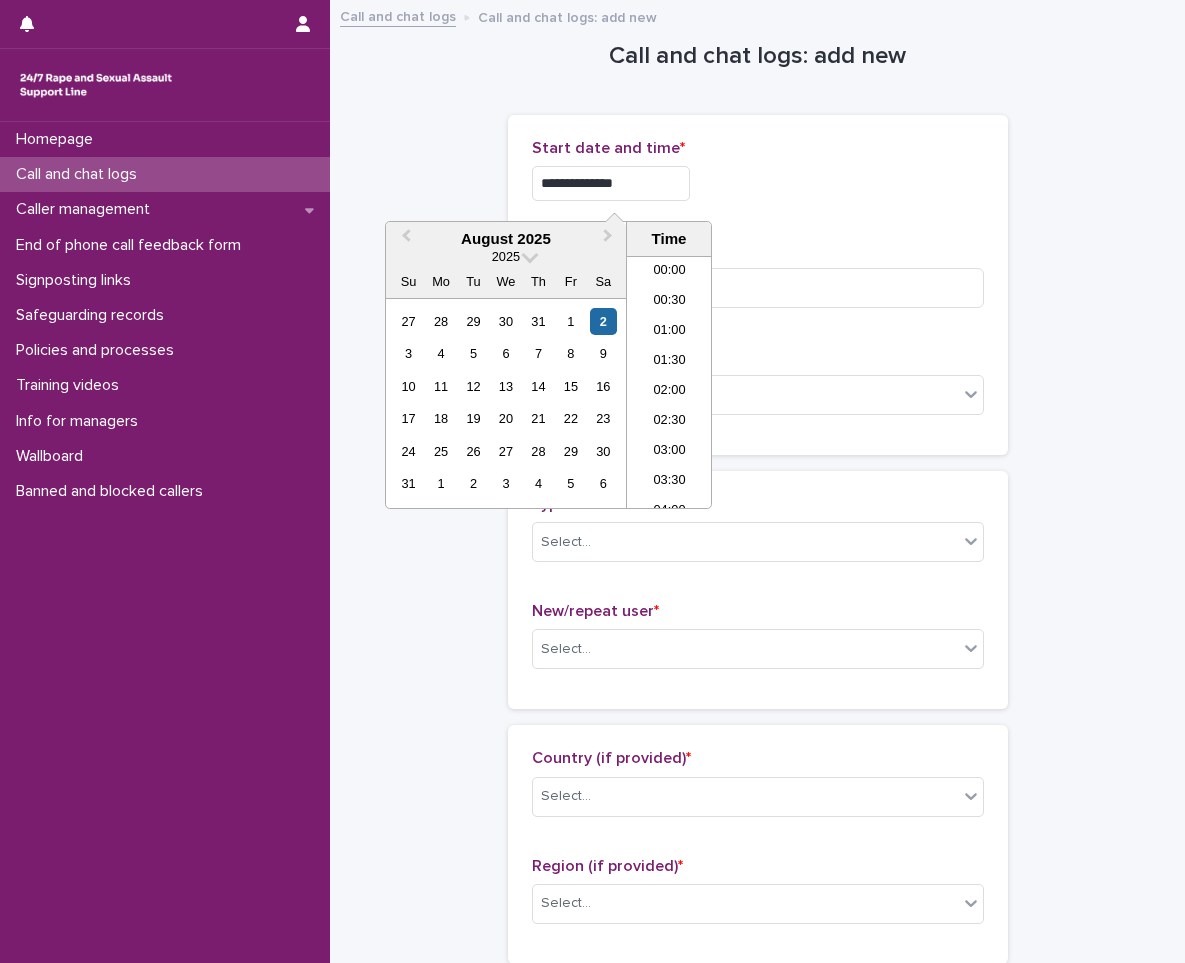 click on "**********" at bounding box center (611, 183) 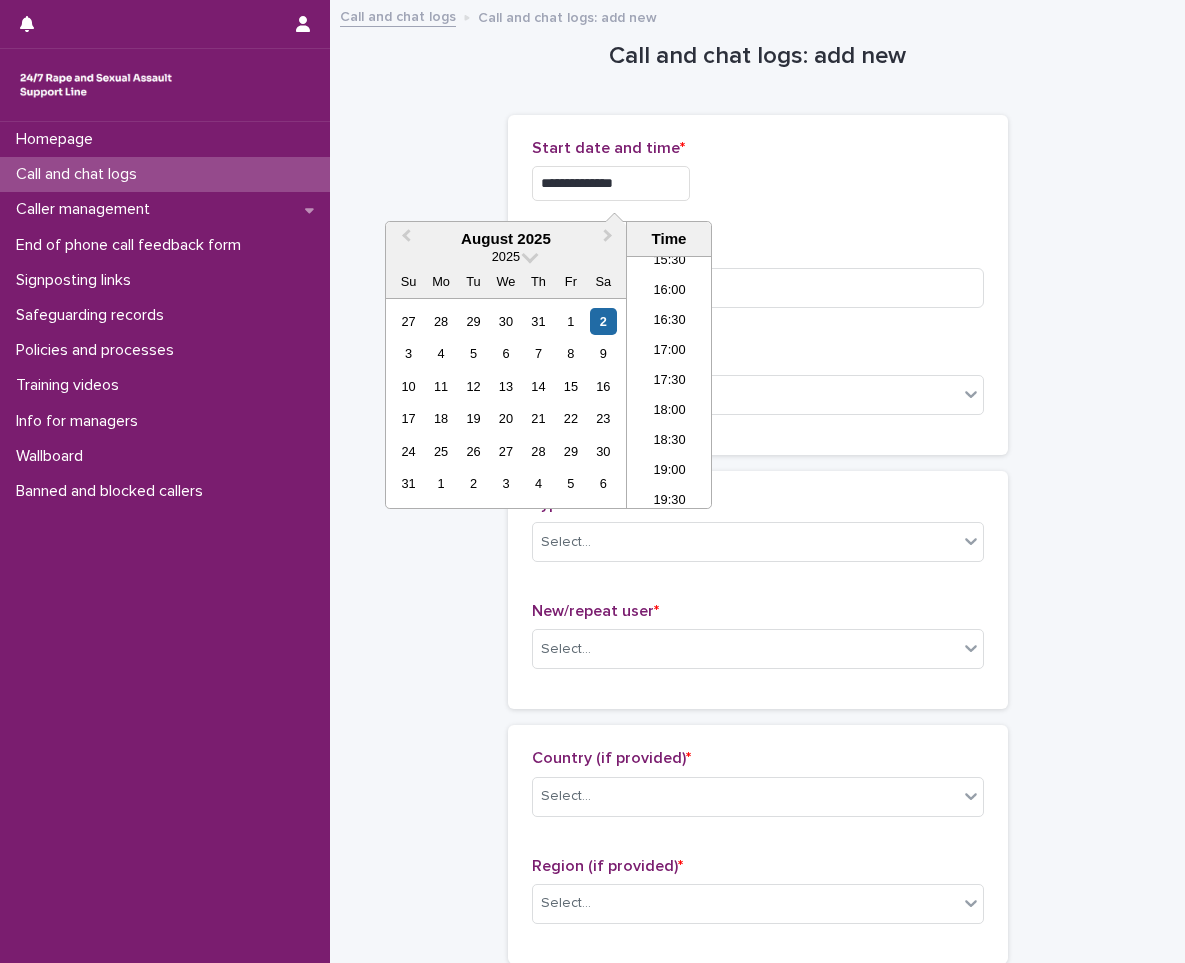 type on "**********" 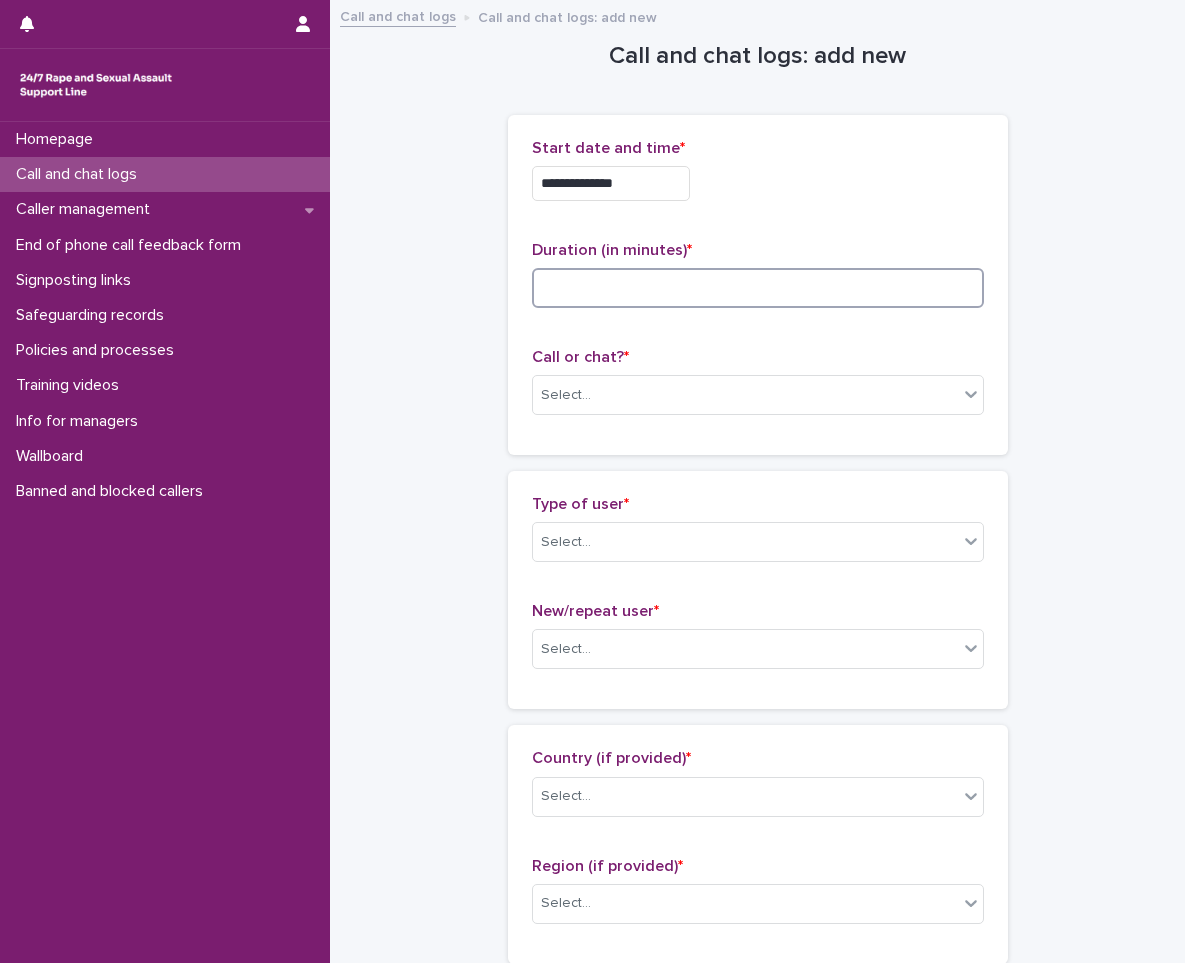 click at bounding box center (758, 288) 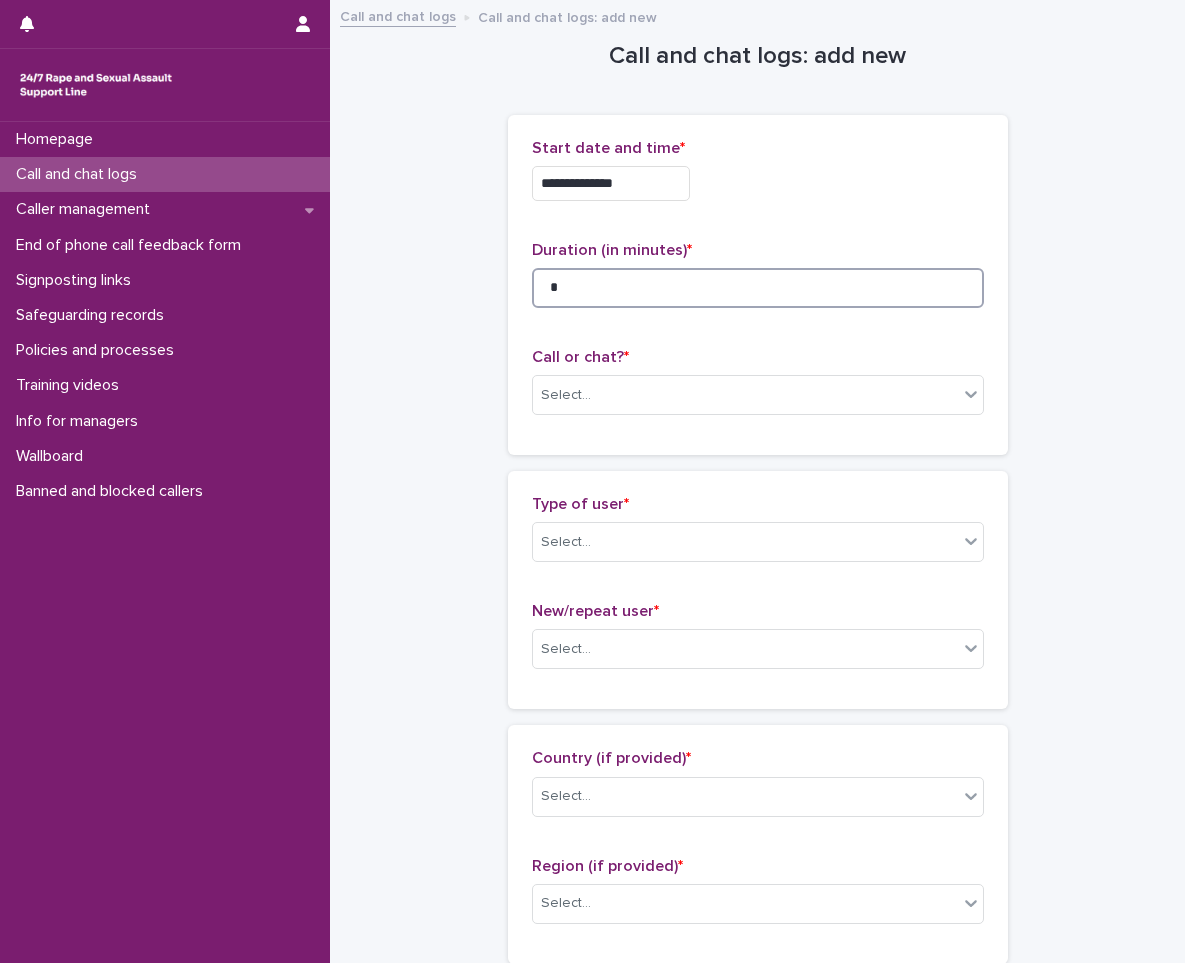 type on "*" 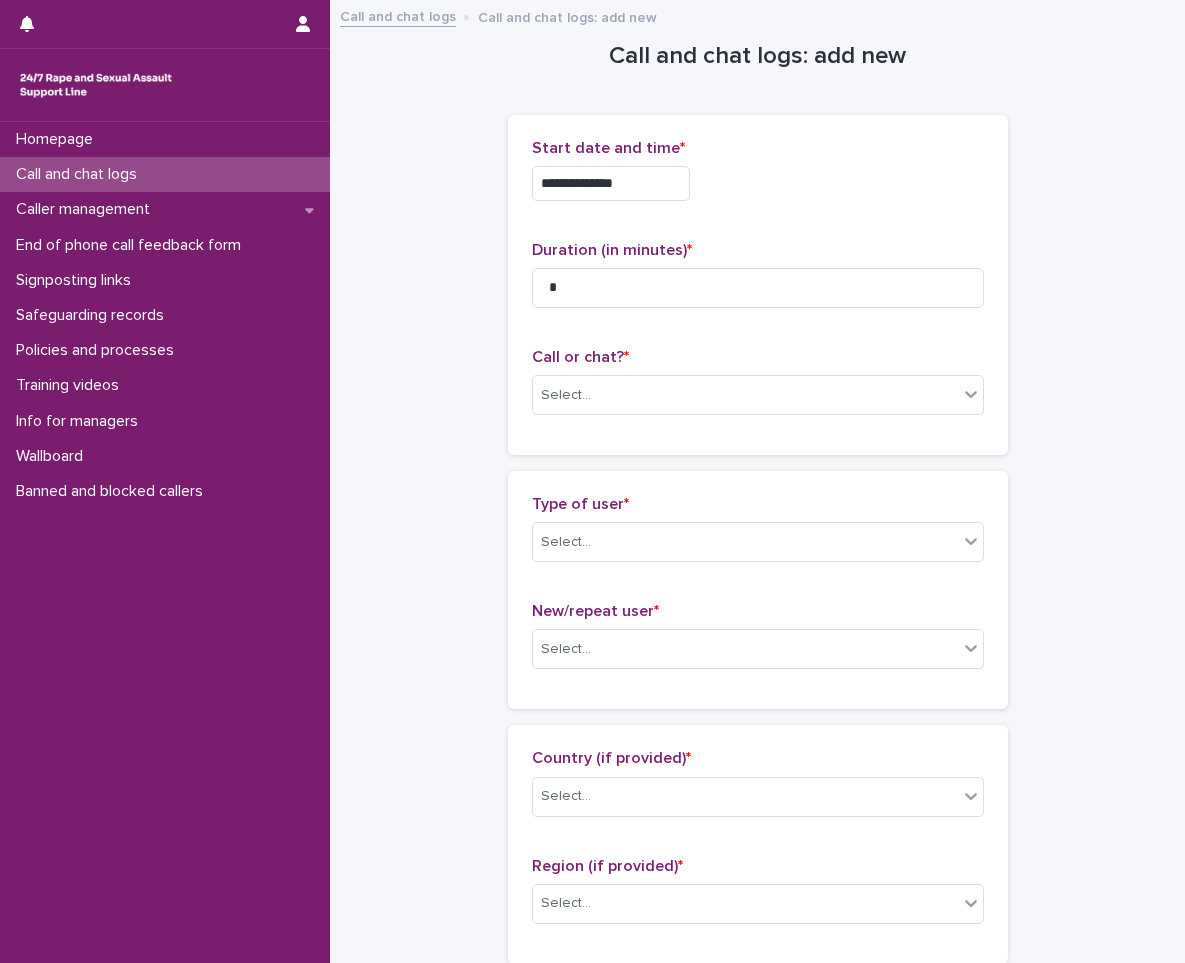 click on "Call or chat? * Select..." at bounding box center (758, 389) 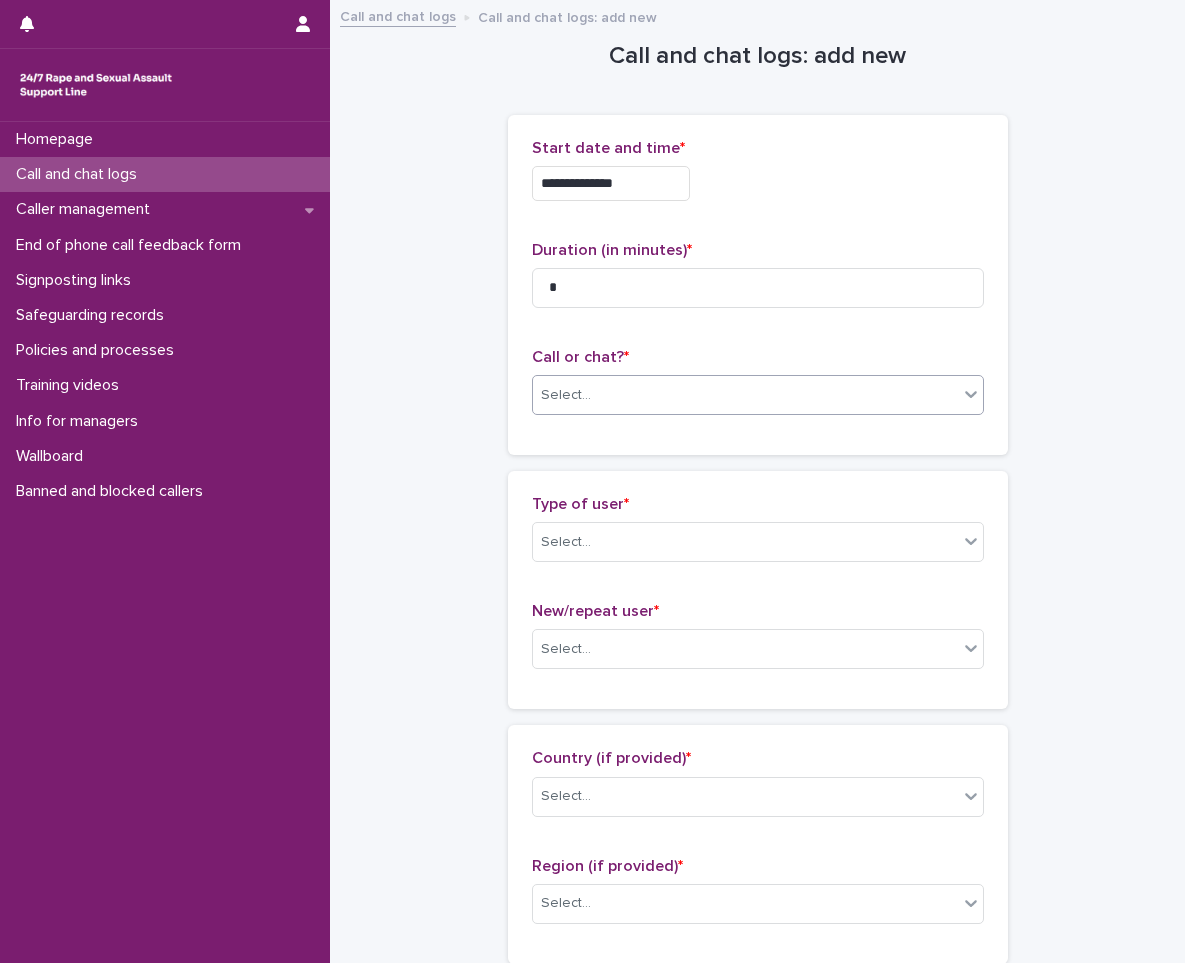 click on "Select..." at bounding box center (745, 395) 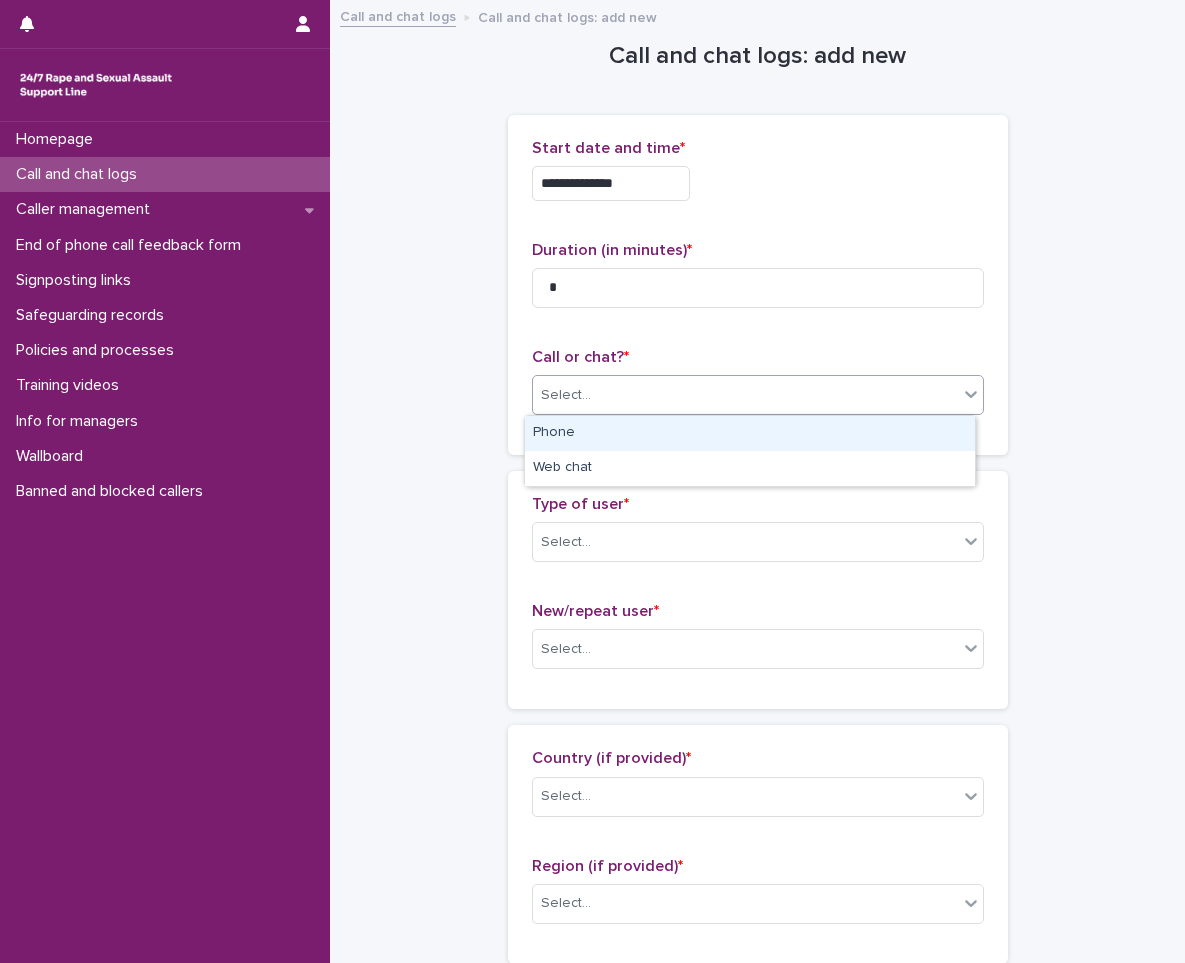 click on "Phone" at bounding box center [750, 433] 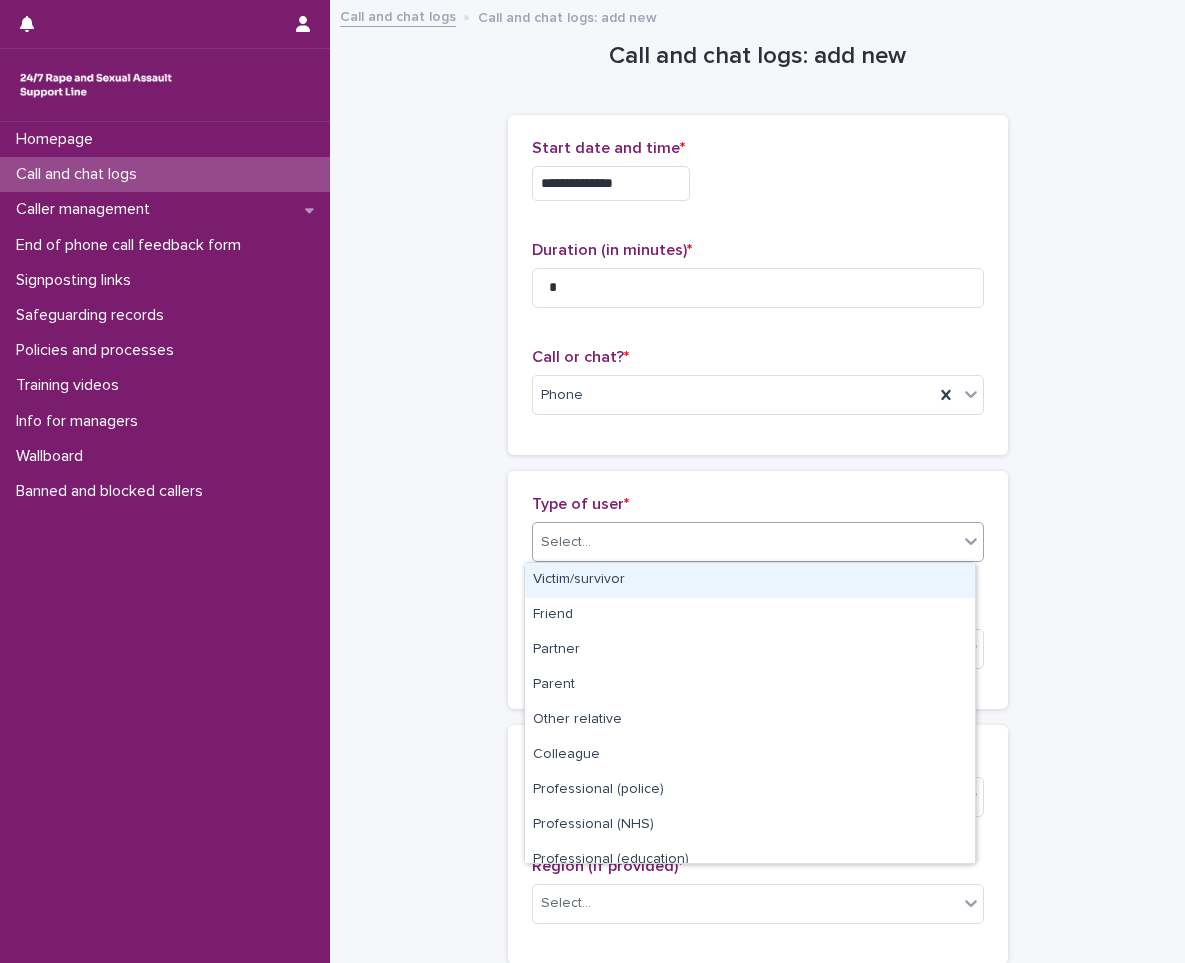 click on "Select..." at bounding box center [745, 542] 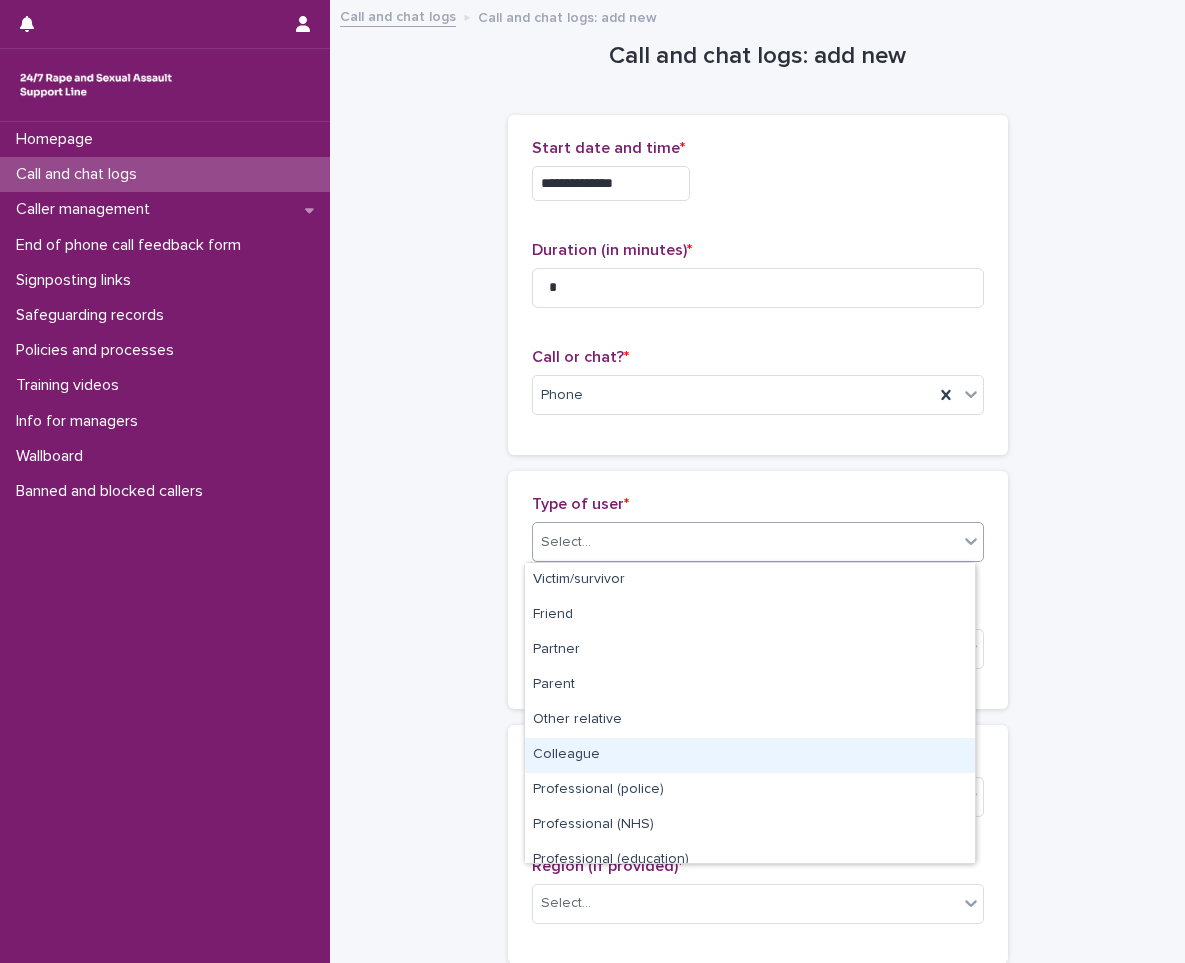 scroll, scrollTop: 225, scrollLeft: 0, axis: vertical 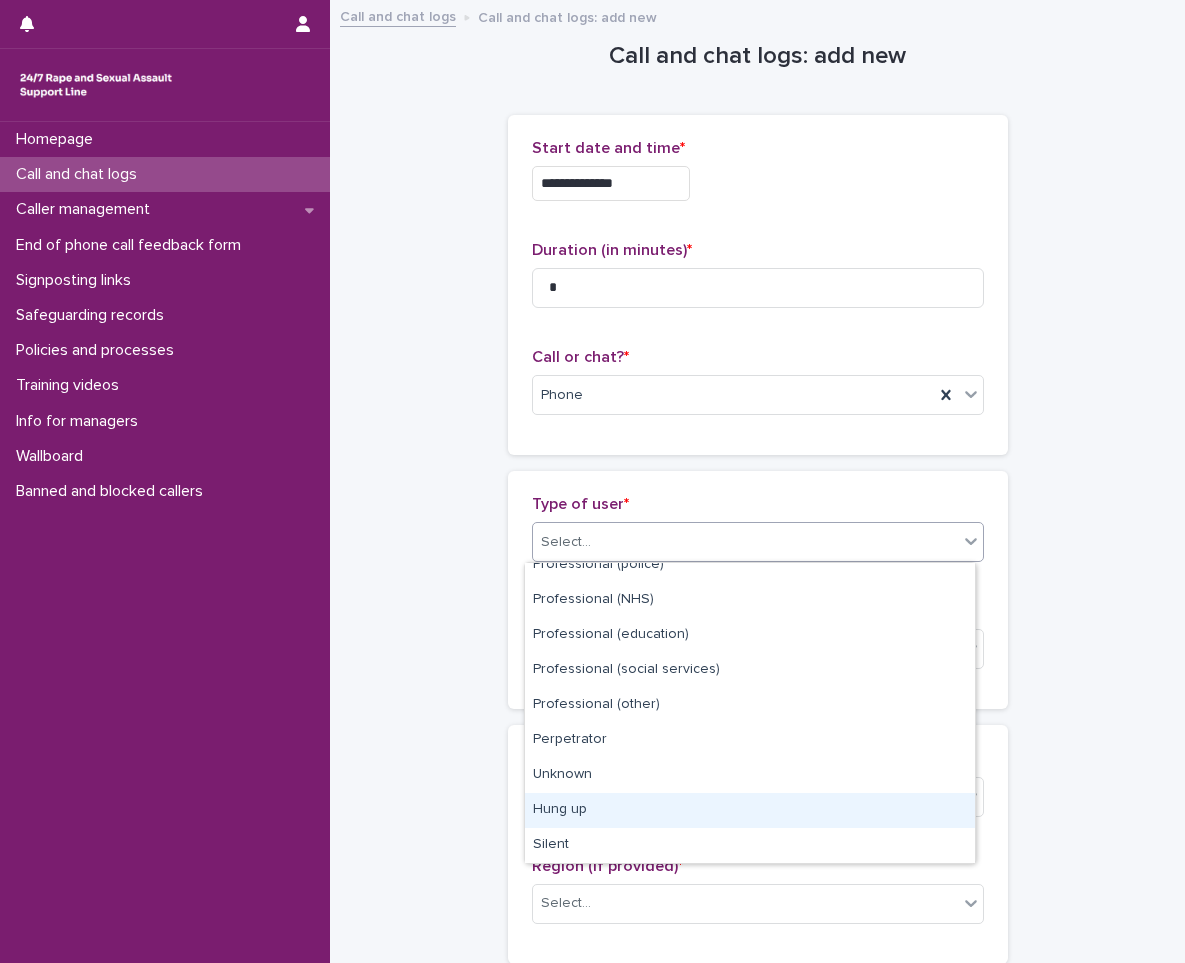 click on "Hung up" at bounding box center [750, 810] 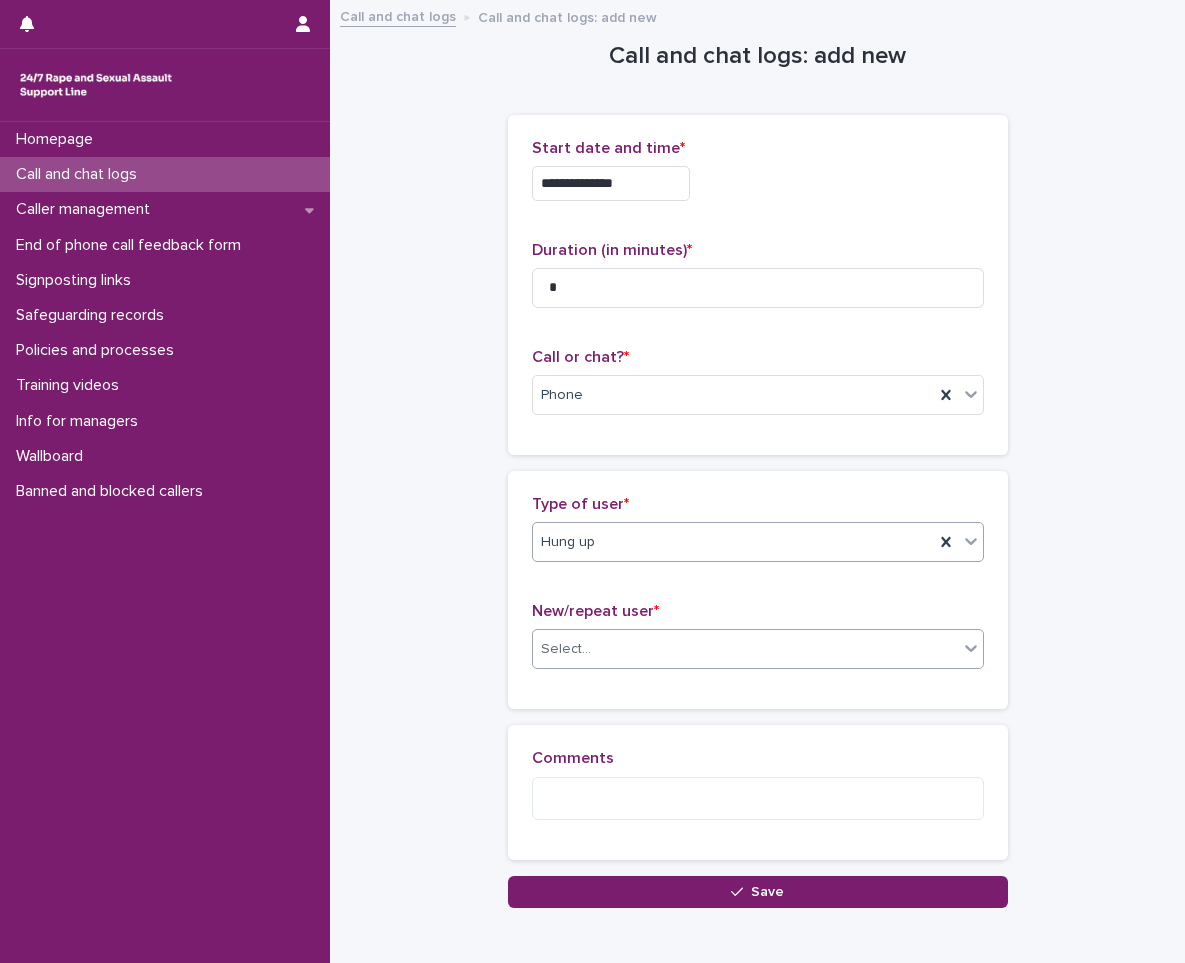click on "Select..." at bounding box center [745, 649] 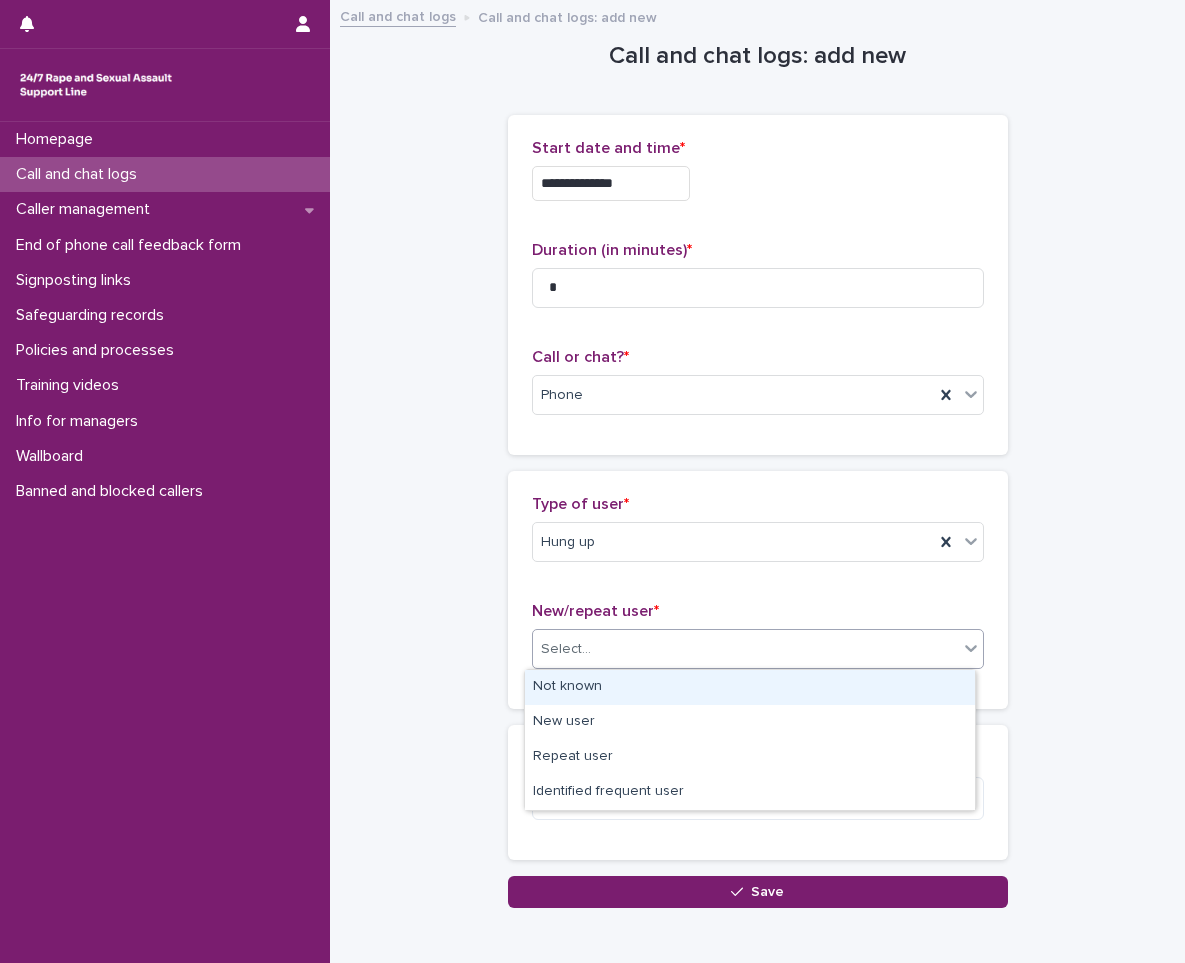 click on "Not known" at bounding box center [750, 687] 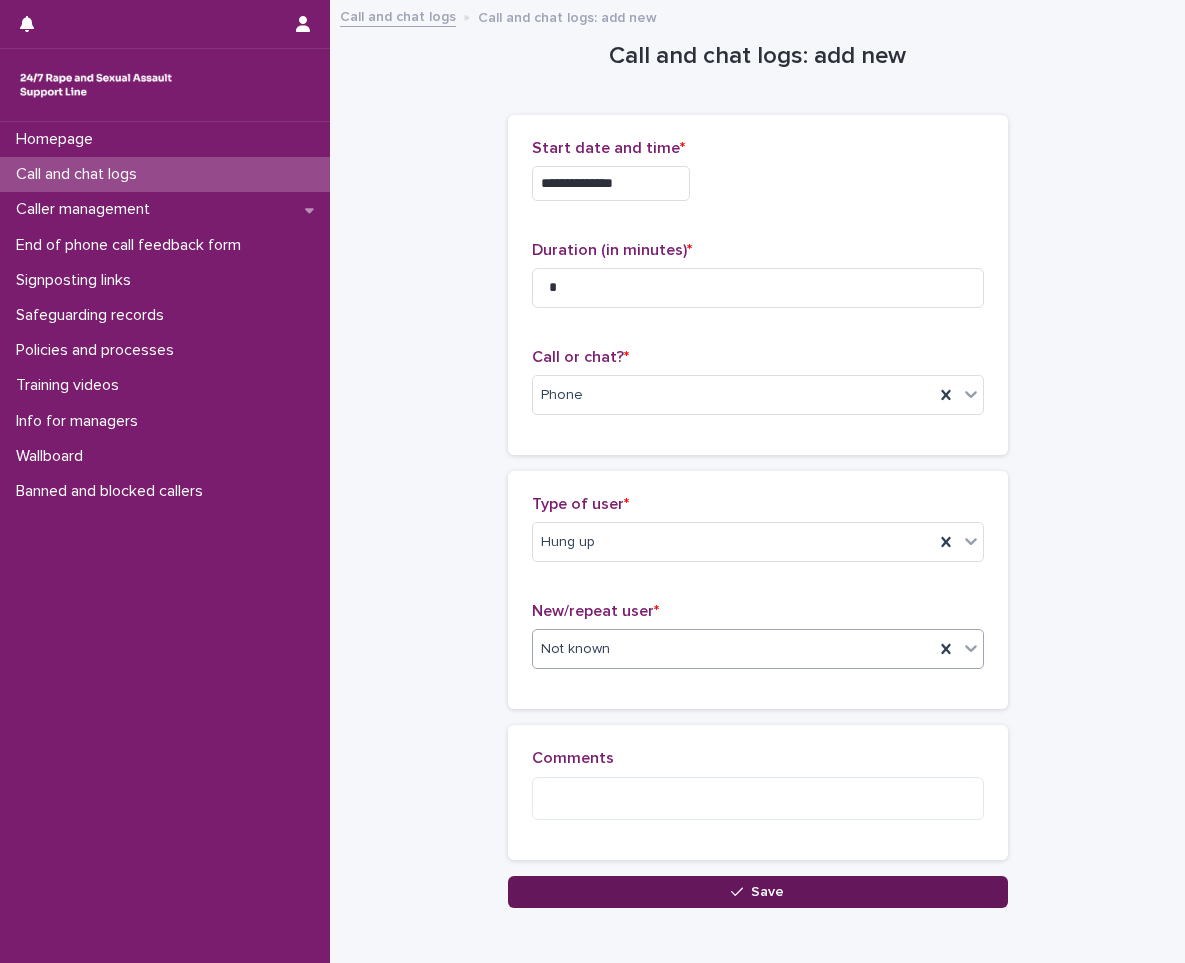 click on "Save" at bounding box center (767, 892) 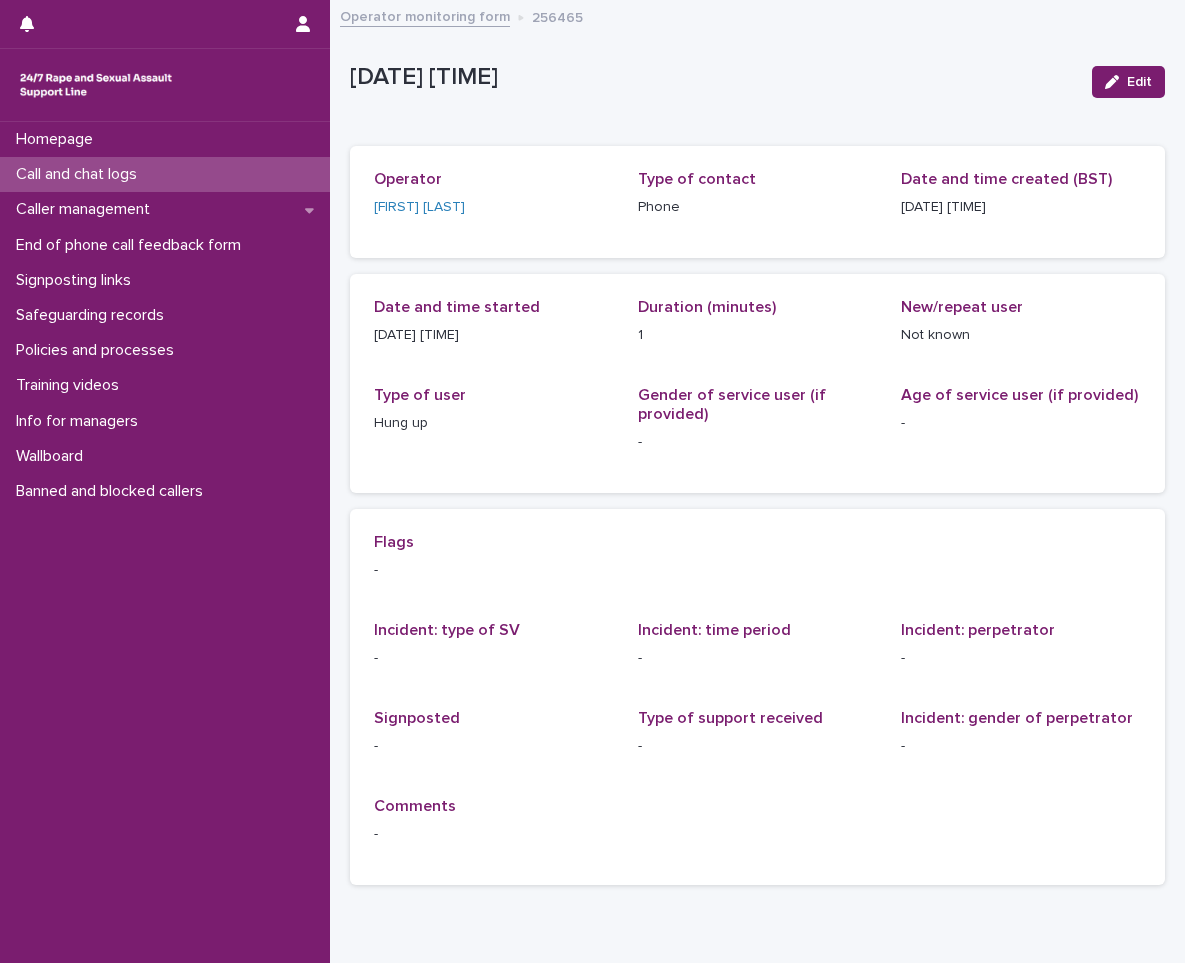 click on "Call and chat logs" at bounding box center (80, 174) 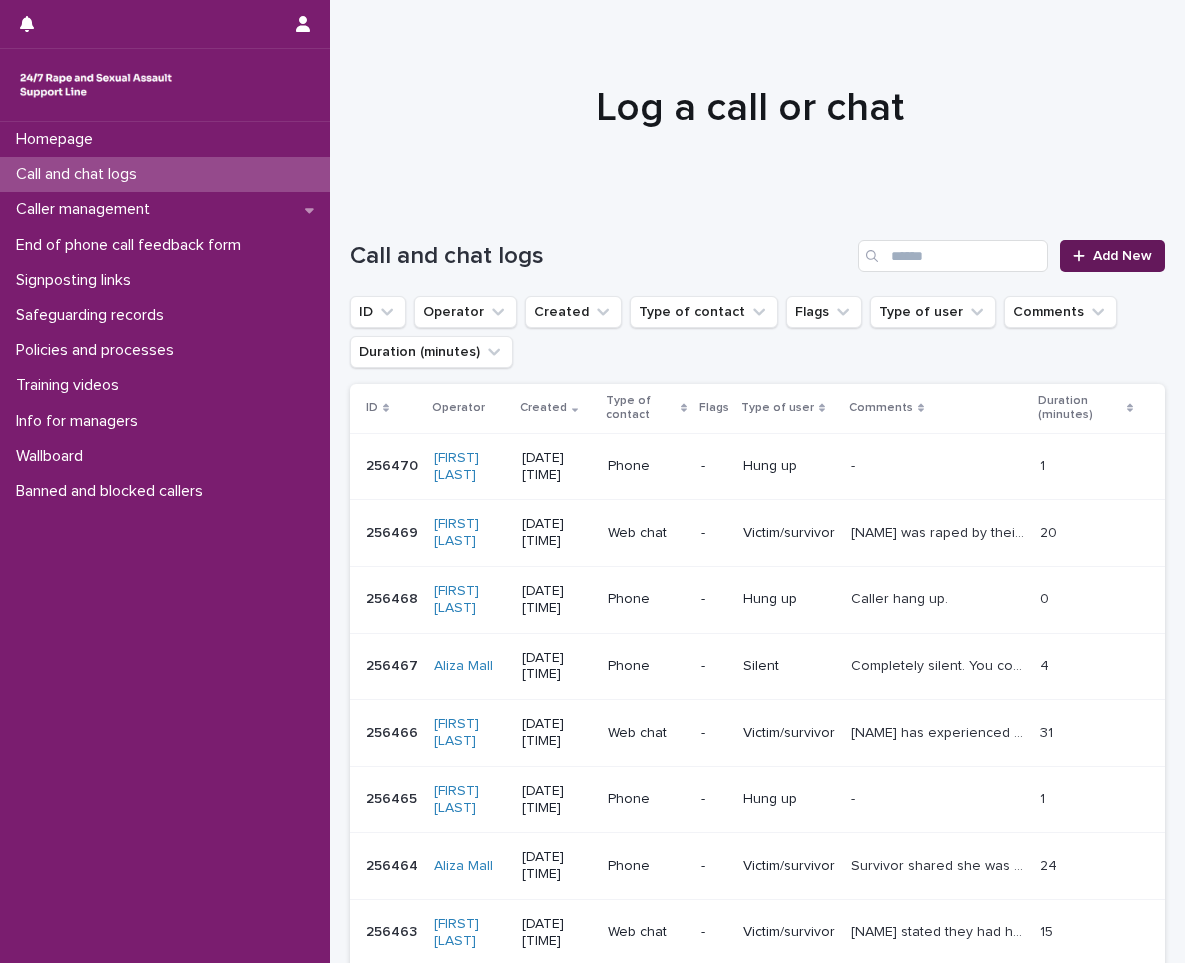 click on "Add New" at bounding box center [1112, 256] 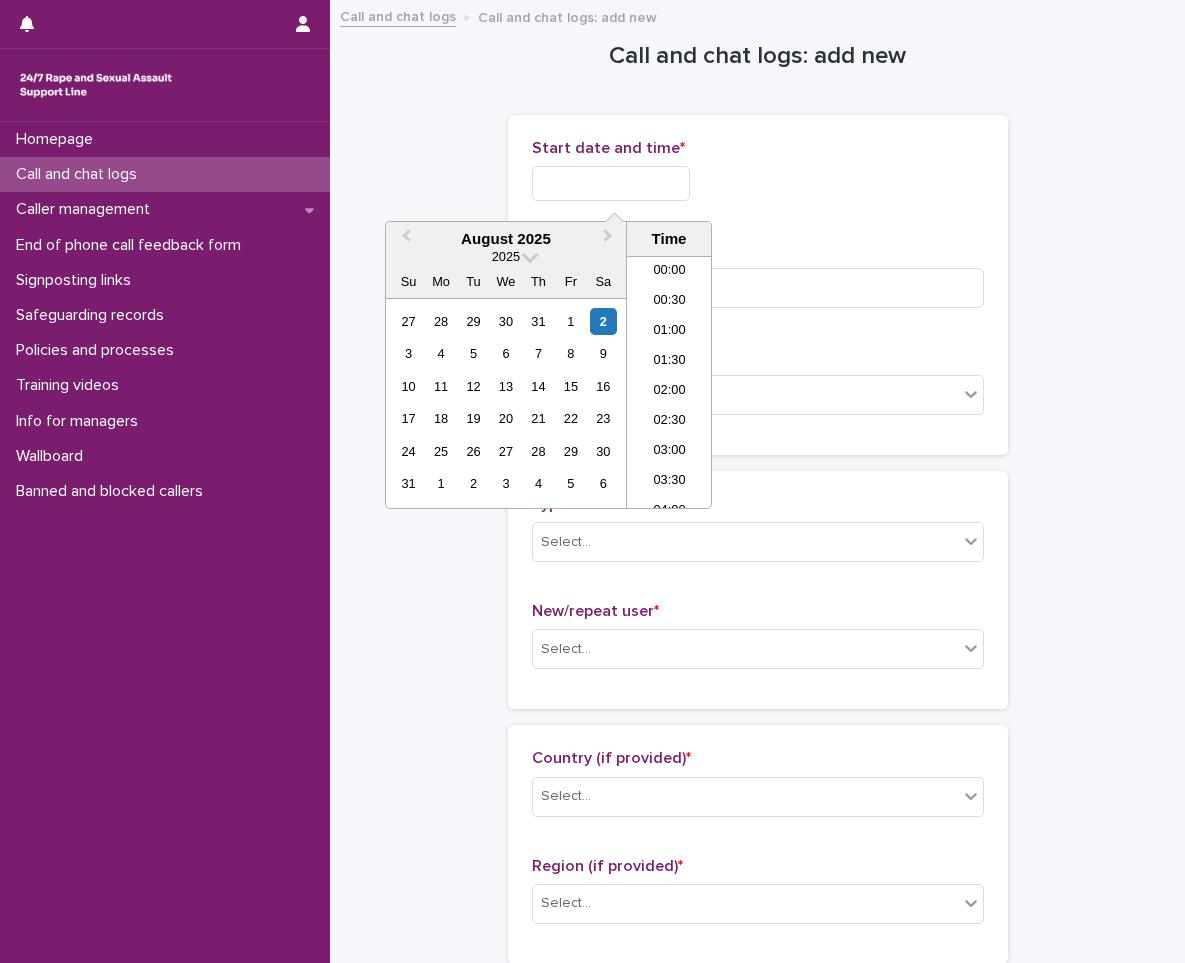 click at bounding box center [611, 183] 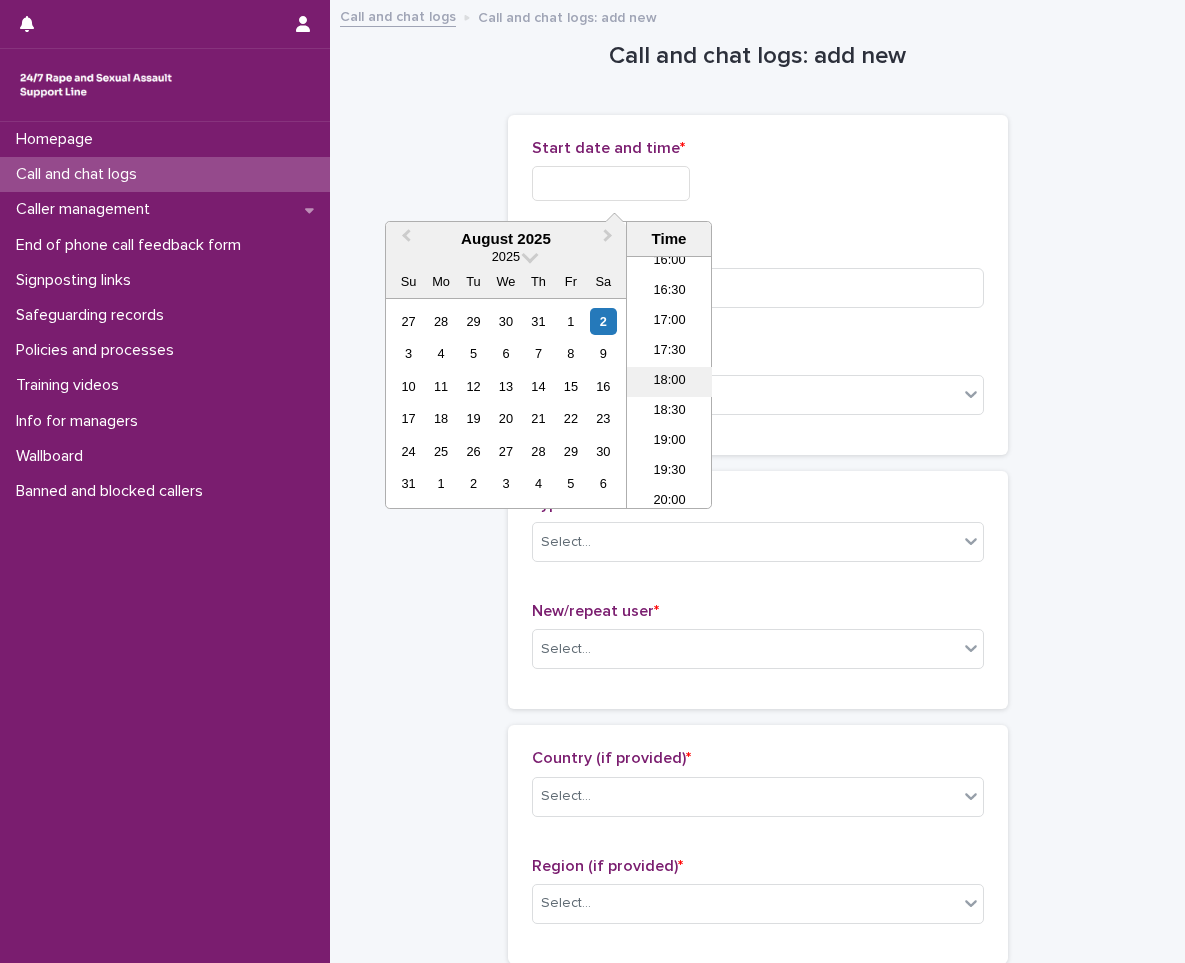 click on "18:00" at bounding box center (669, 382) 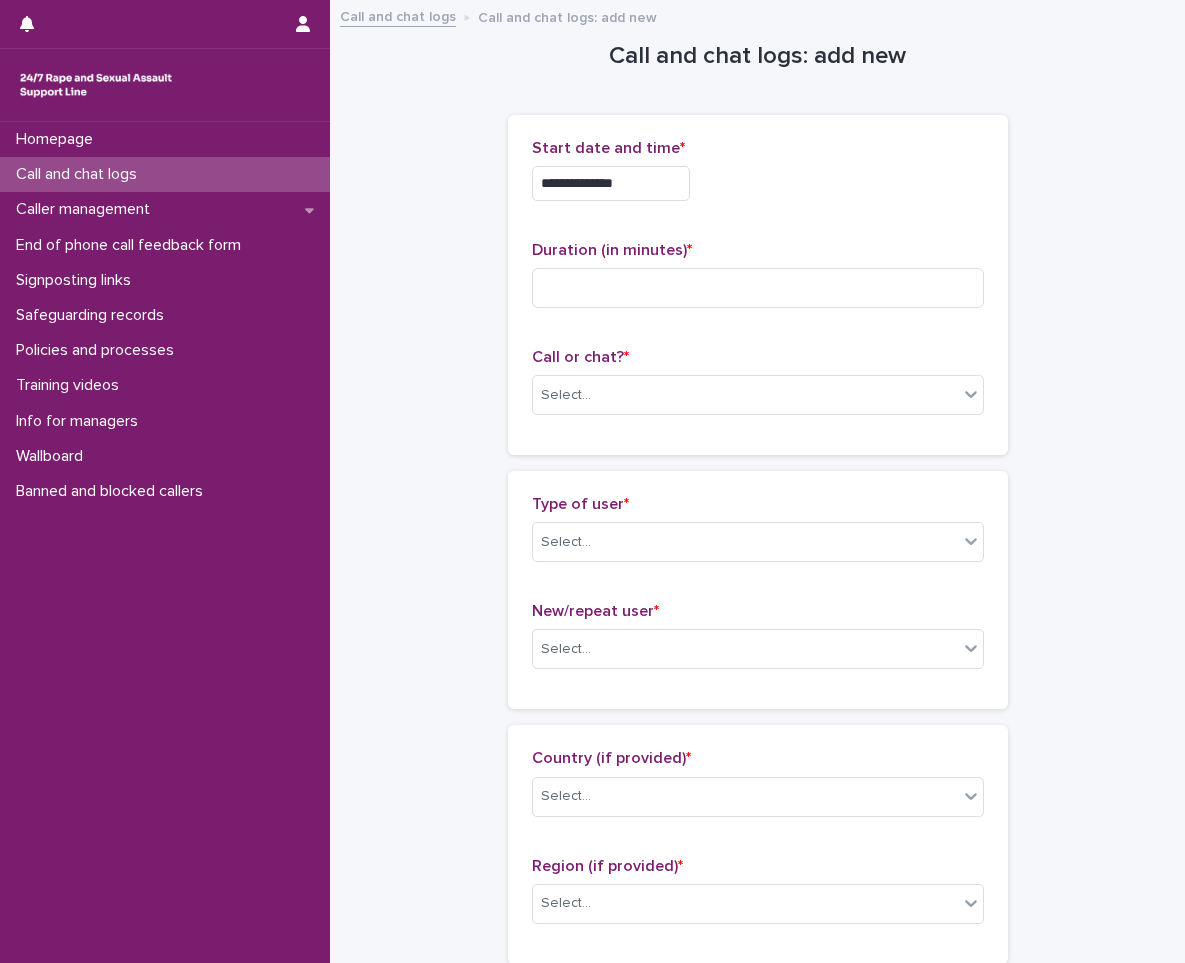 click on "**********" at bounding box center (611, 183) 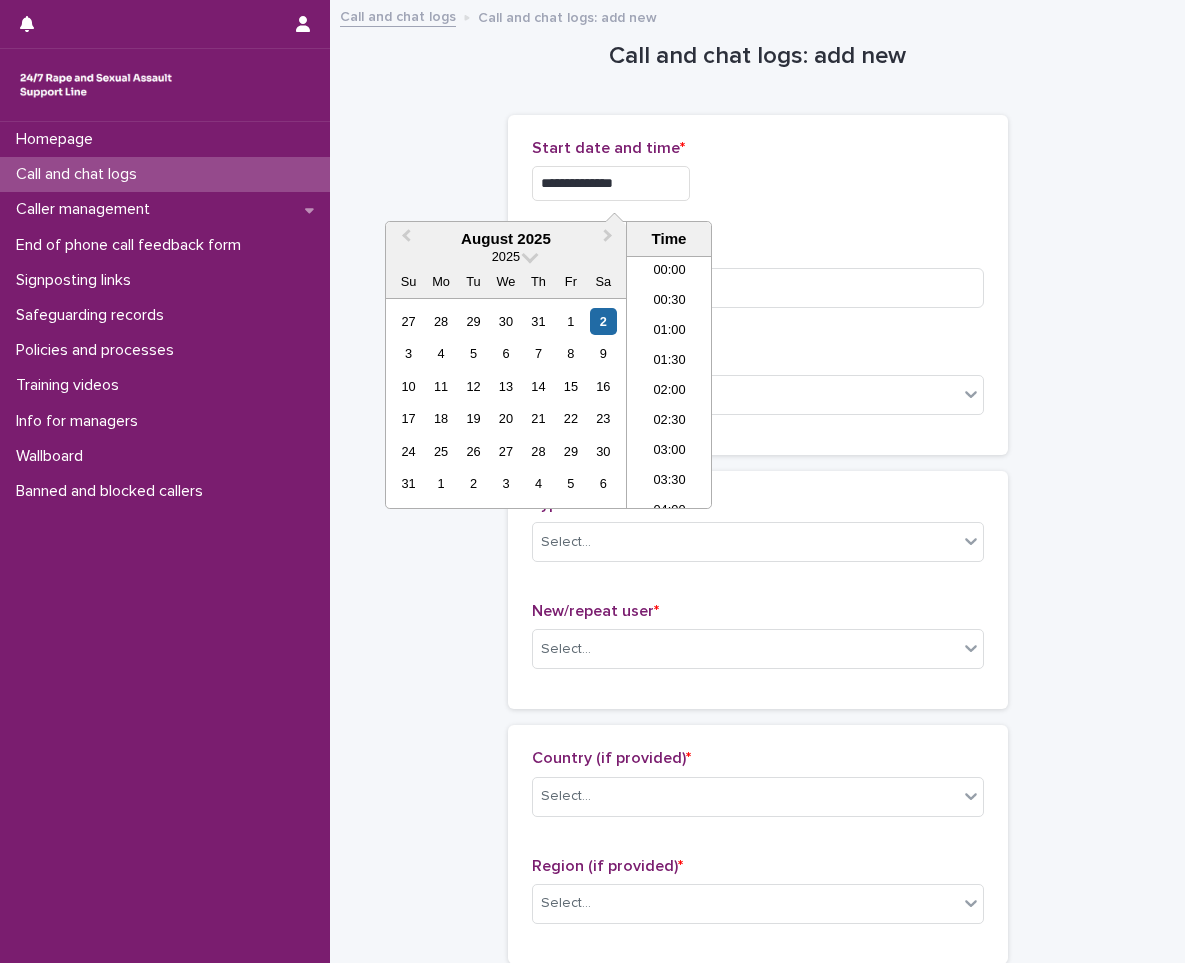 scroll, scrollTop: 970, scrollLeft: 0, axis: vertical 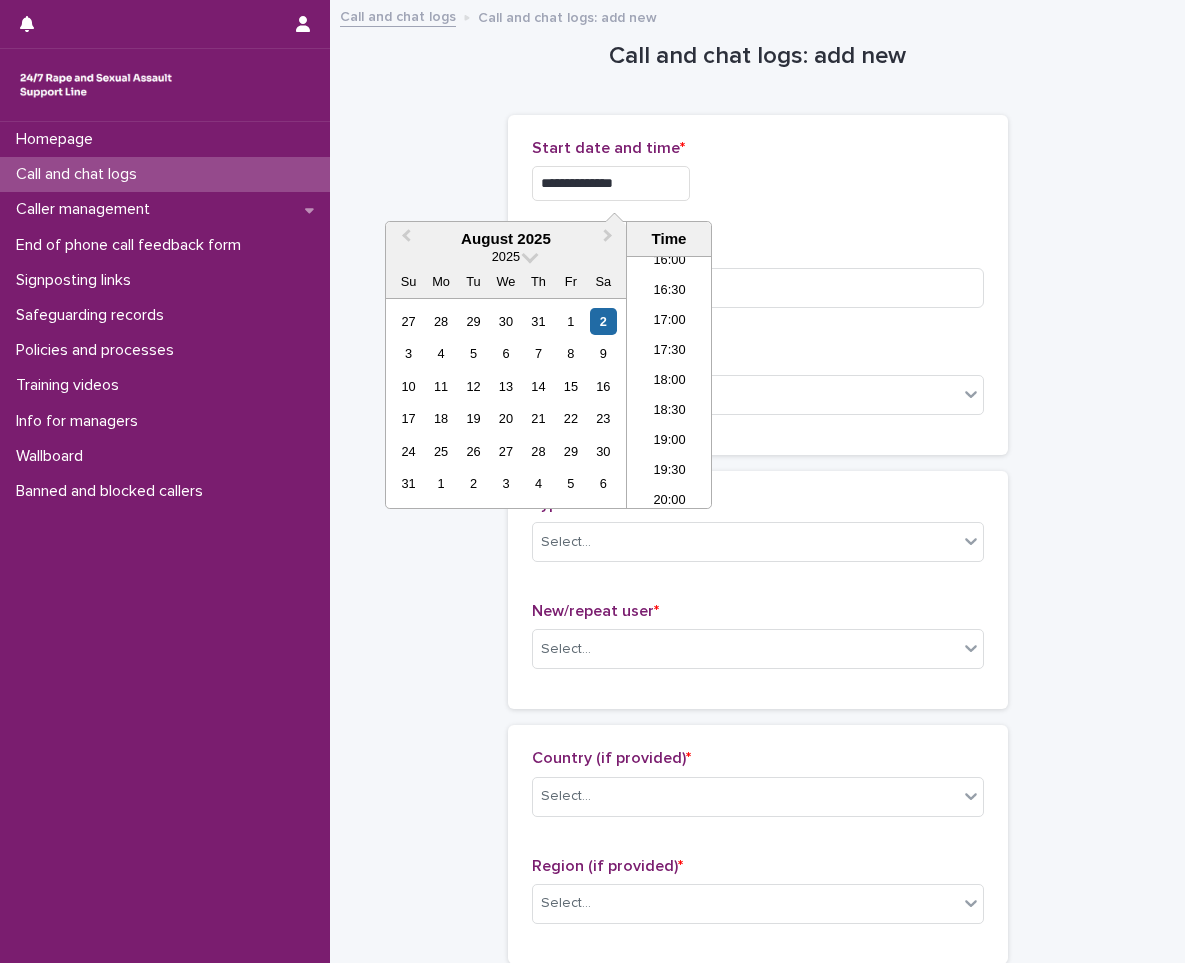 type on "**********" 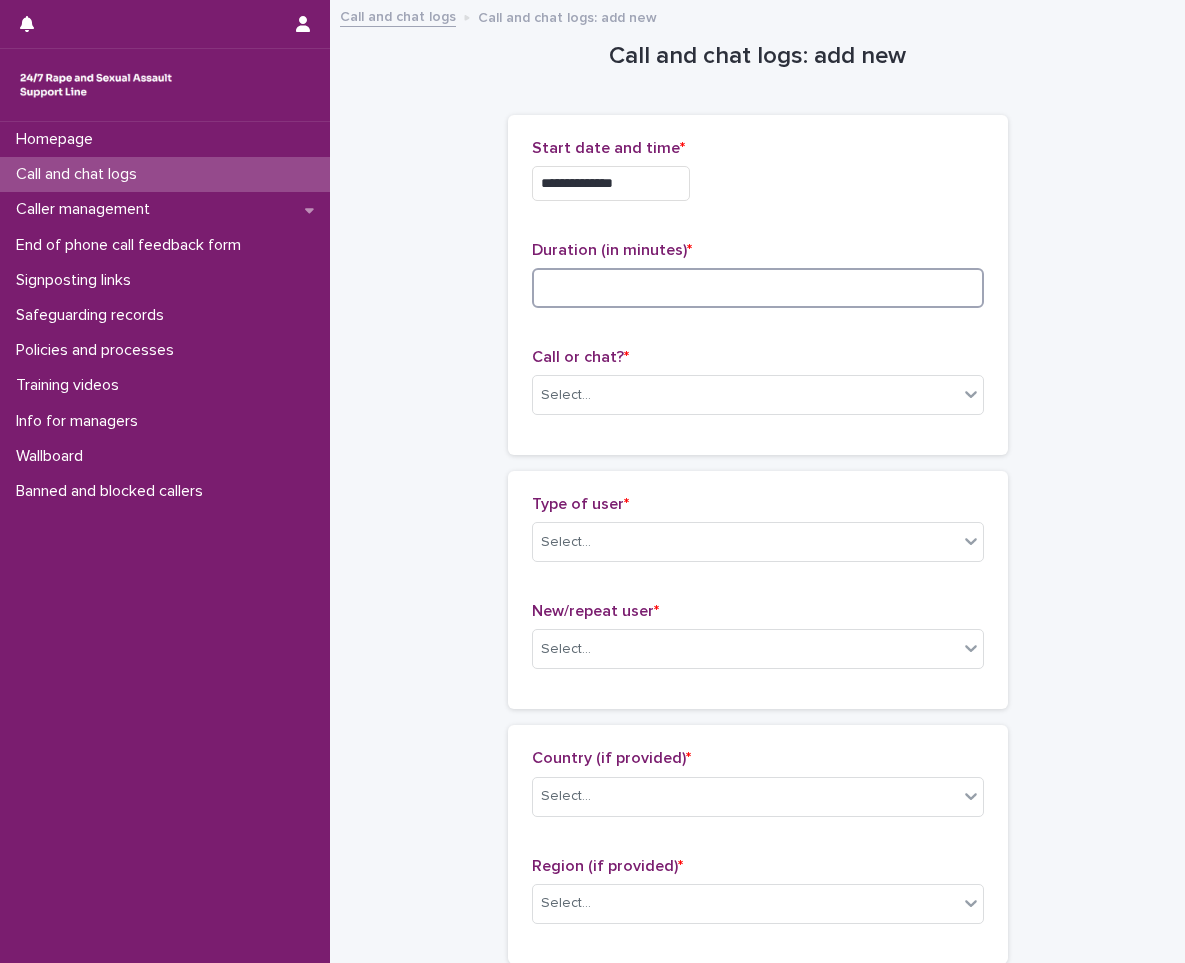 click at bounding box center [758, 288] 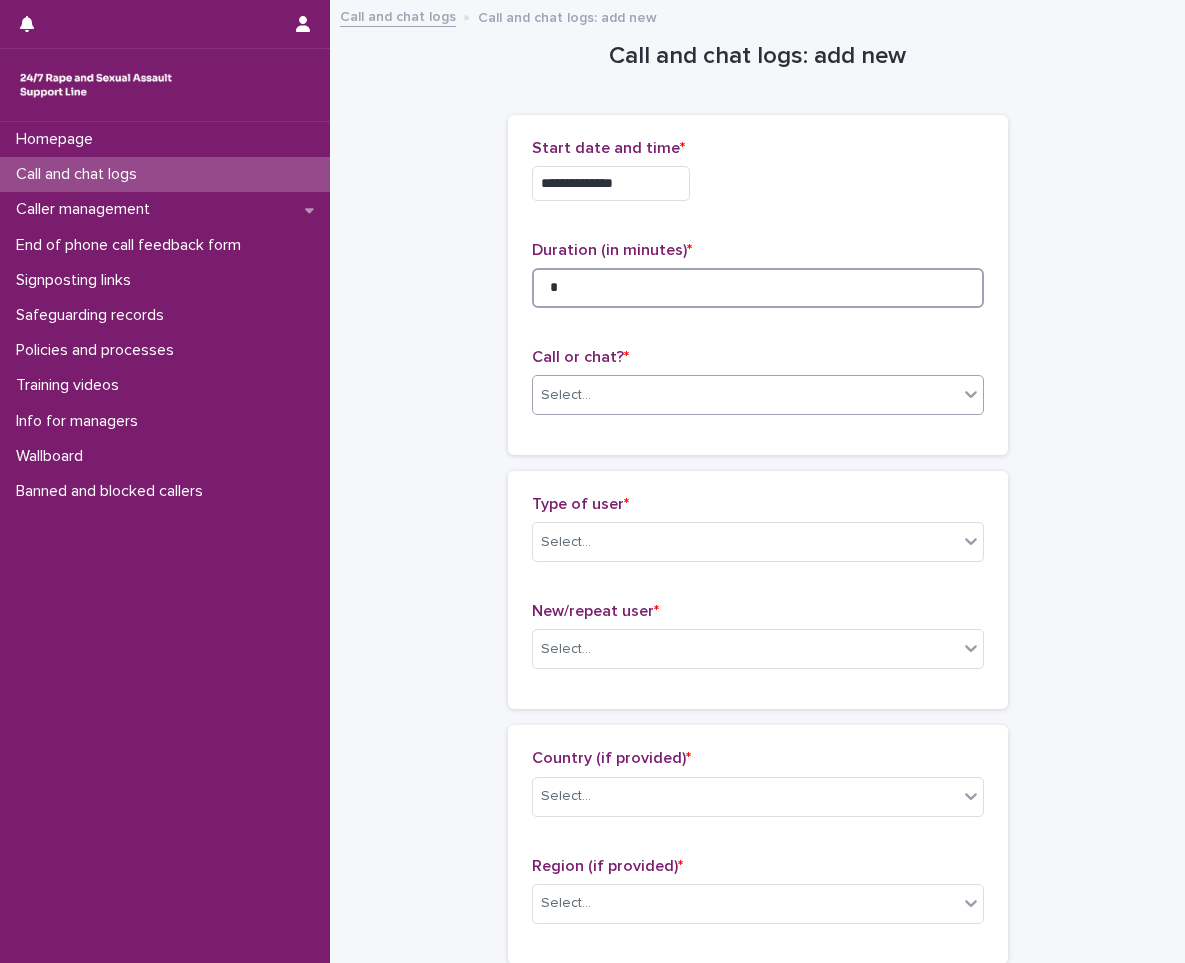 type on "*" 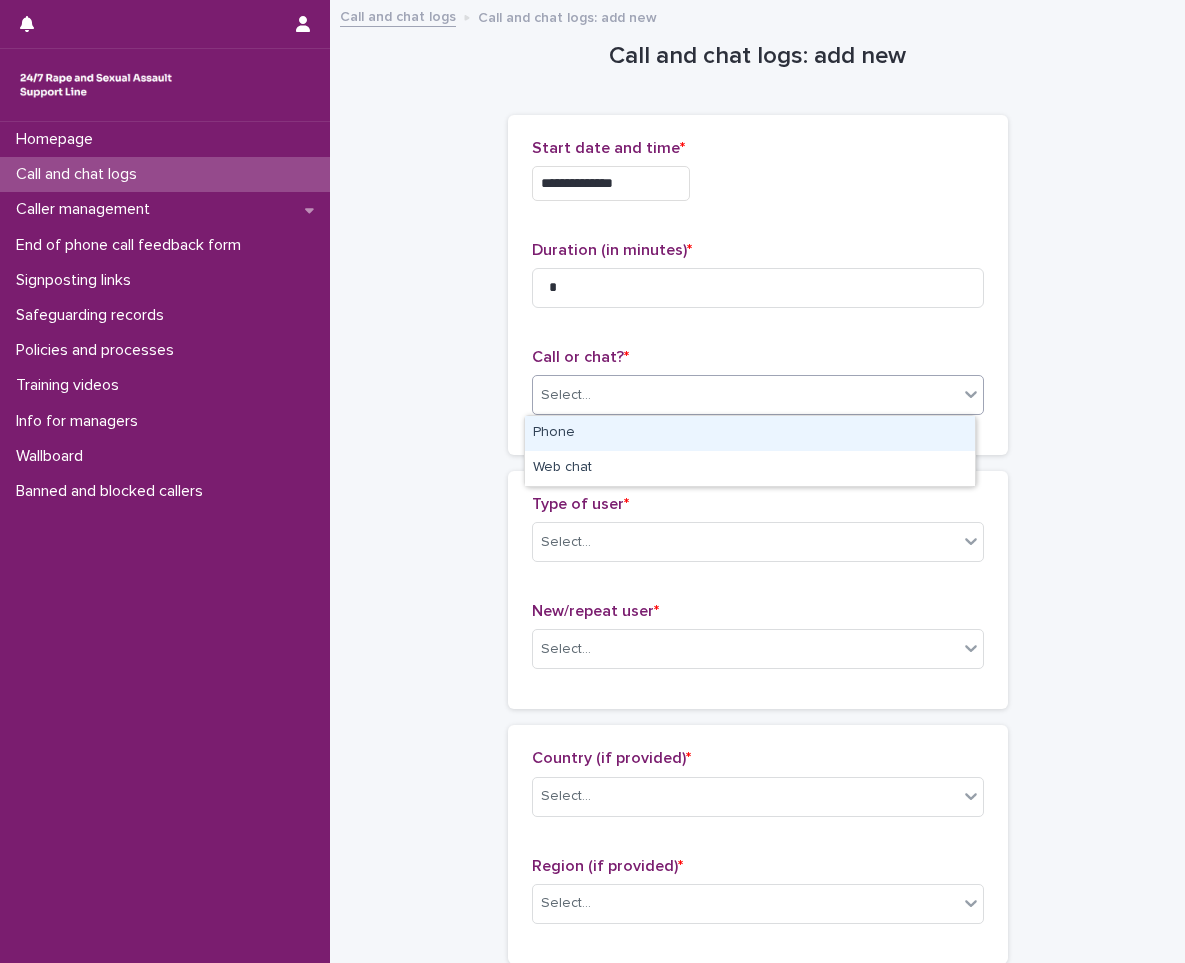 click on "Select..." at bounding box center [745, 395] 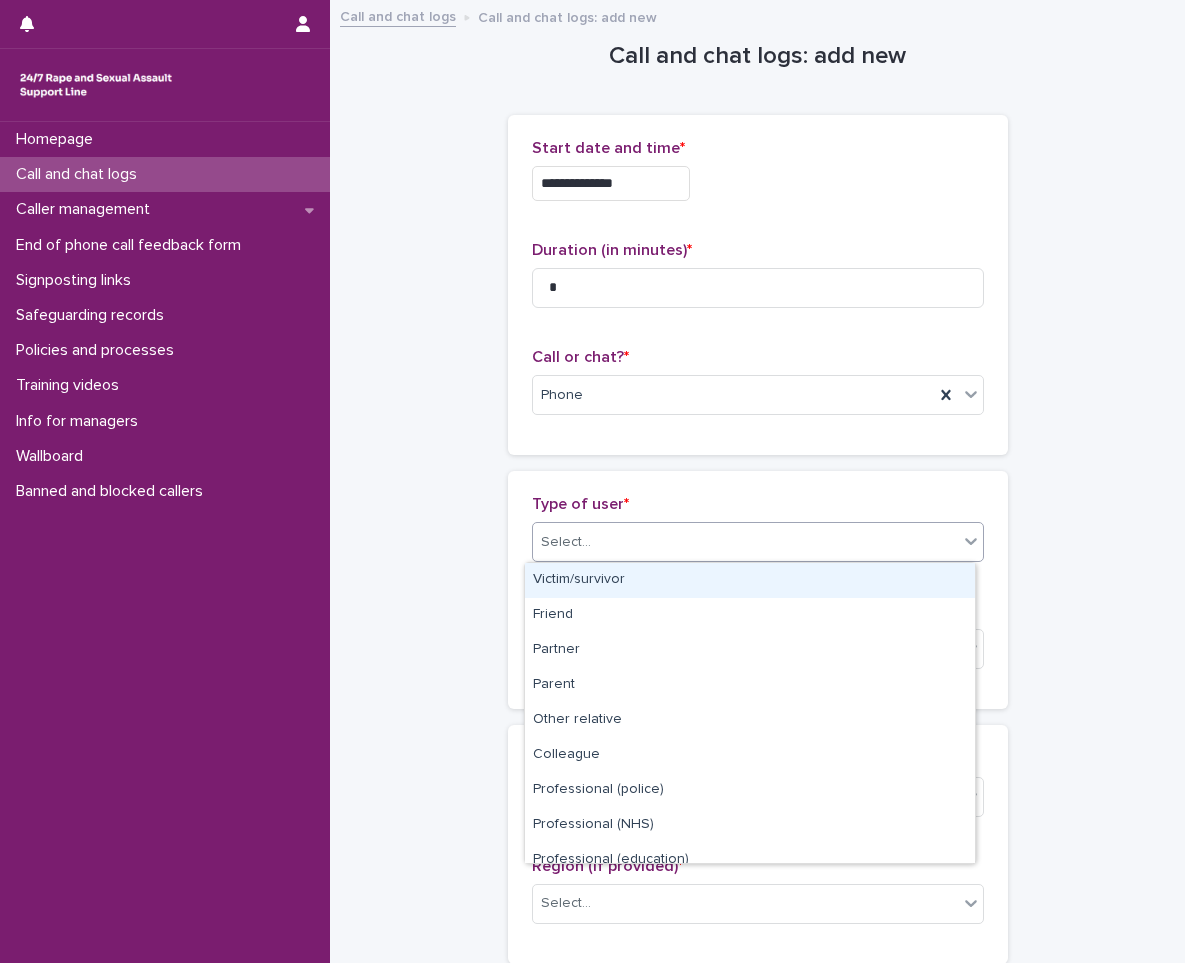 click on "Select..." at bounding box center [745, 542] 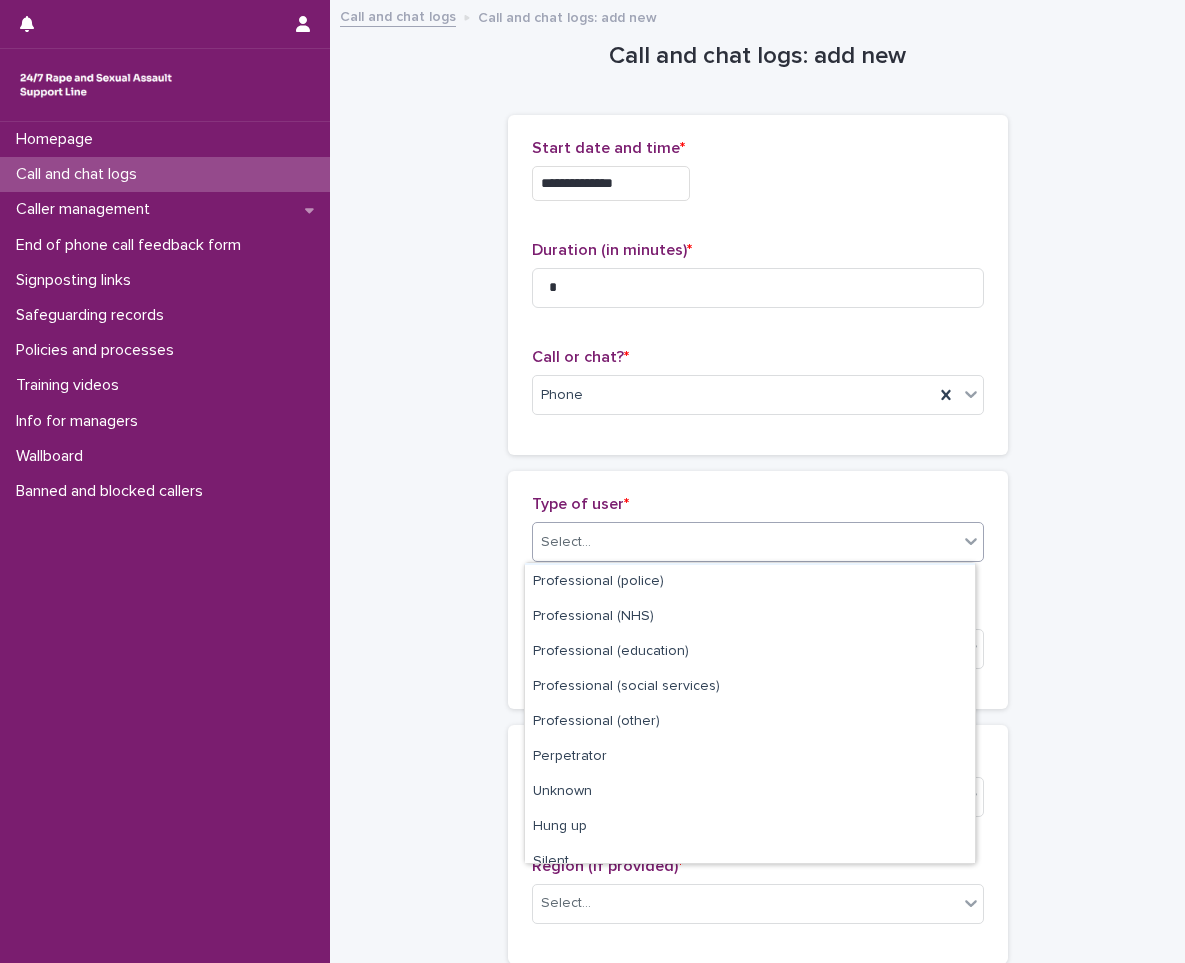 scroll, scrollTop: 225, scrollLeft: 0, axis: vertical 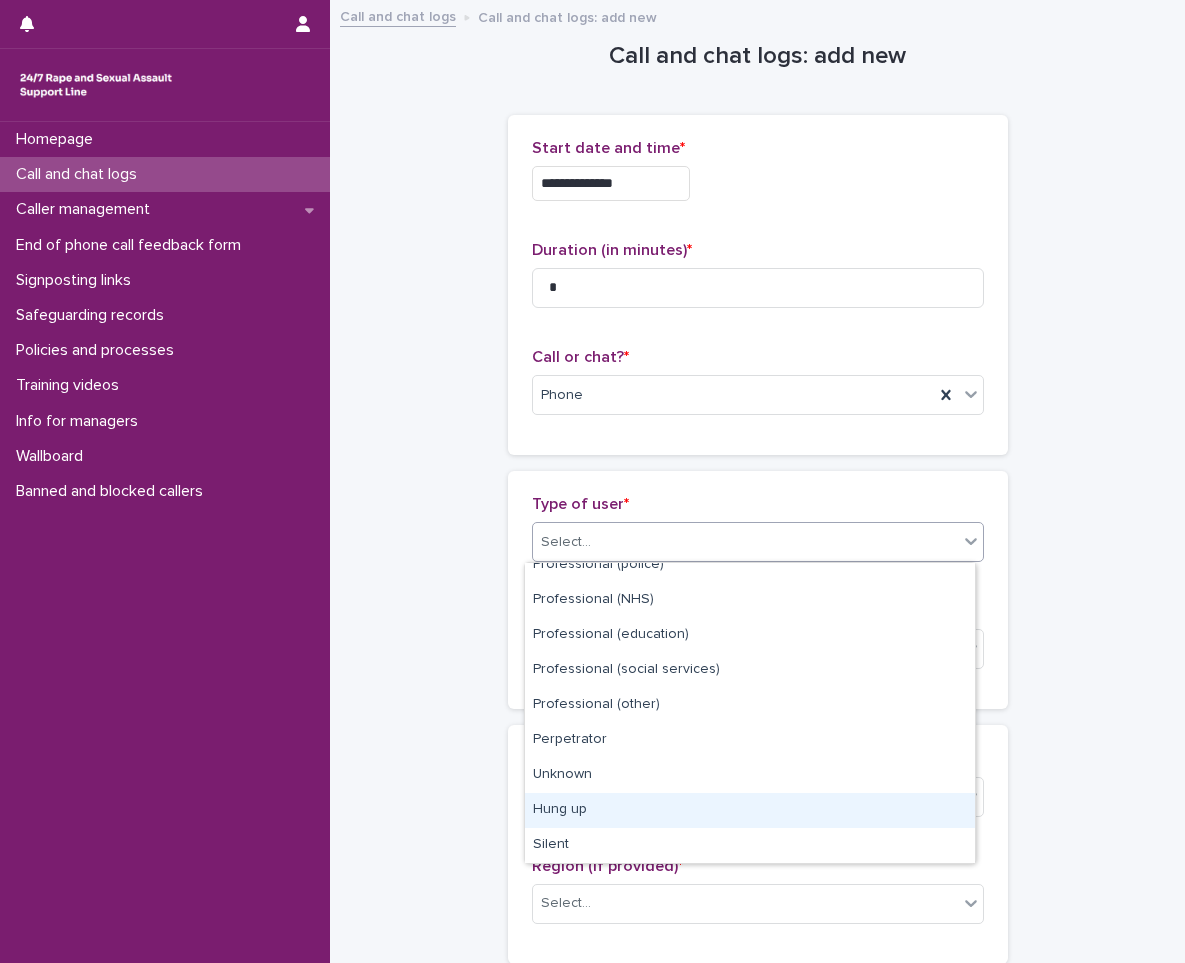 click on "Hung up" at bounding box center (750, 810) 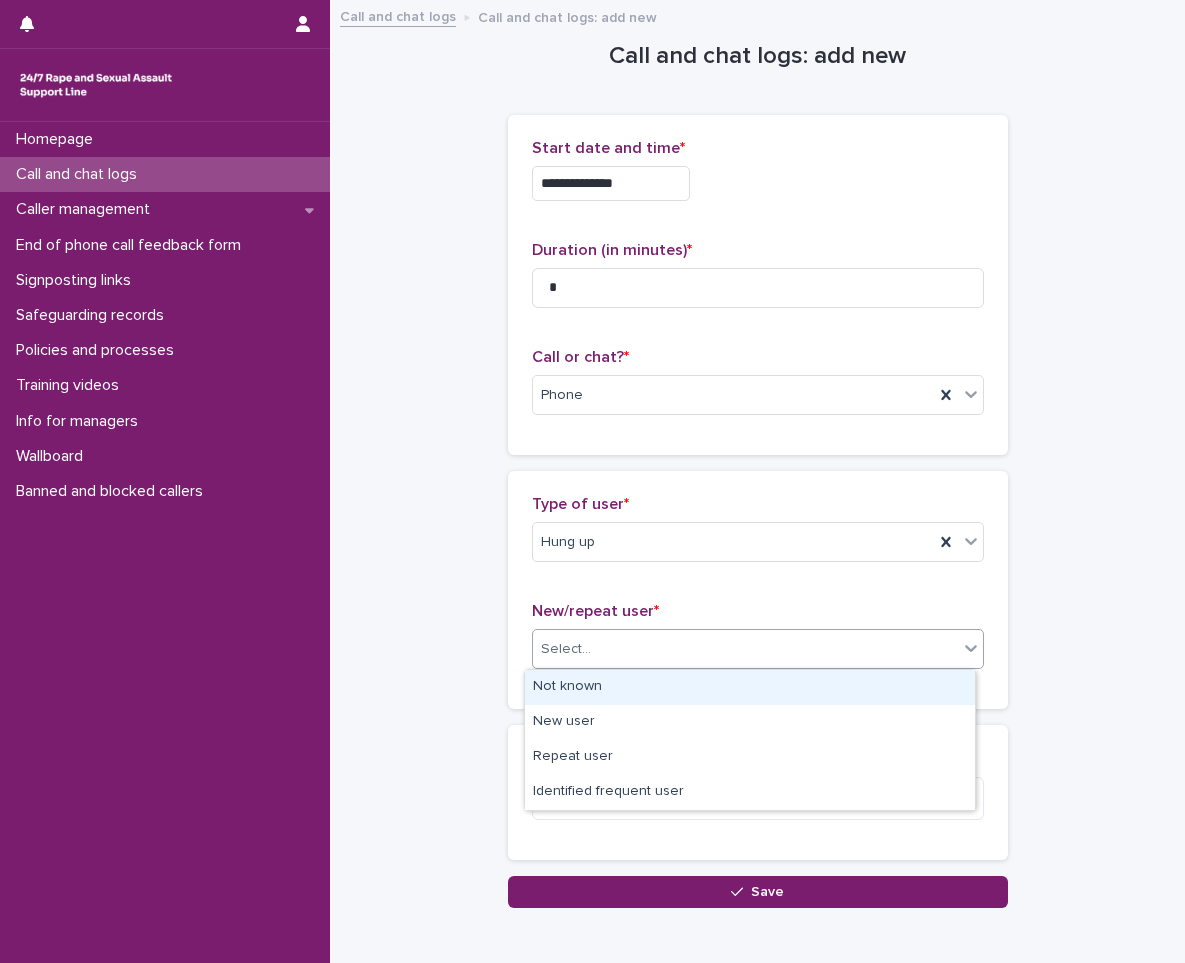 click on "Select..." at bounding box center (745, 649) 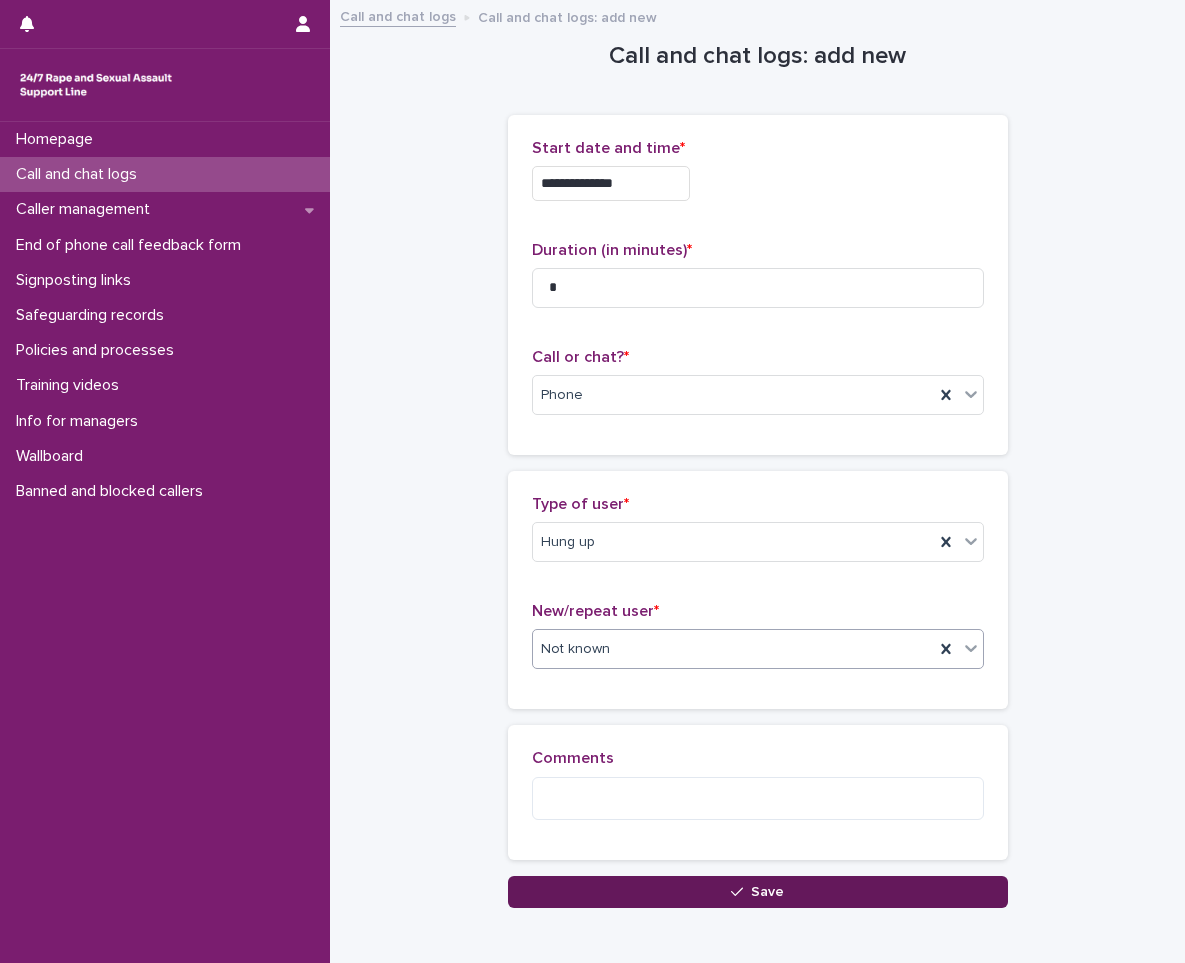click on "Save" at bounding box center (767, 892) 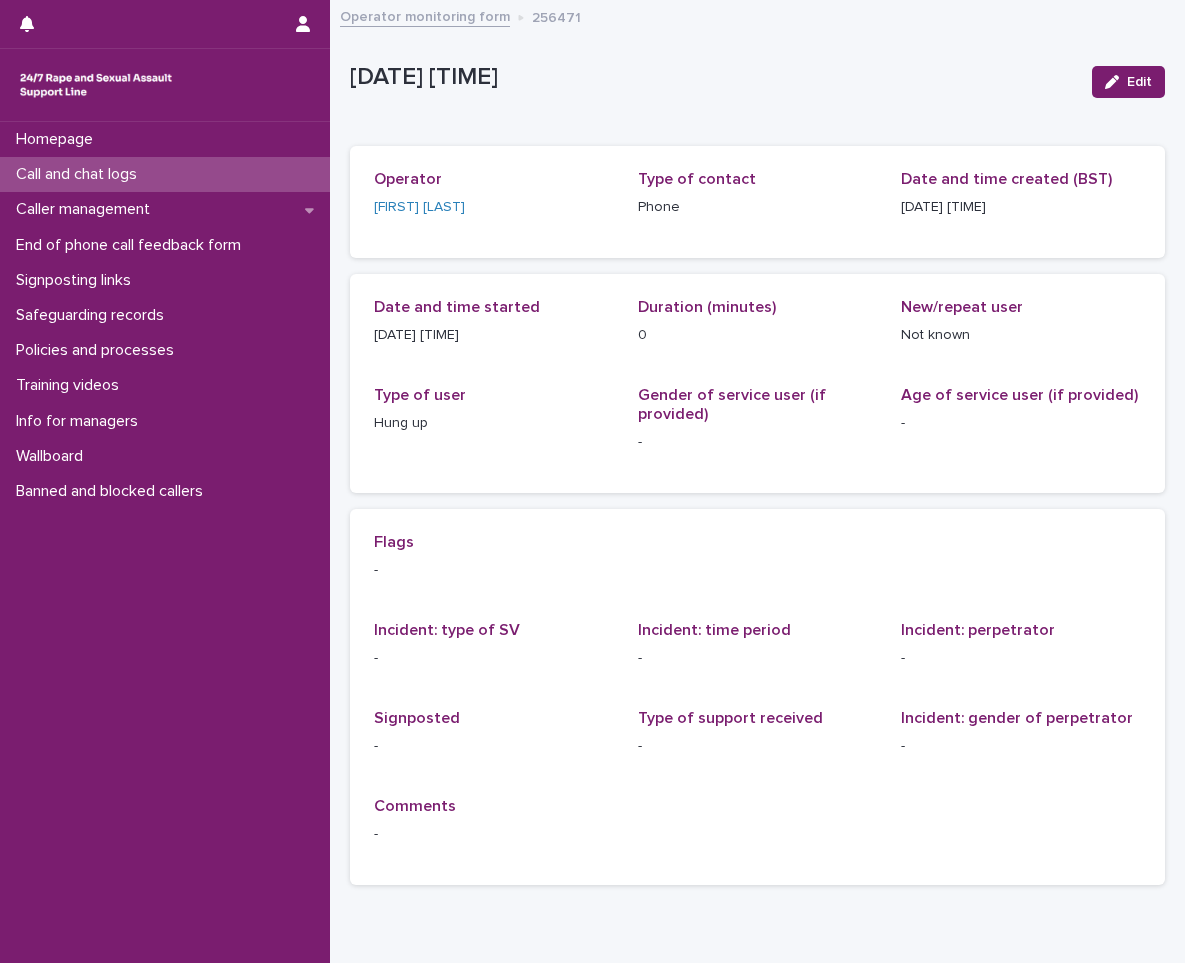 click on "Call and chat logs" at bounding box center [80, 174] 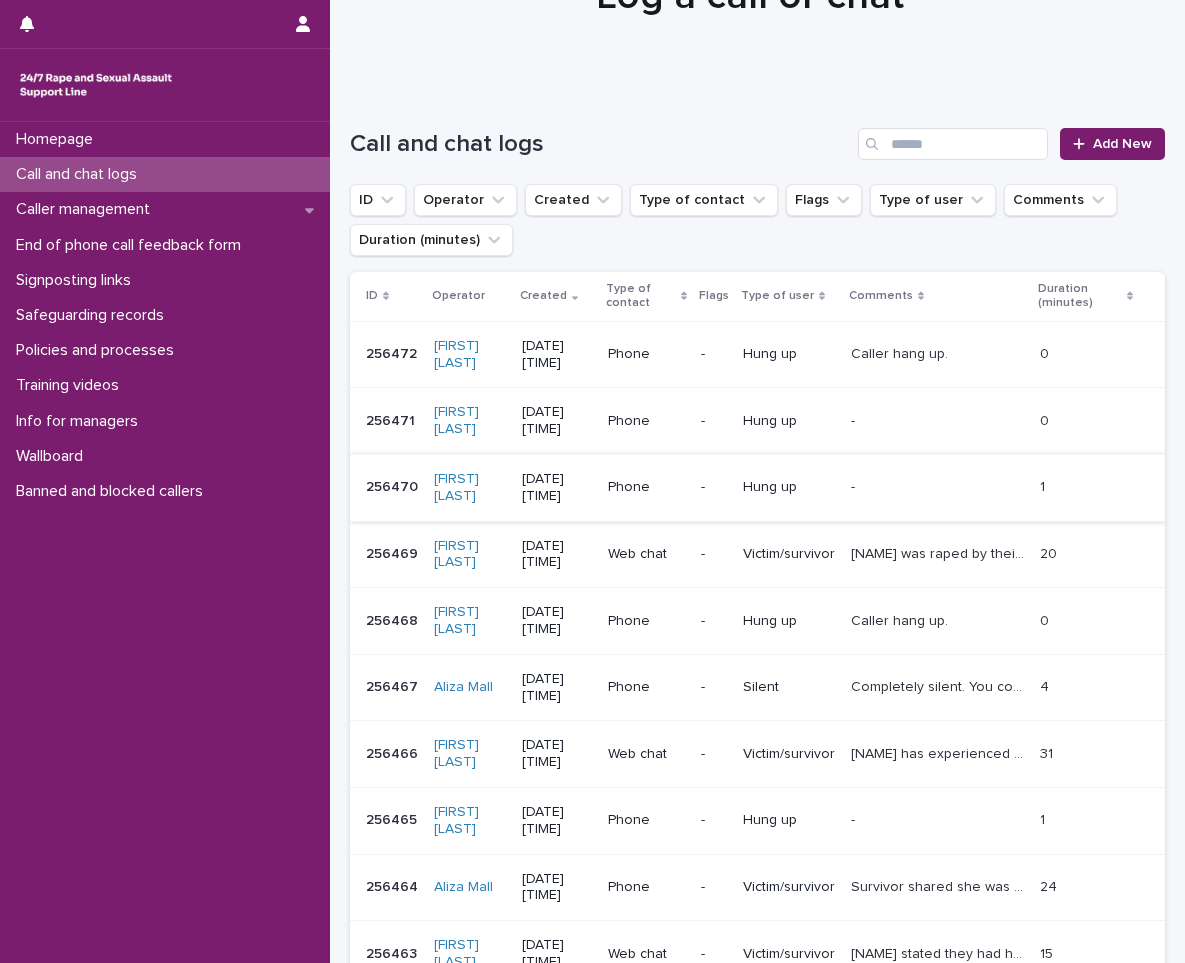 scroll, scrollTop: 200, scrollLeft: 0, axis: vertical 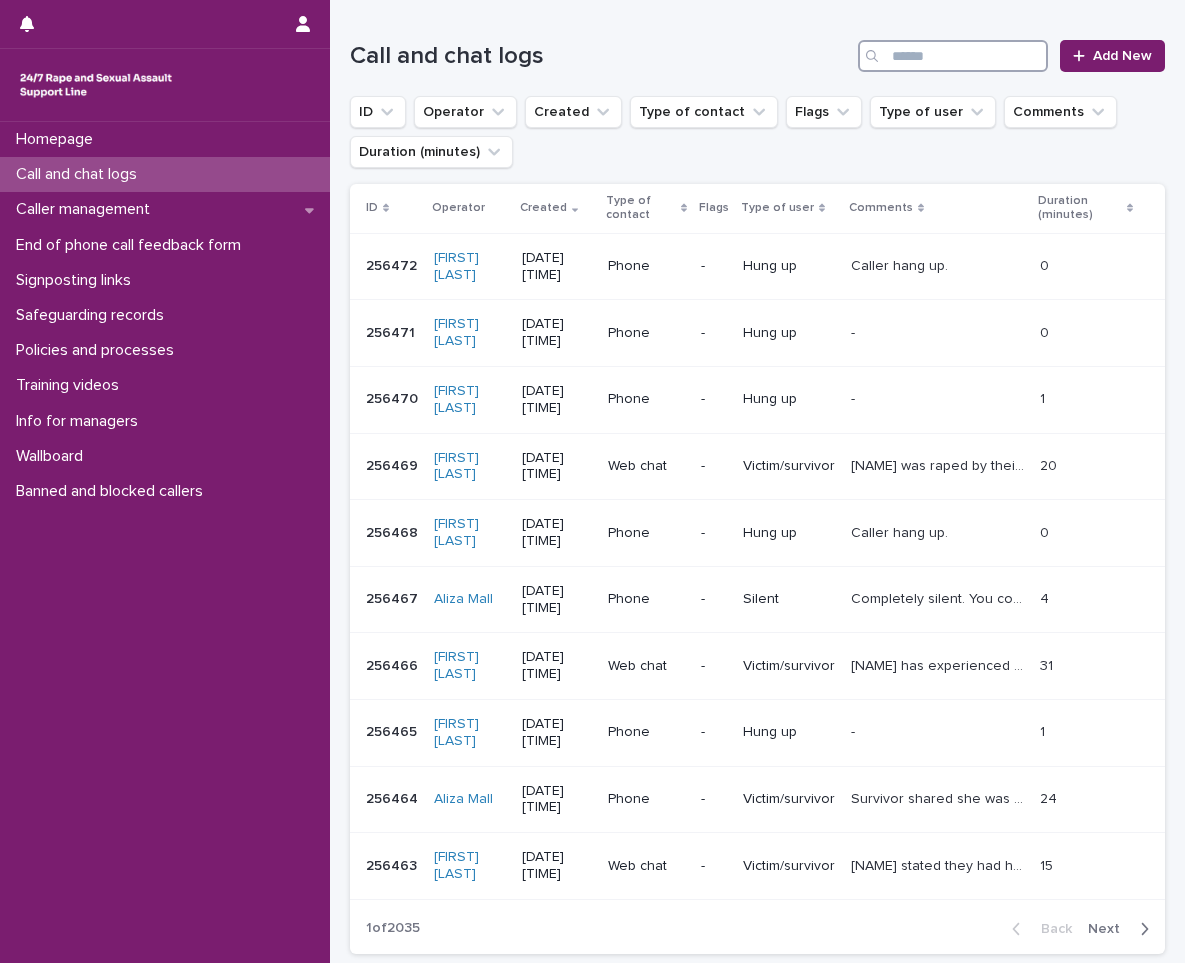 click at bounding box center [953, 56] 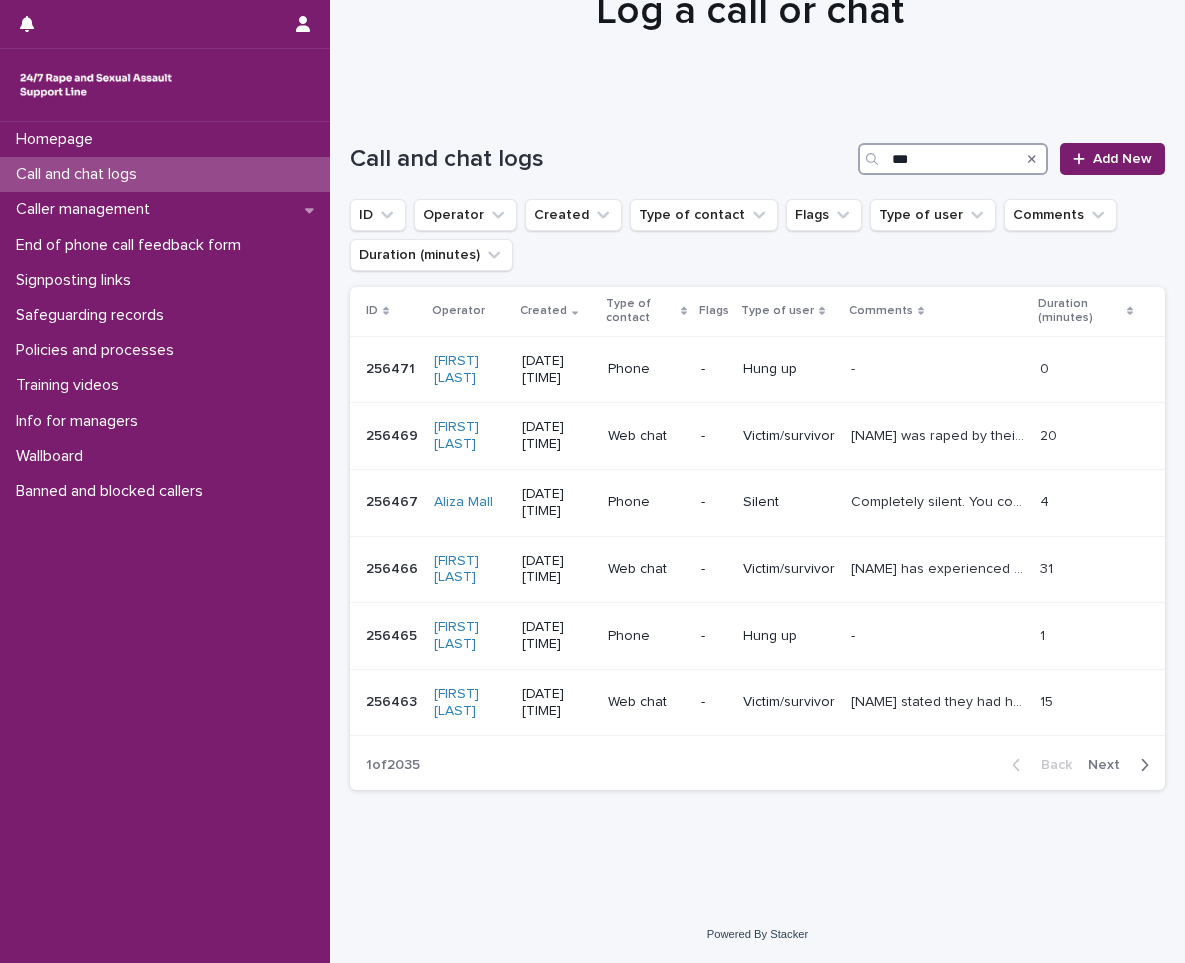 scroll, scrollTop: 67, scrollLeft: 0, axis: vertical 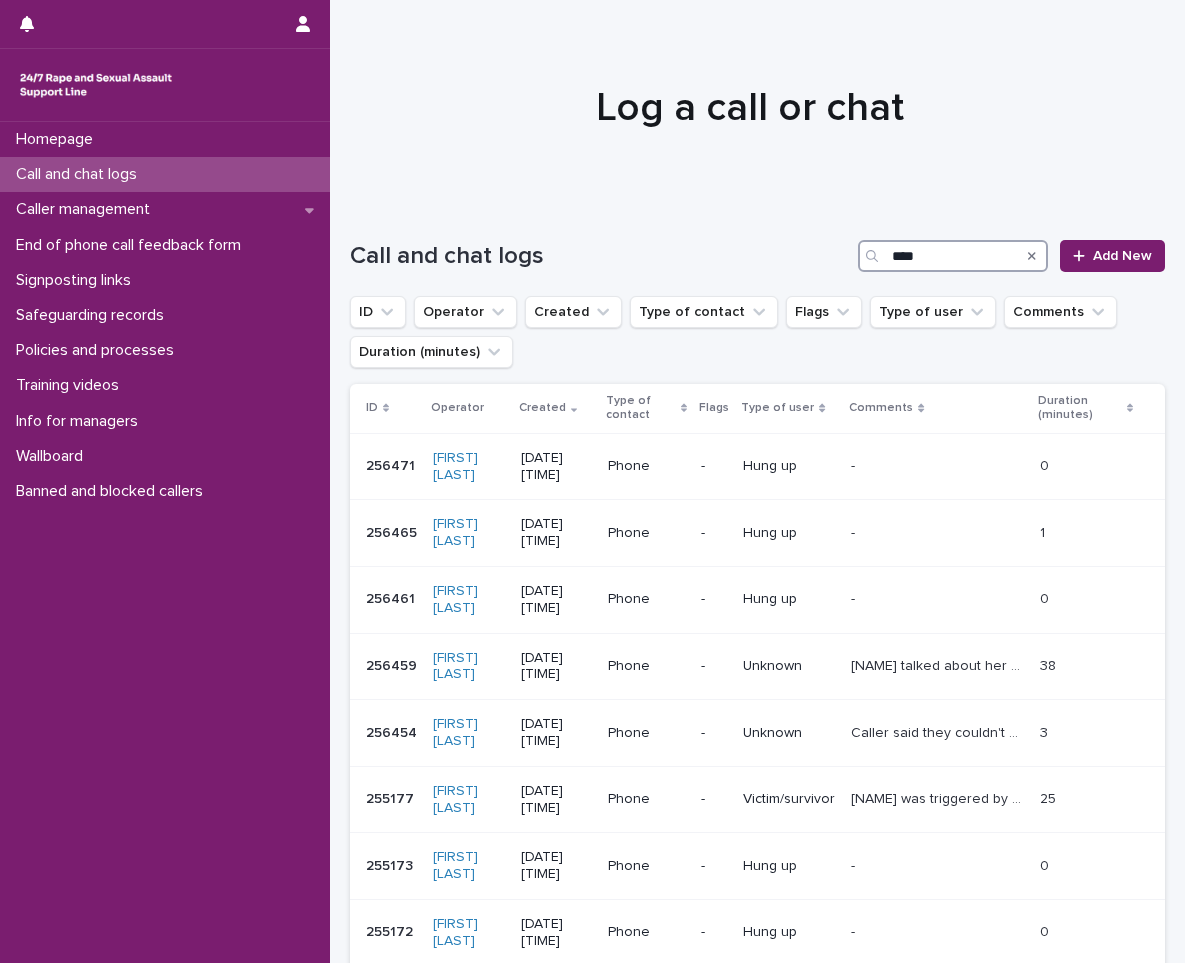 type on "****" 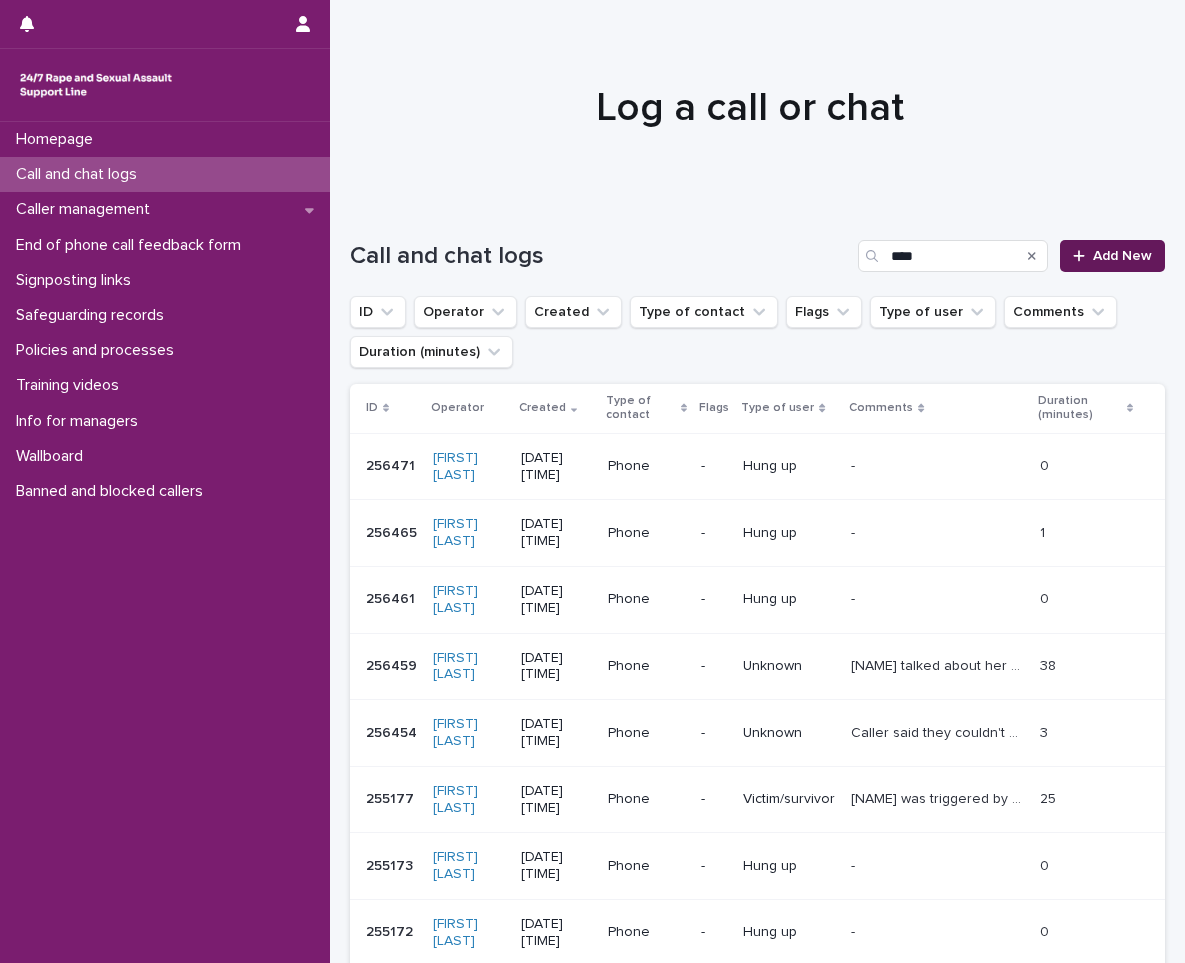 click on "Add New" at bounding box center [1122, 256] 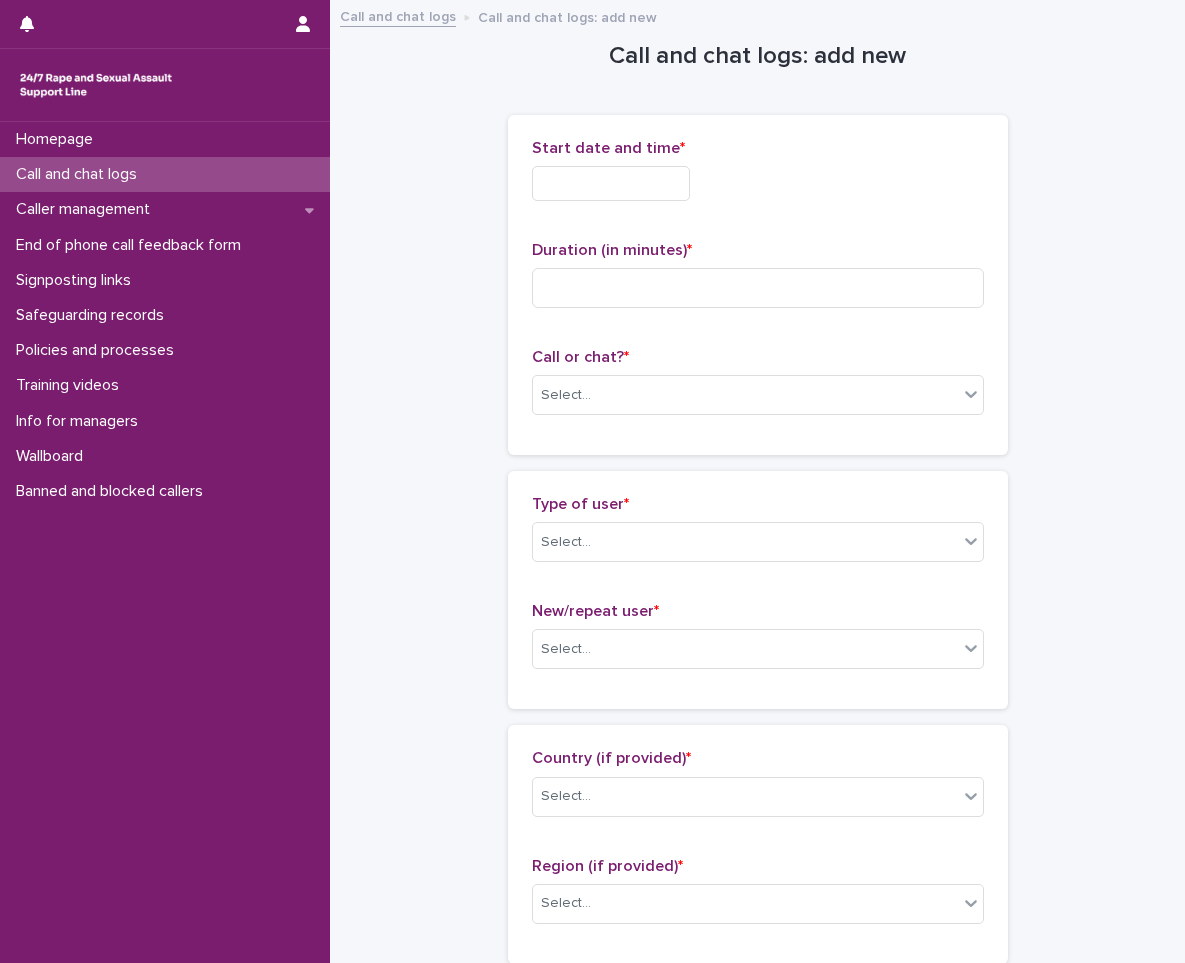 click at bounding box center (611, 183) 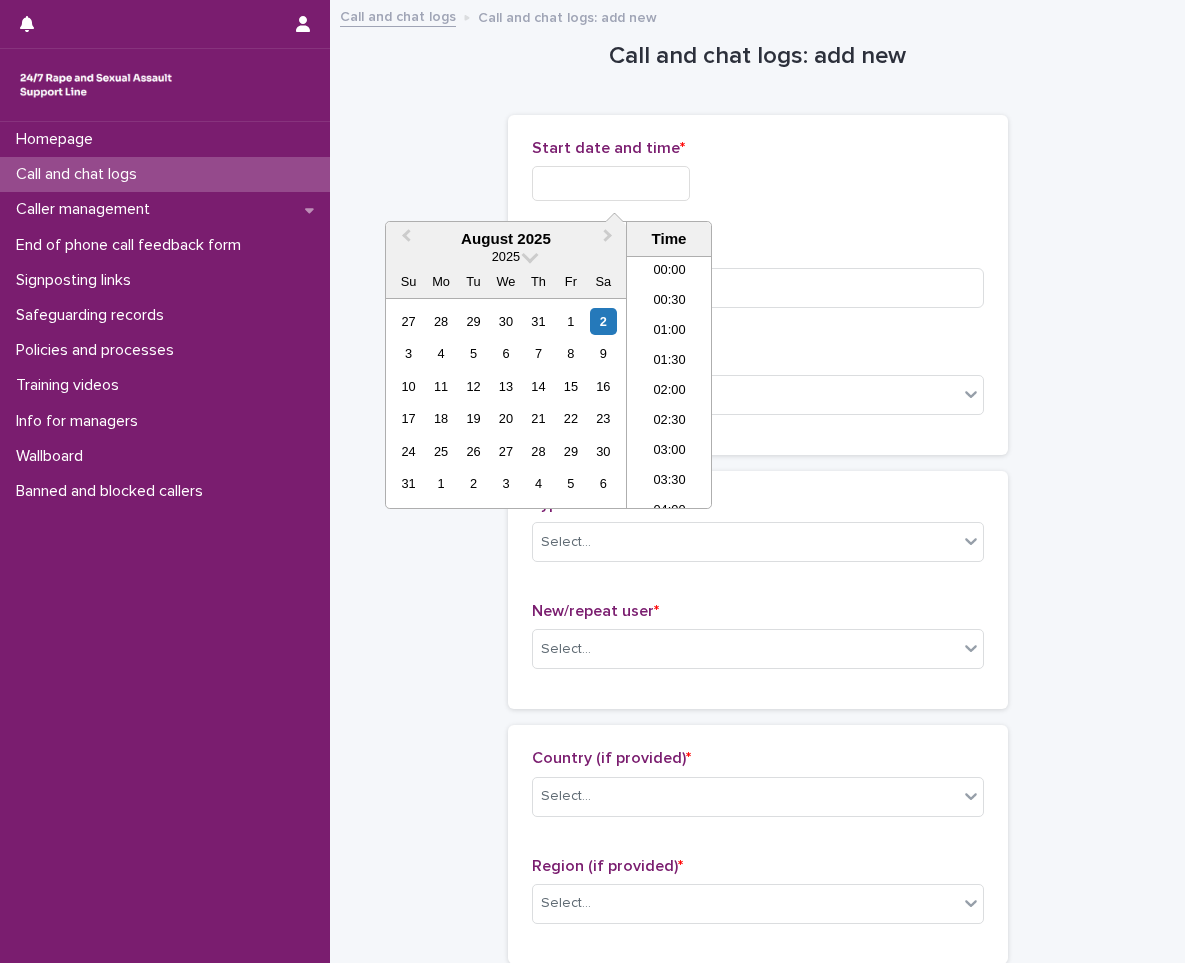 scroll, scrollTop: 970, scrollLeft: 0, axis: vertical 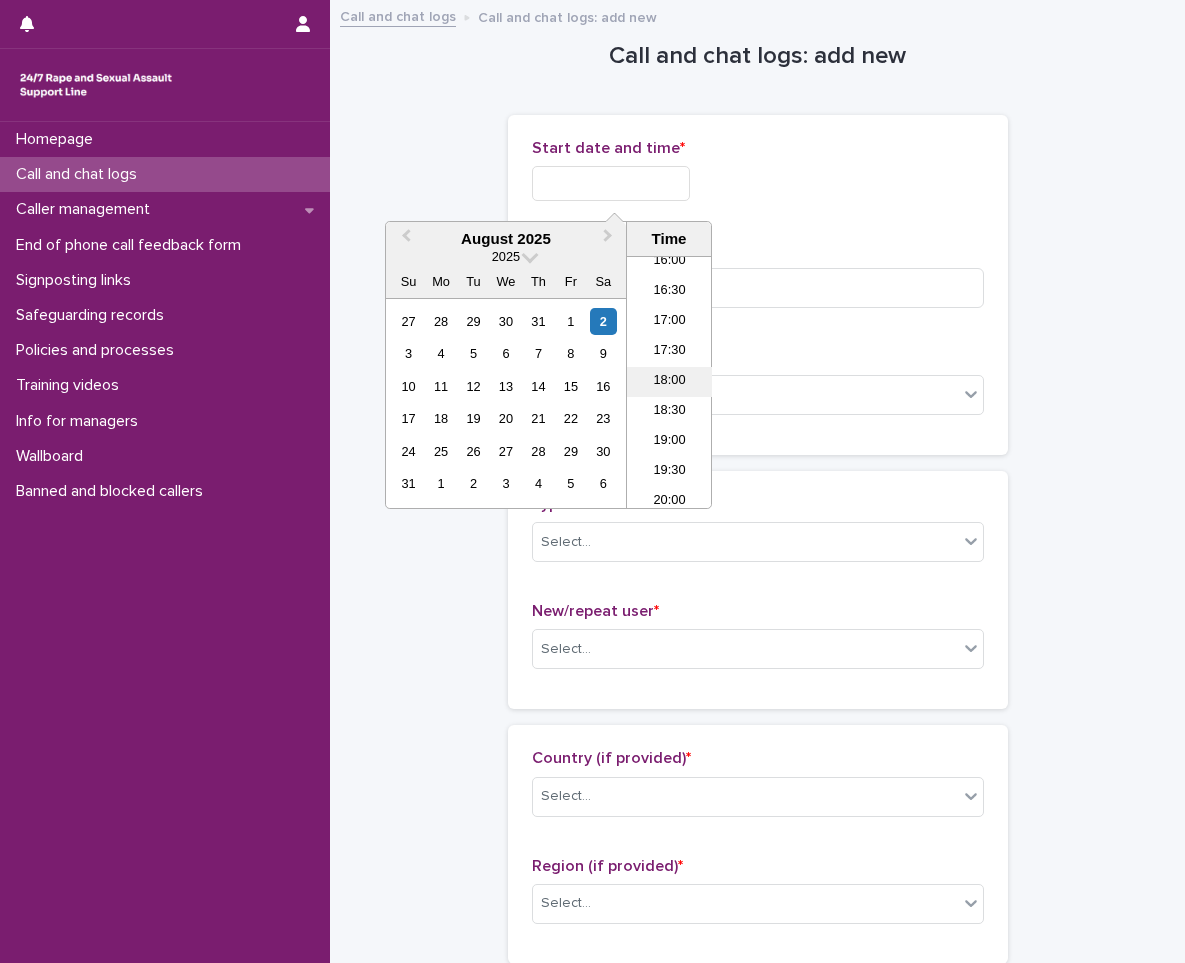 click on "18:00" at bounding box center (669, 382) 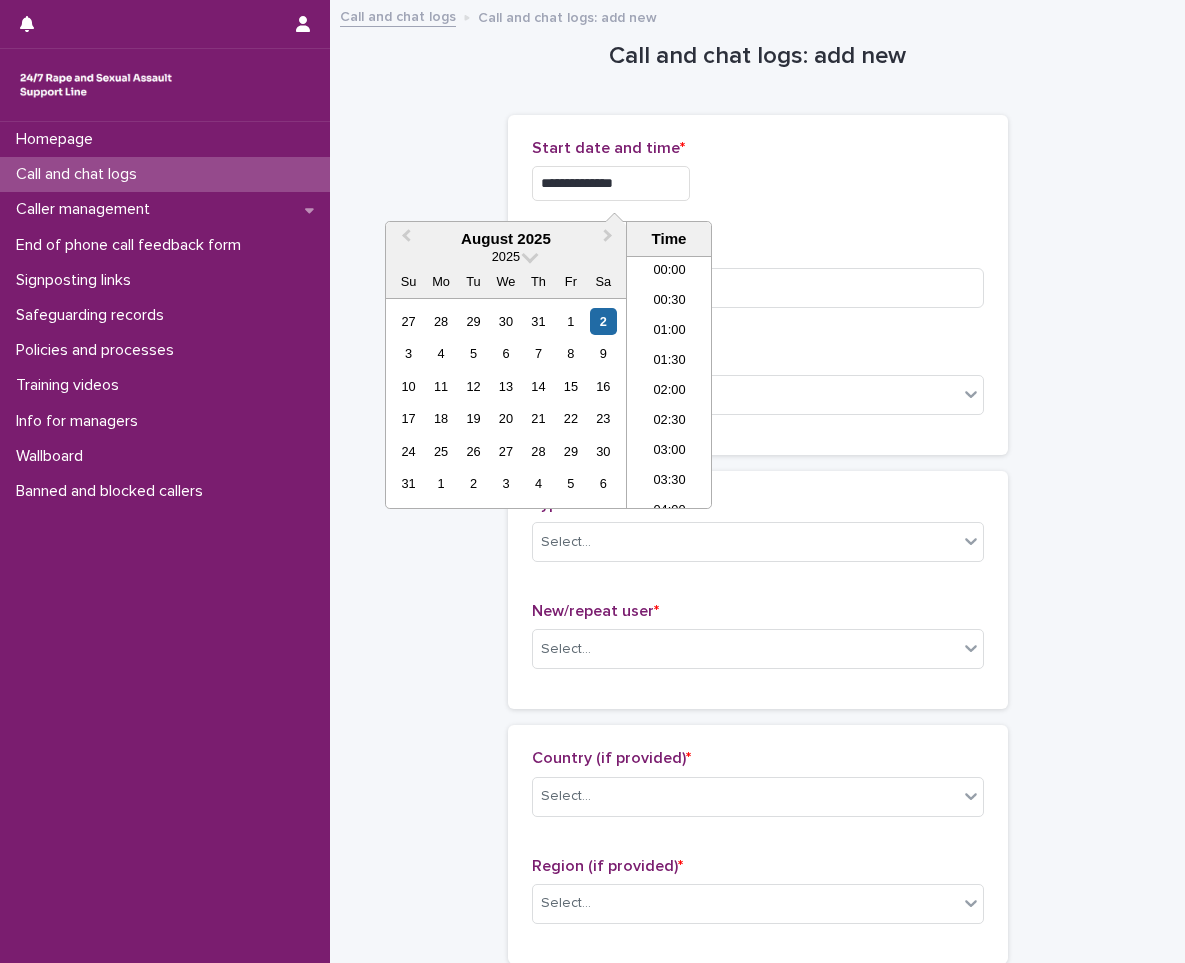 click on "**********" at bounding box center (611, 183) 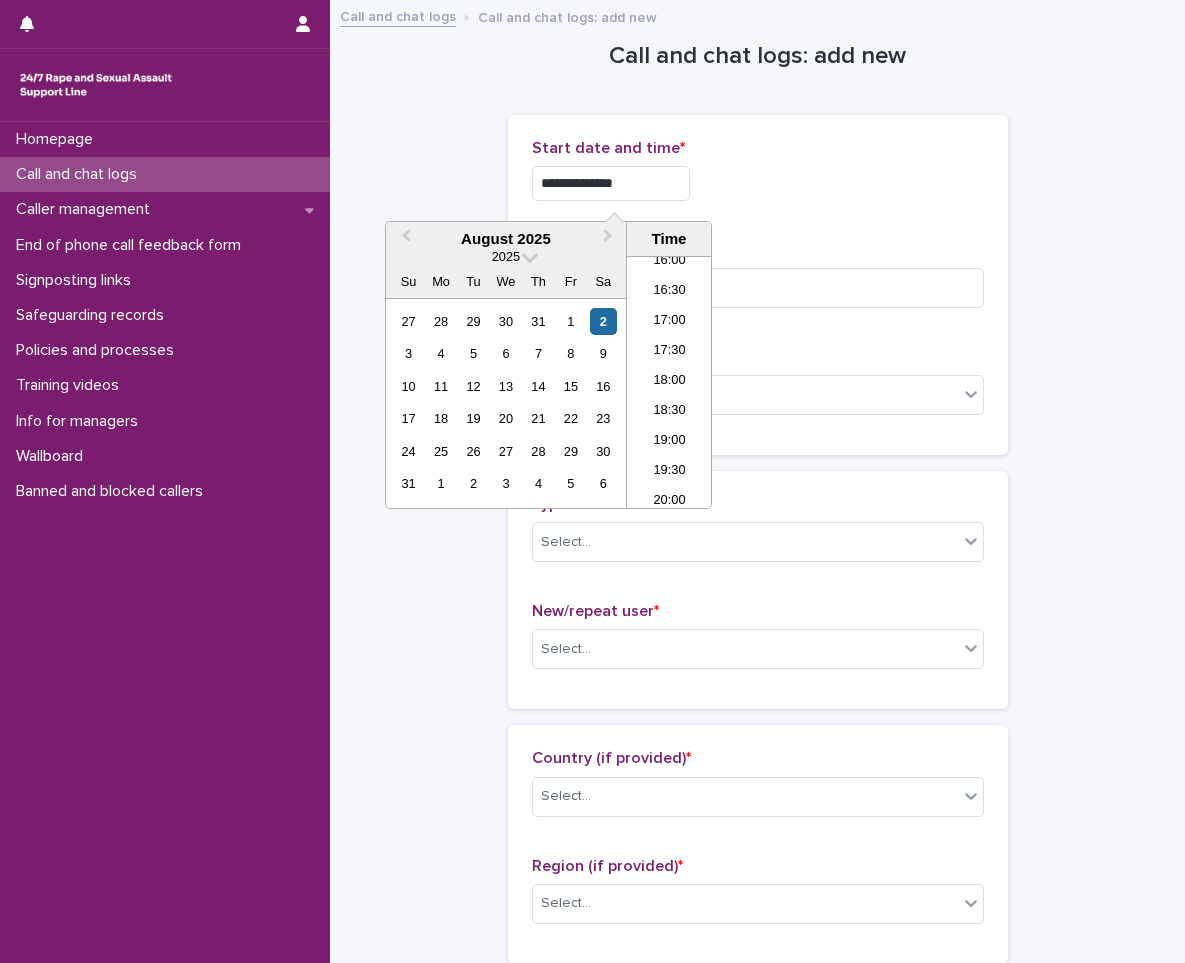 type on "**********" 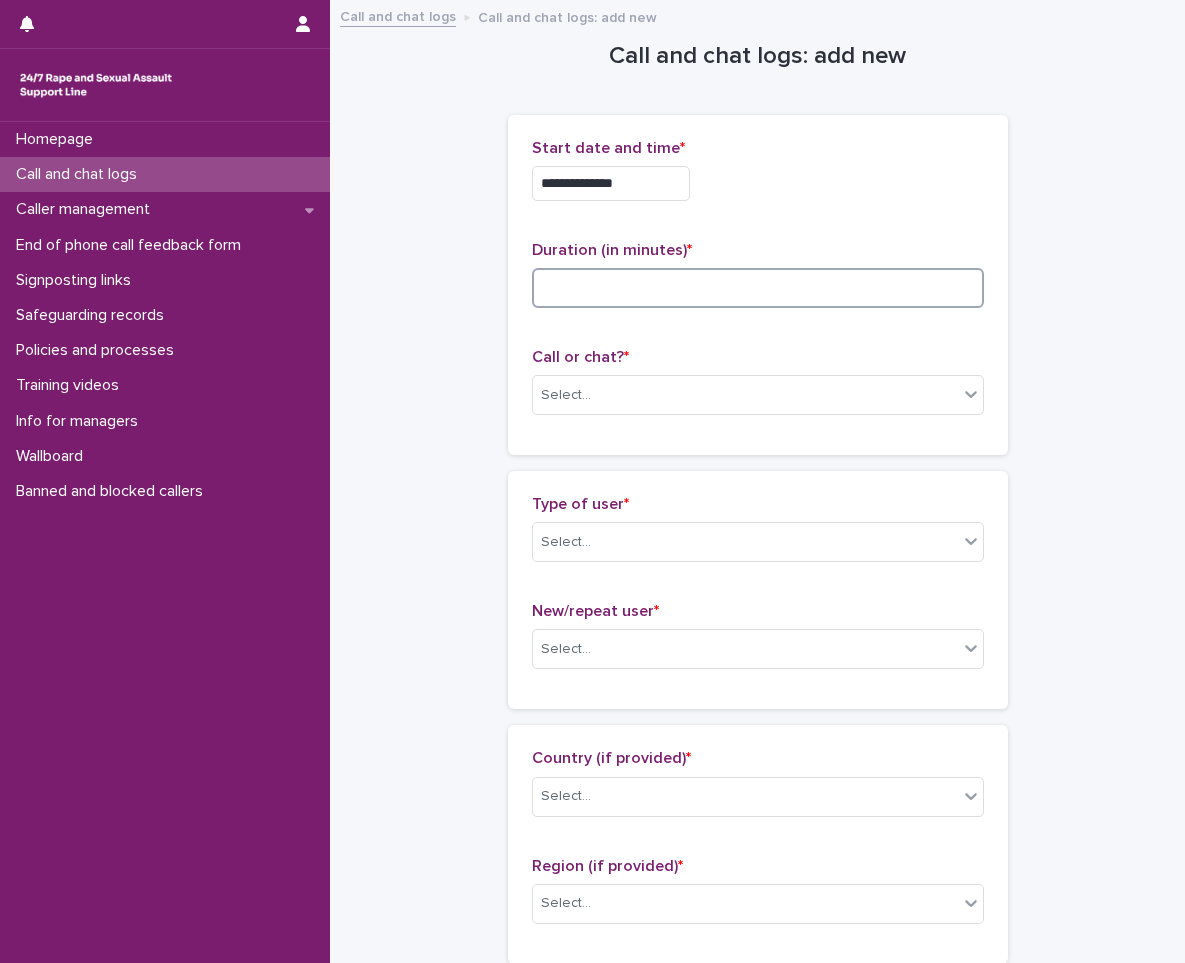 click at bounding box center (758, 288) 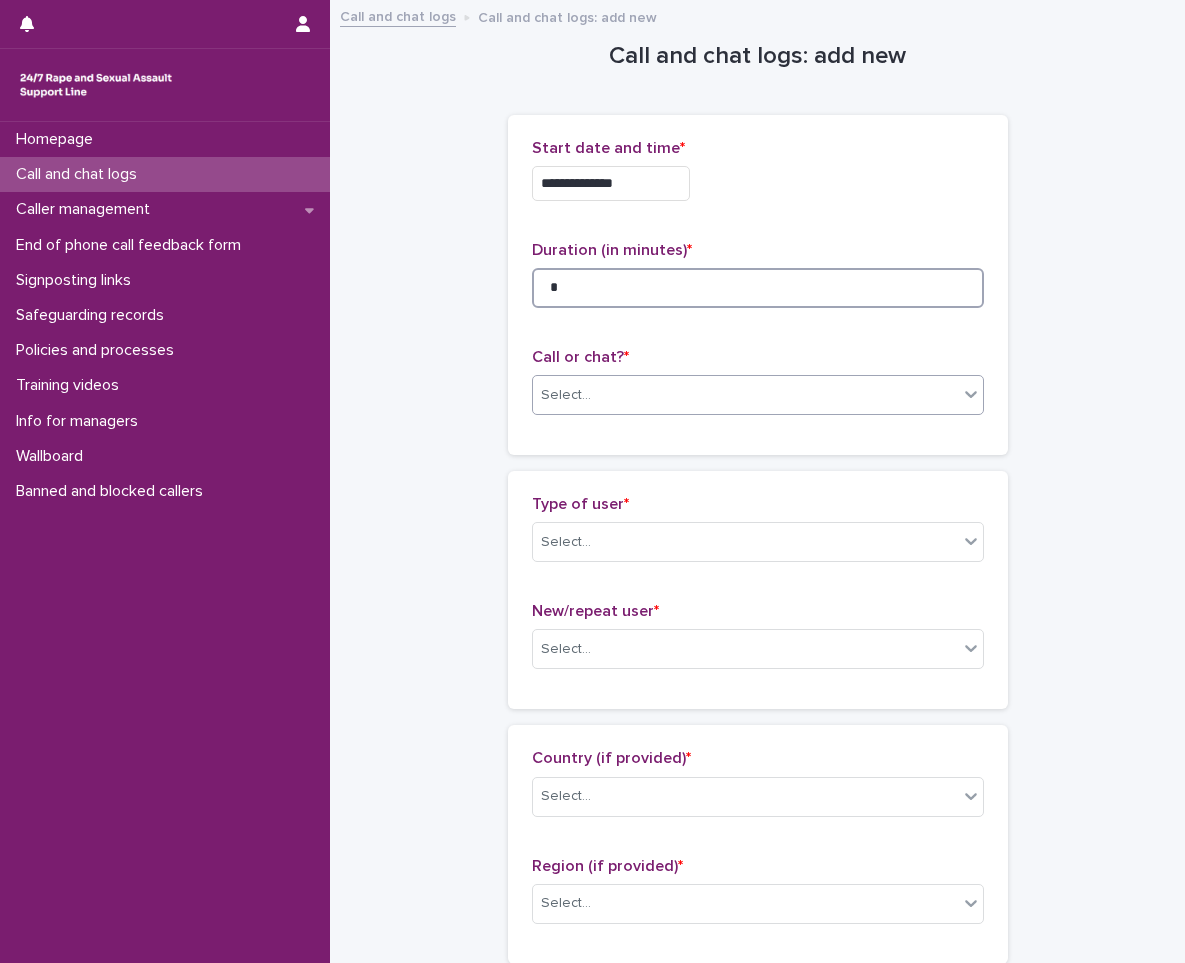 type on "*" 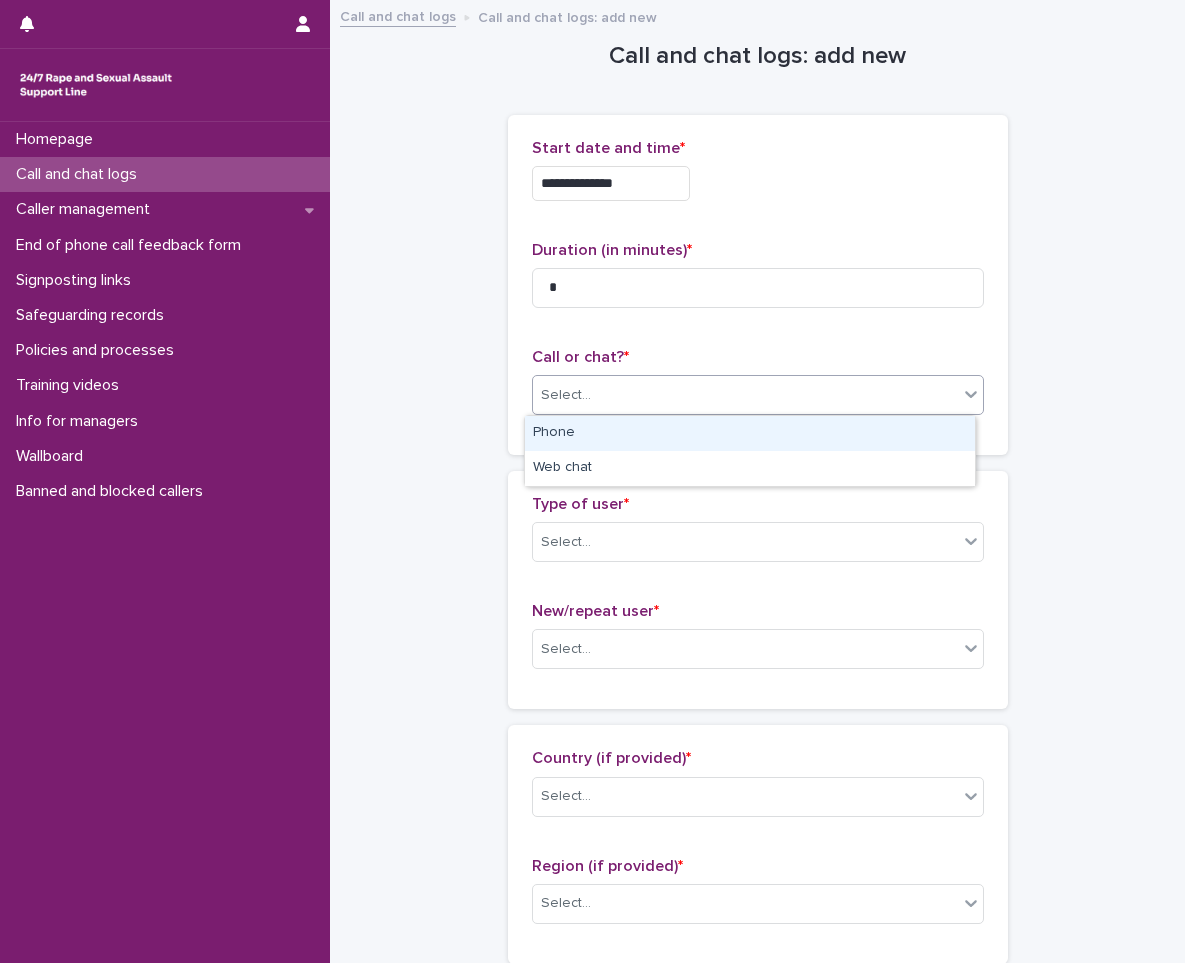 click on "Select..." at bounding box center (745, 395) 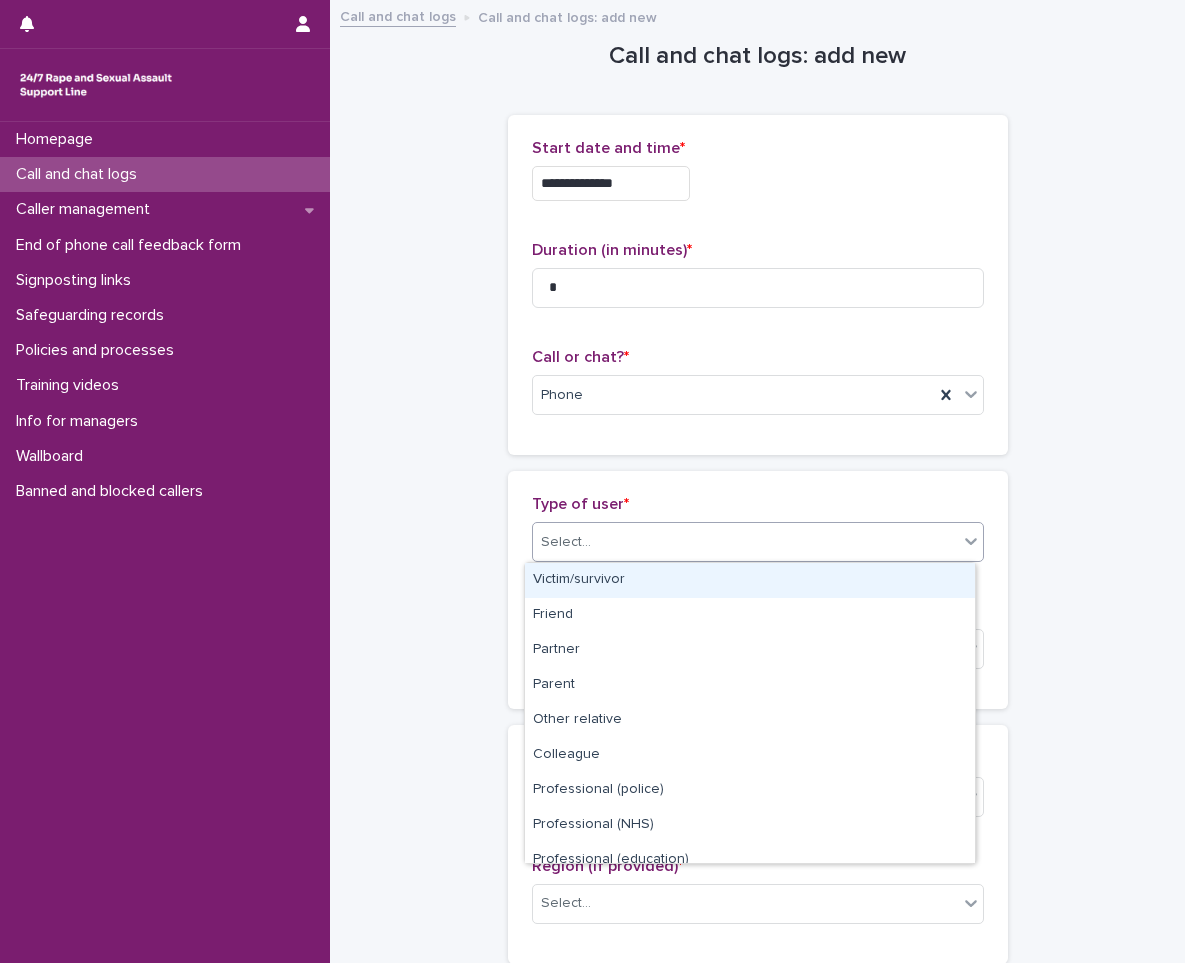 click on "Select..." at bounding box center (745, 542) 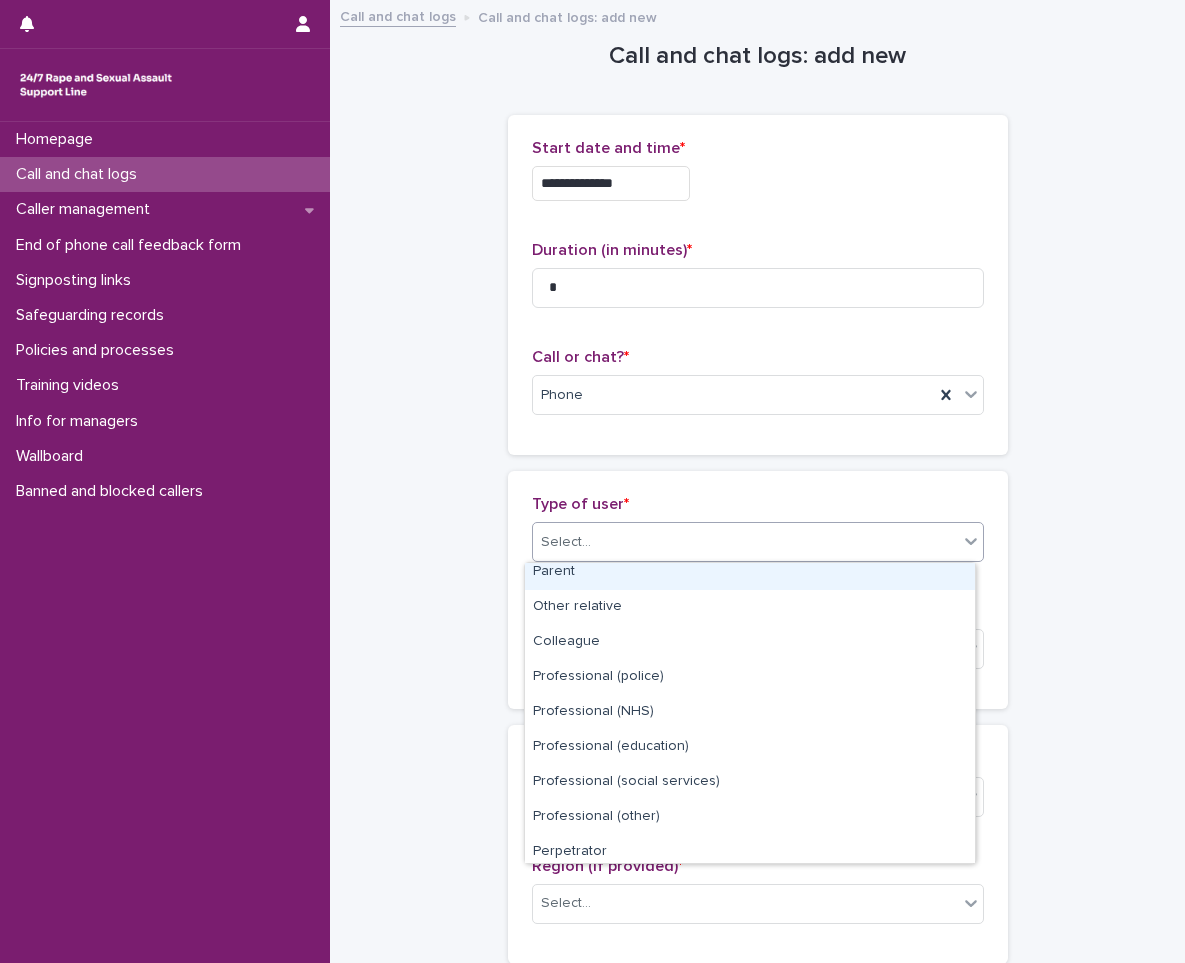 scroll, scrollTop: 225, scrollLeft: 0, axis: vertical 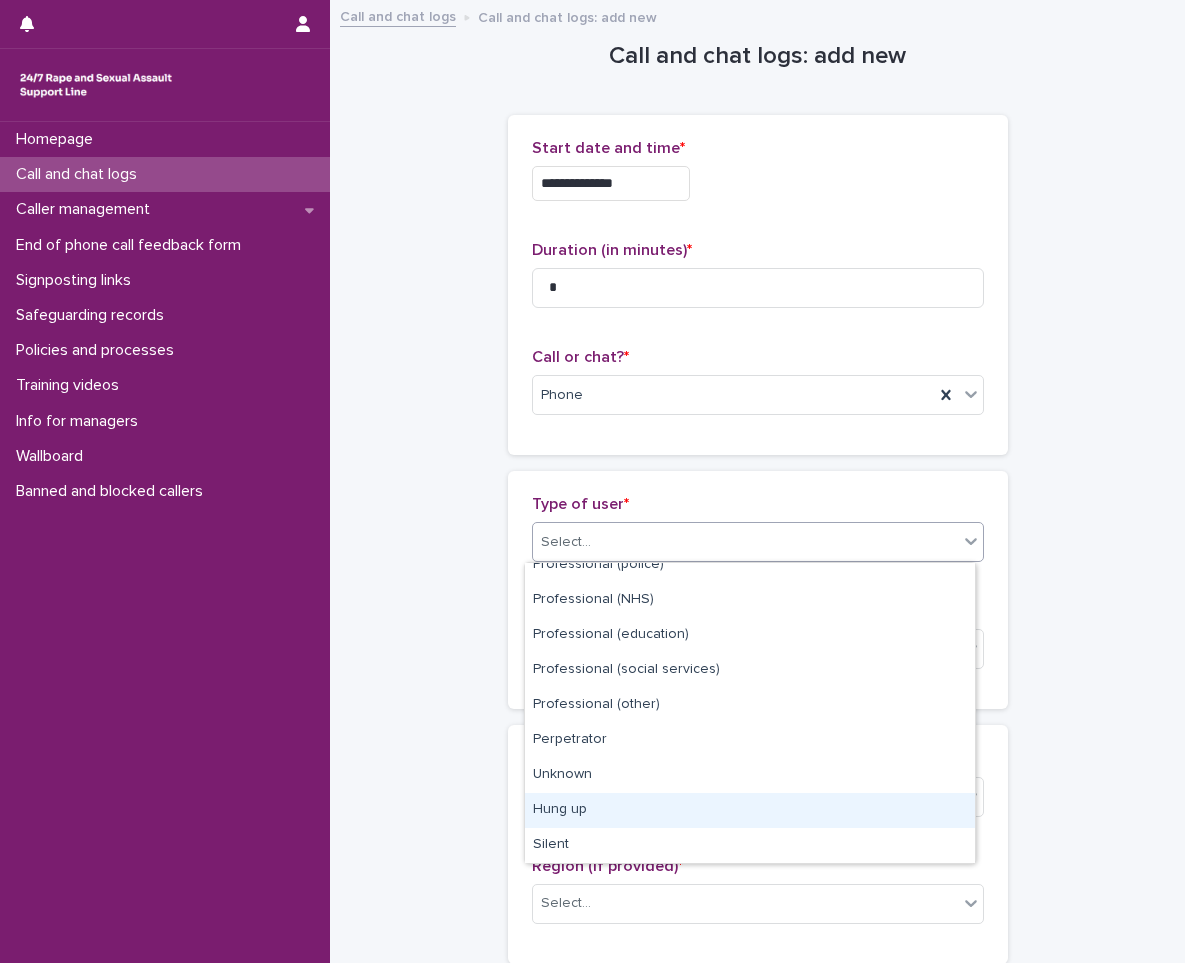 click on "Hung up" at bounding box center (750, 810) 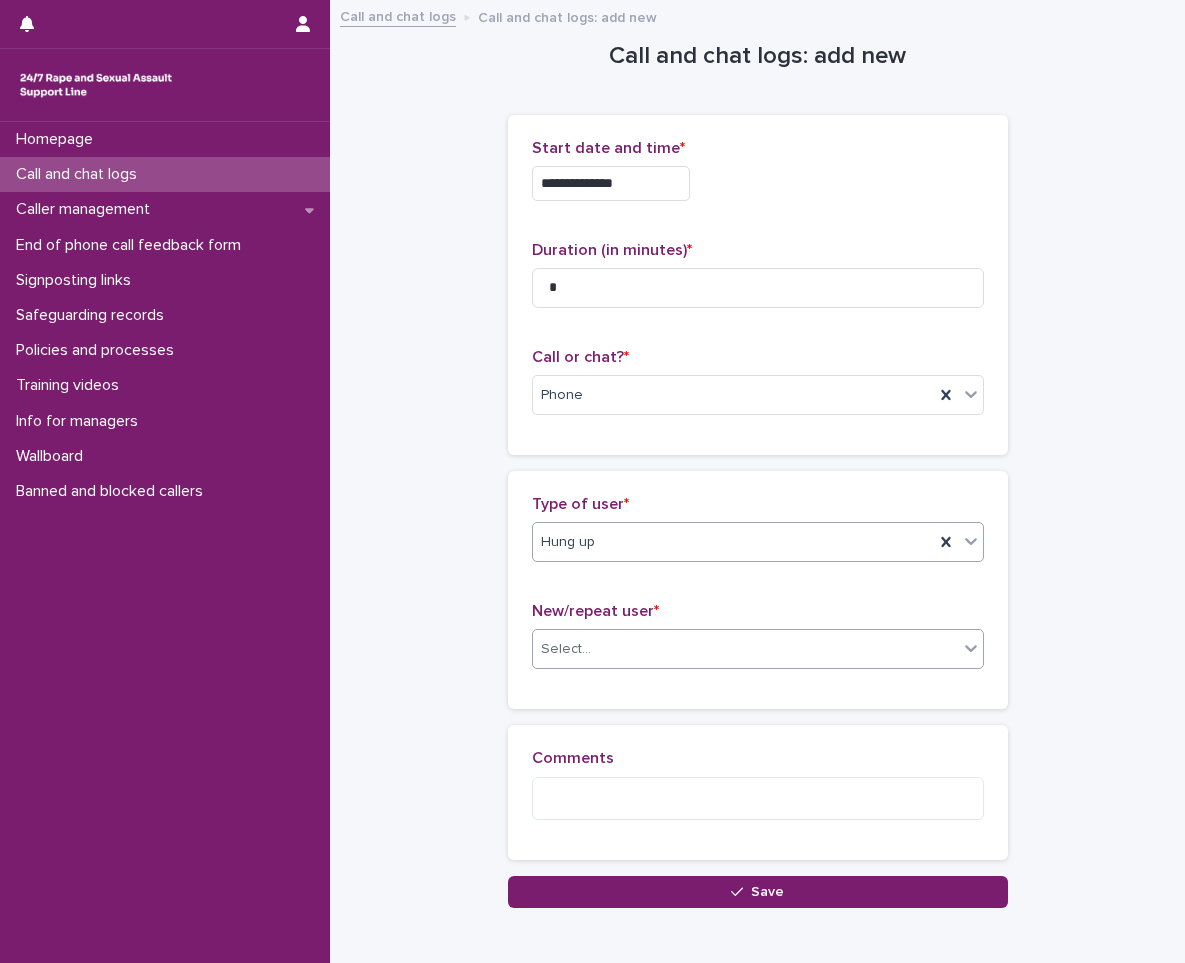 click on "Select..." at bounding box center [745, 649] 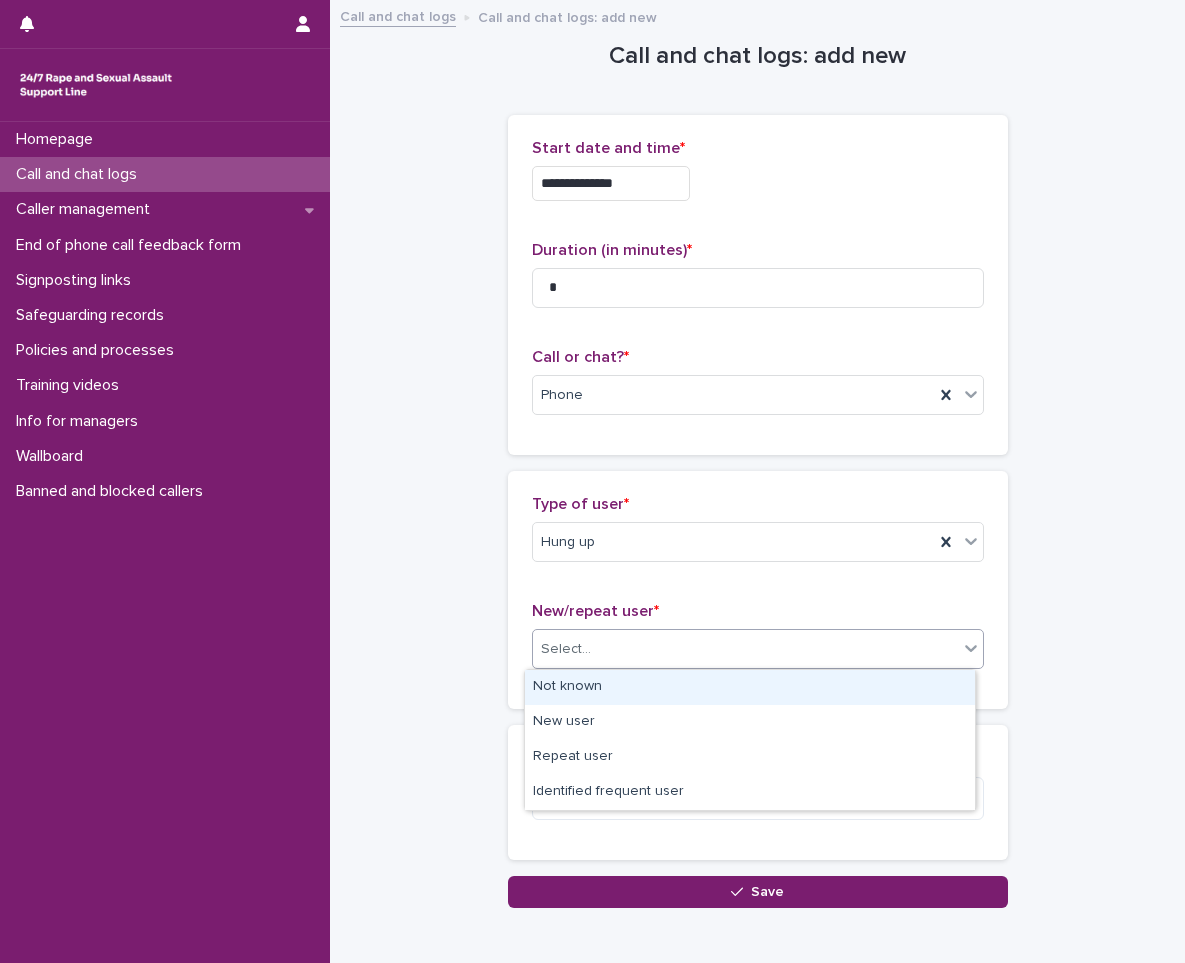 click on "Not known" at bounding box center (750, 687) 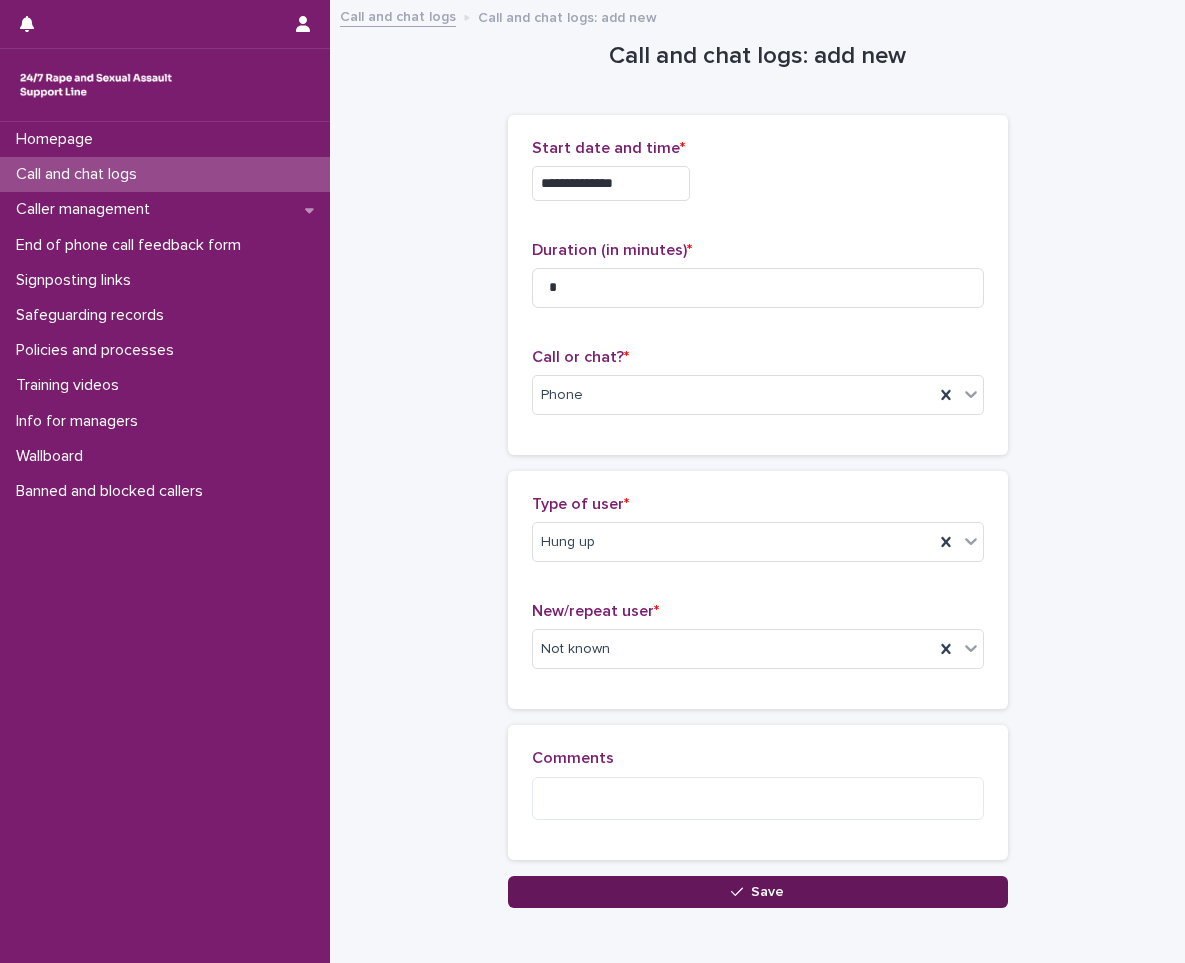 click 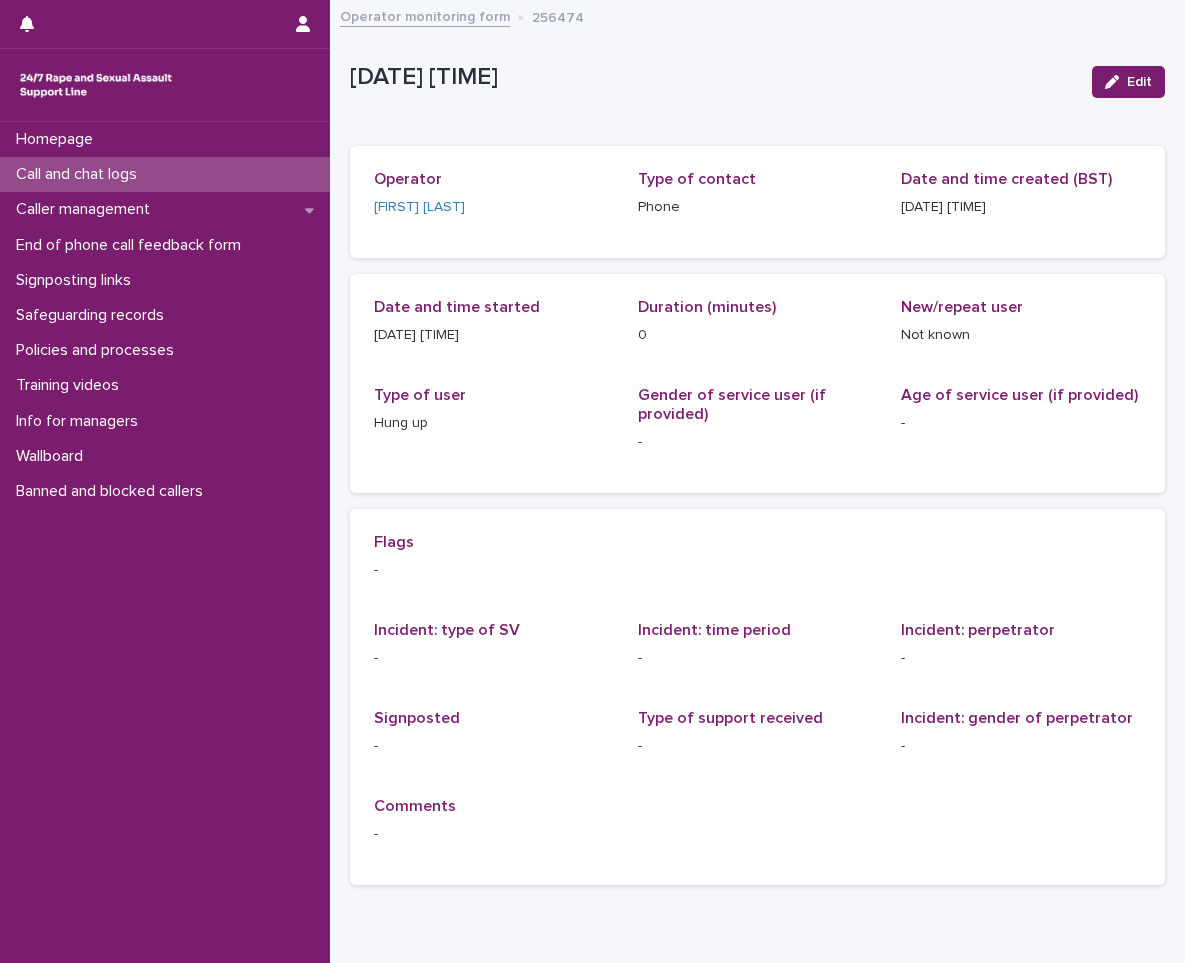 click on "Call and chat logs" at bounding box center [80, 174] 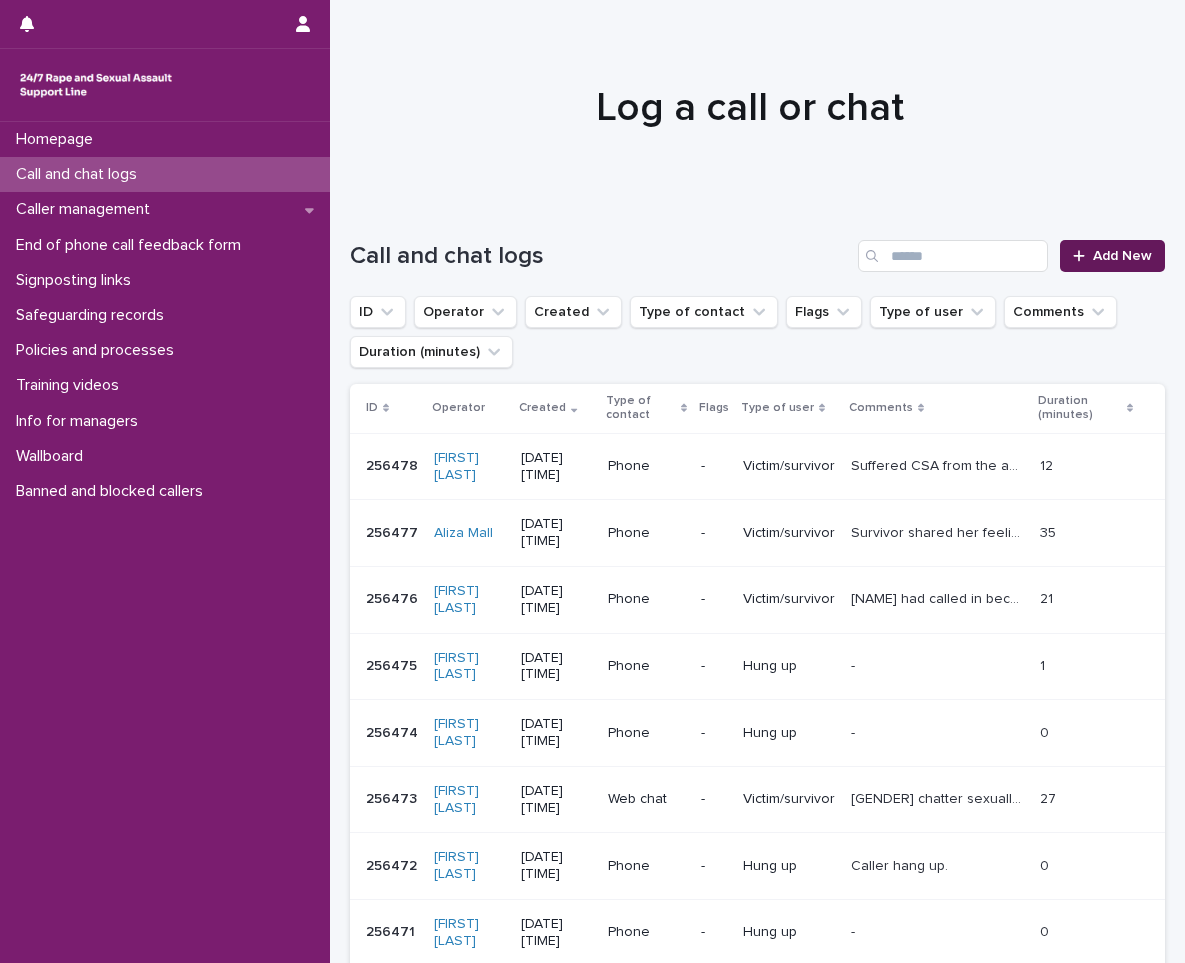 click on "Add New" at bounding box center [1122, 256] 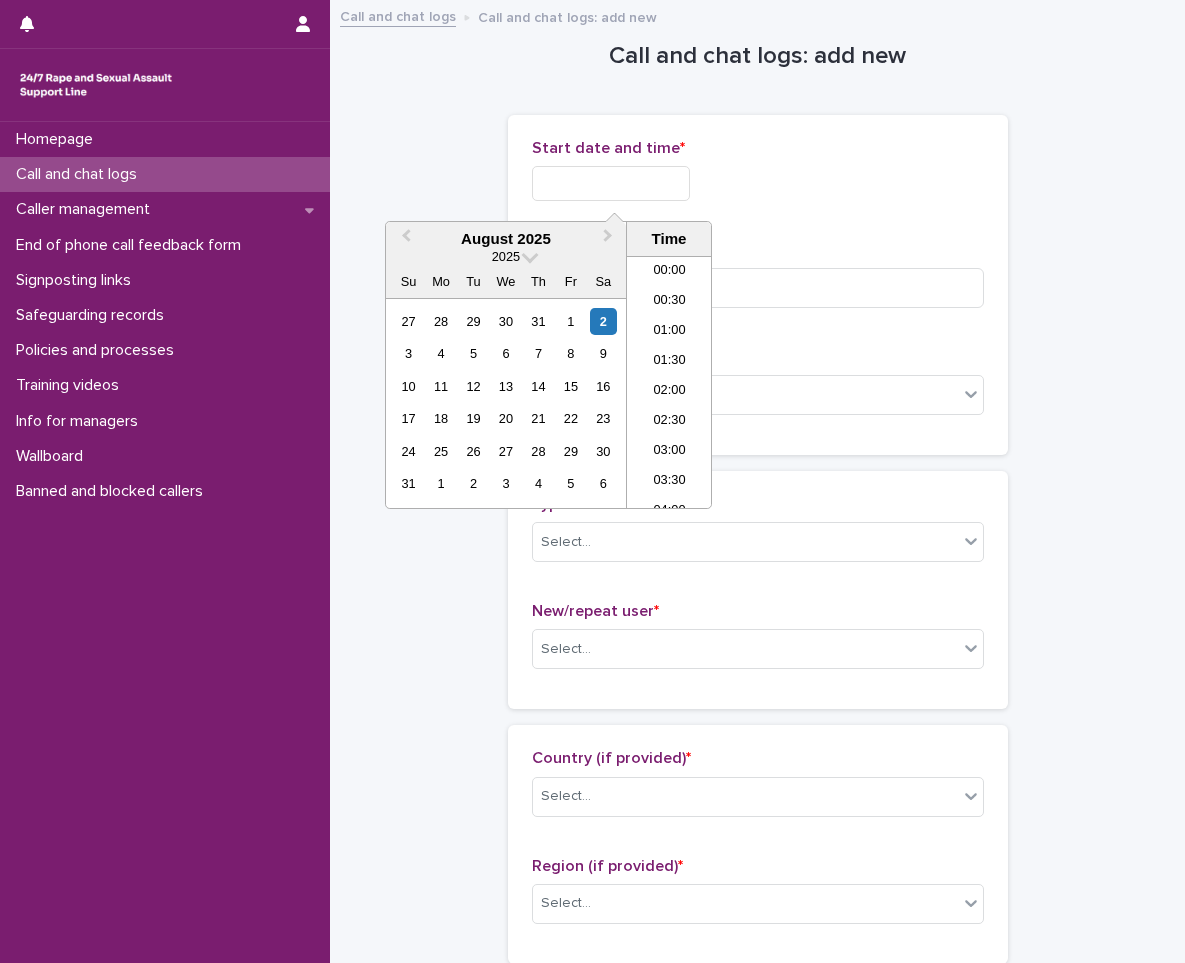 click at bounding box center (611, 183) 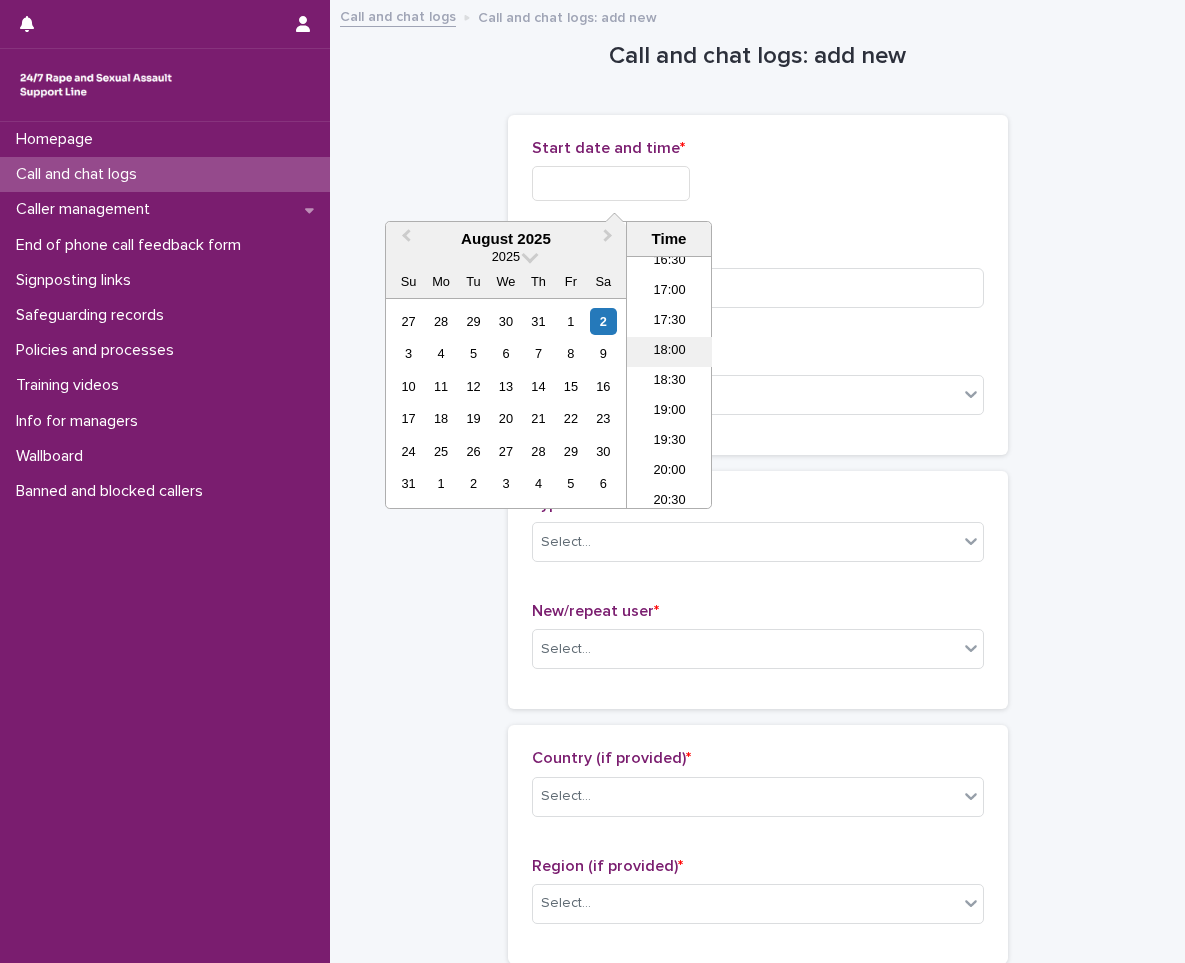 click on "18:00" at bounding box center [669, 352] 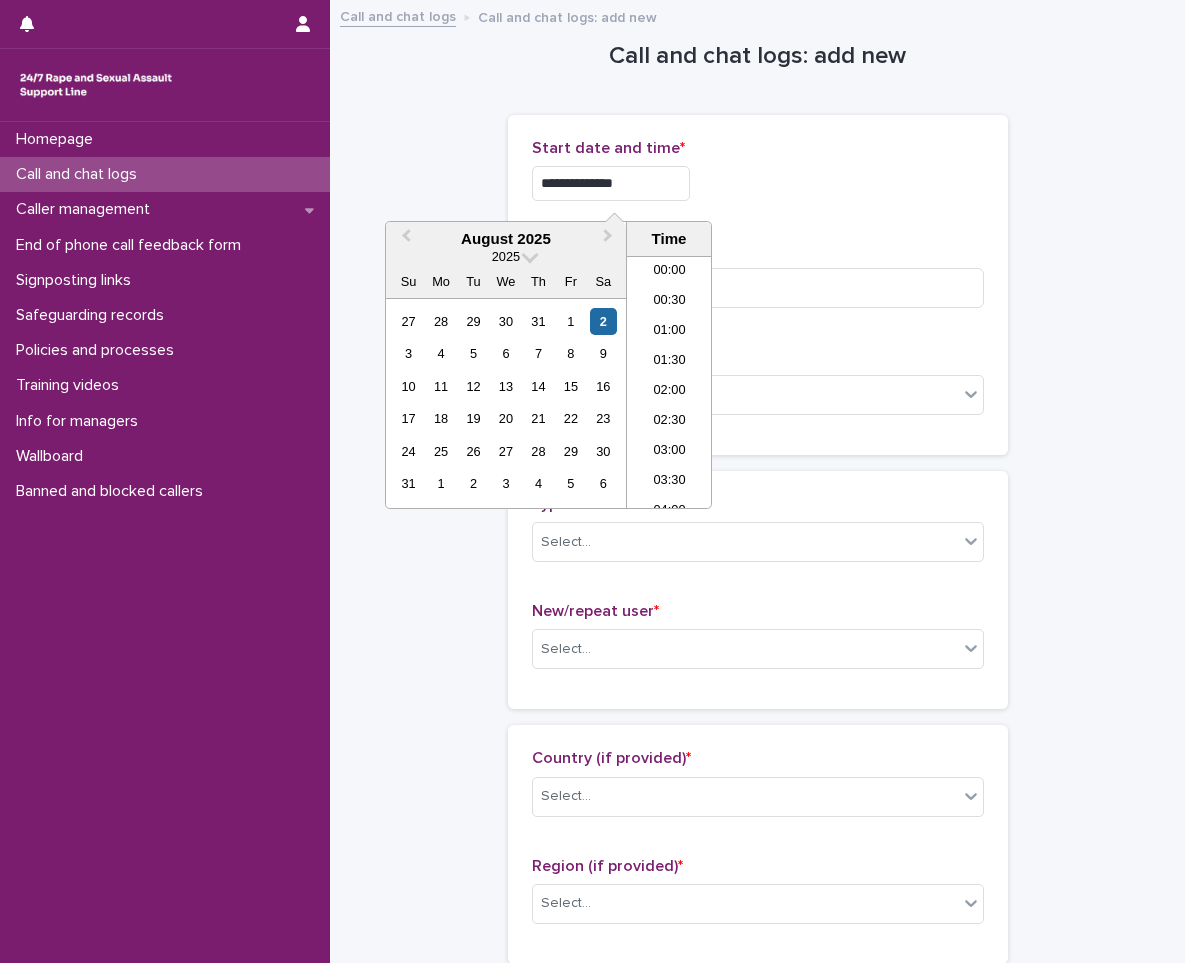 click on "**********" at bounding box center (611, 183) 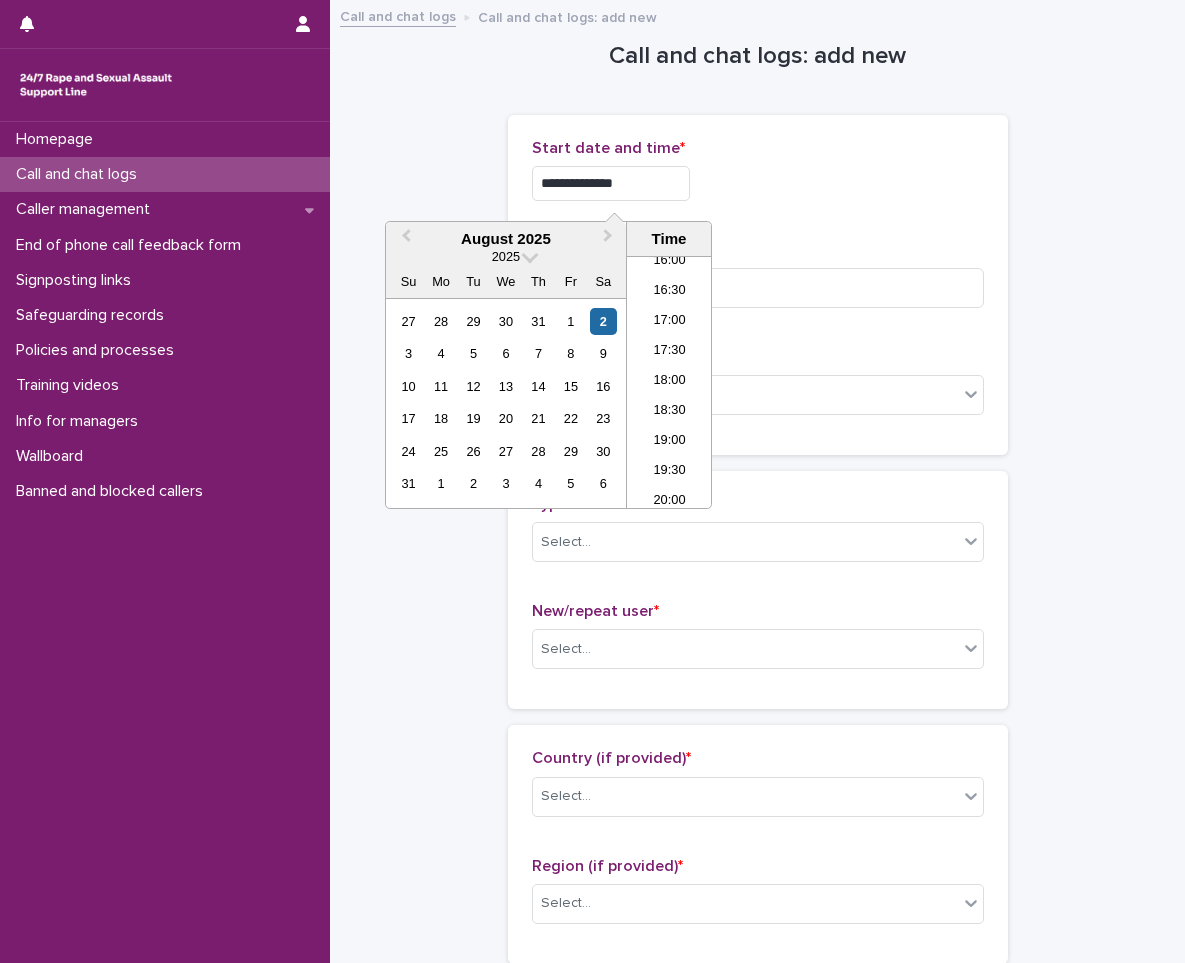 type on "**********" 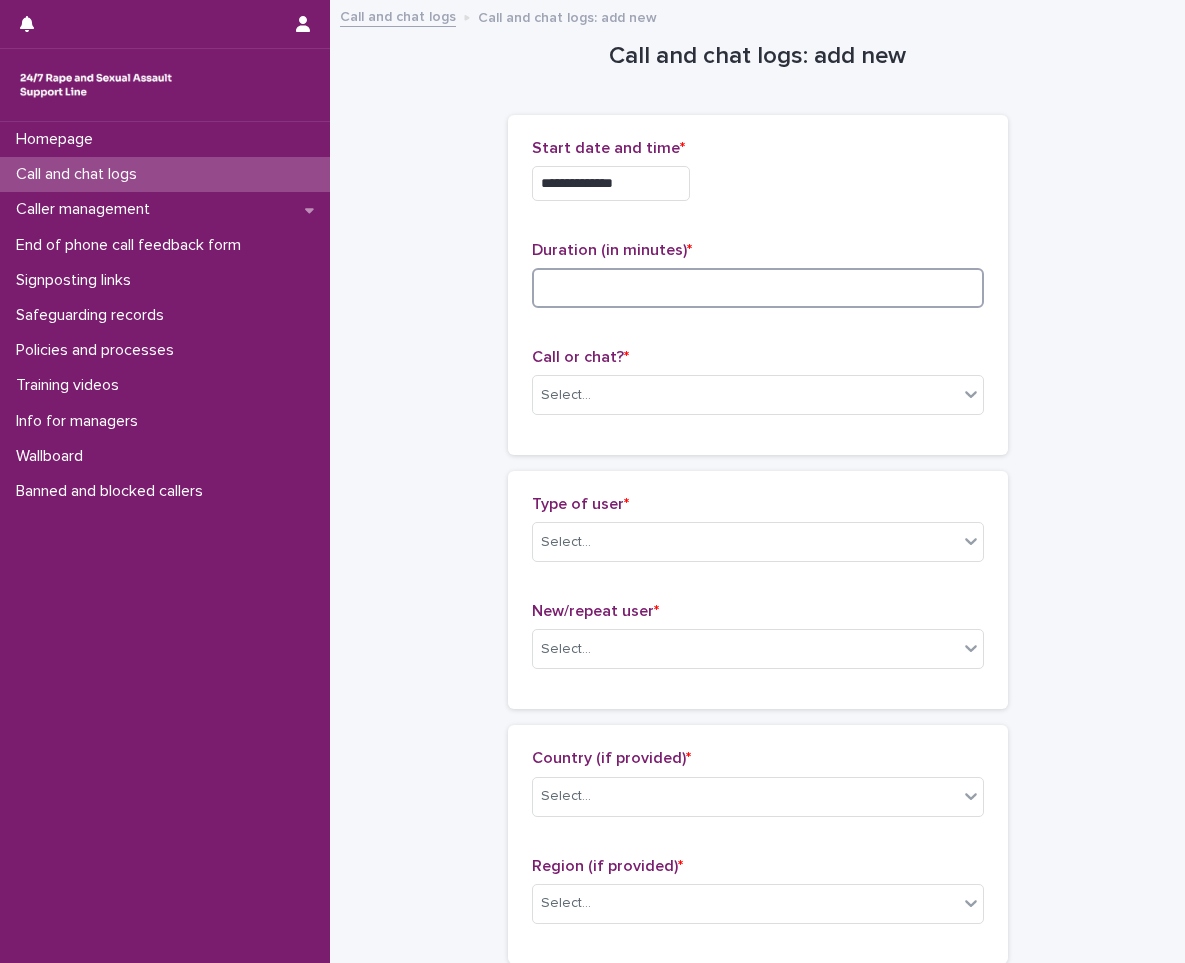 click at bounding box center [758, 288] 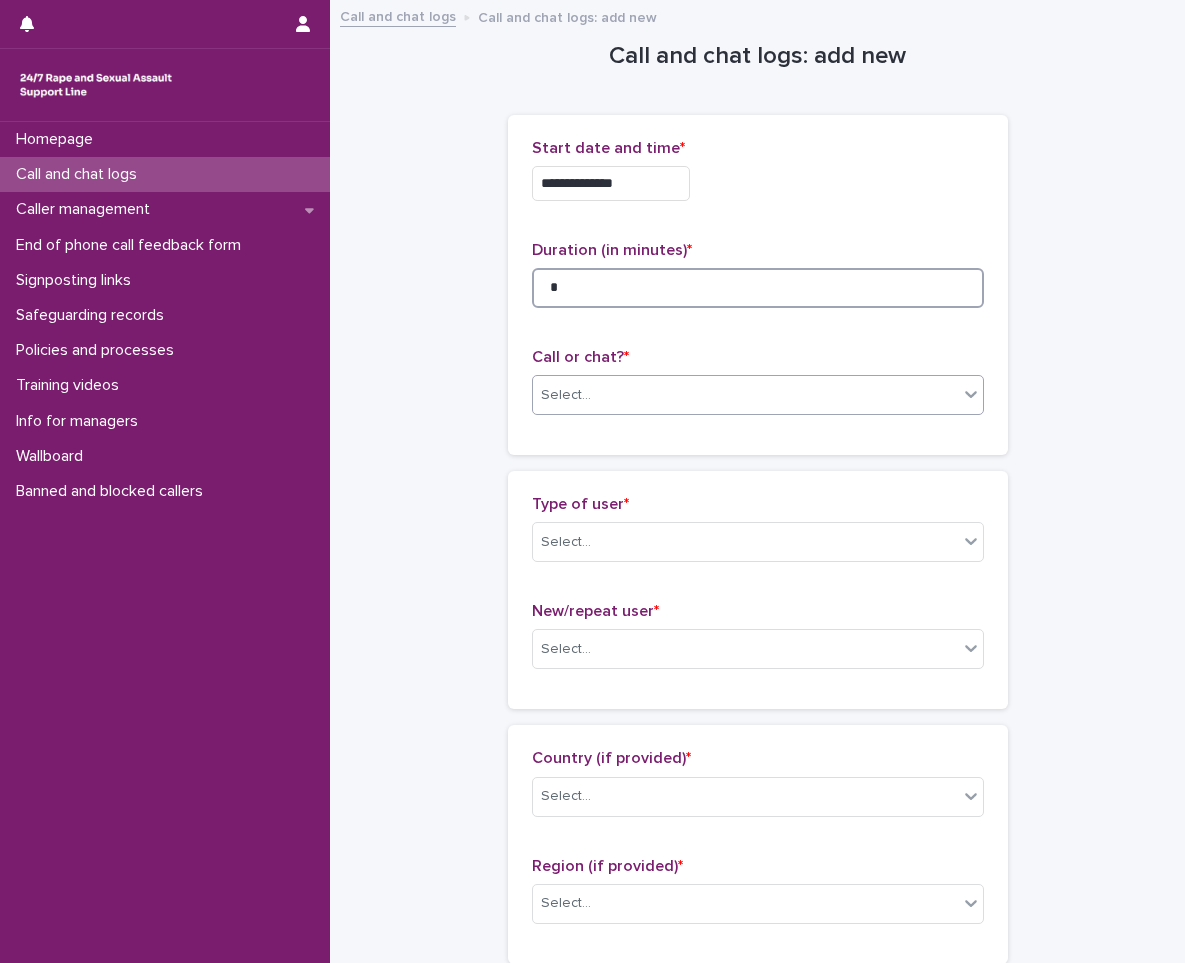 type on "*" 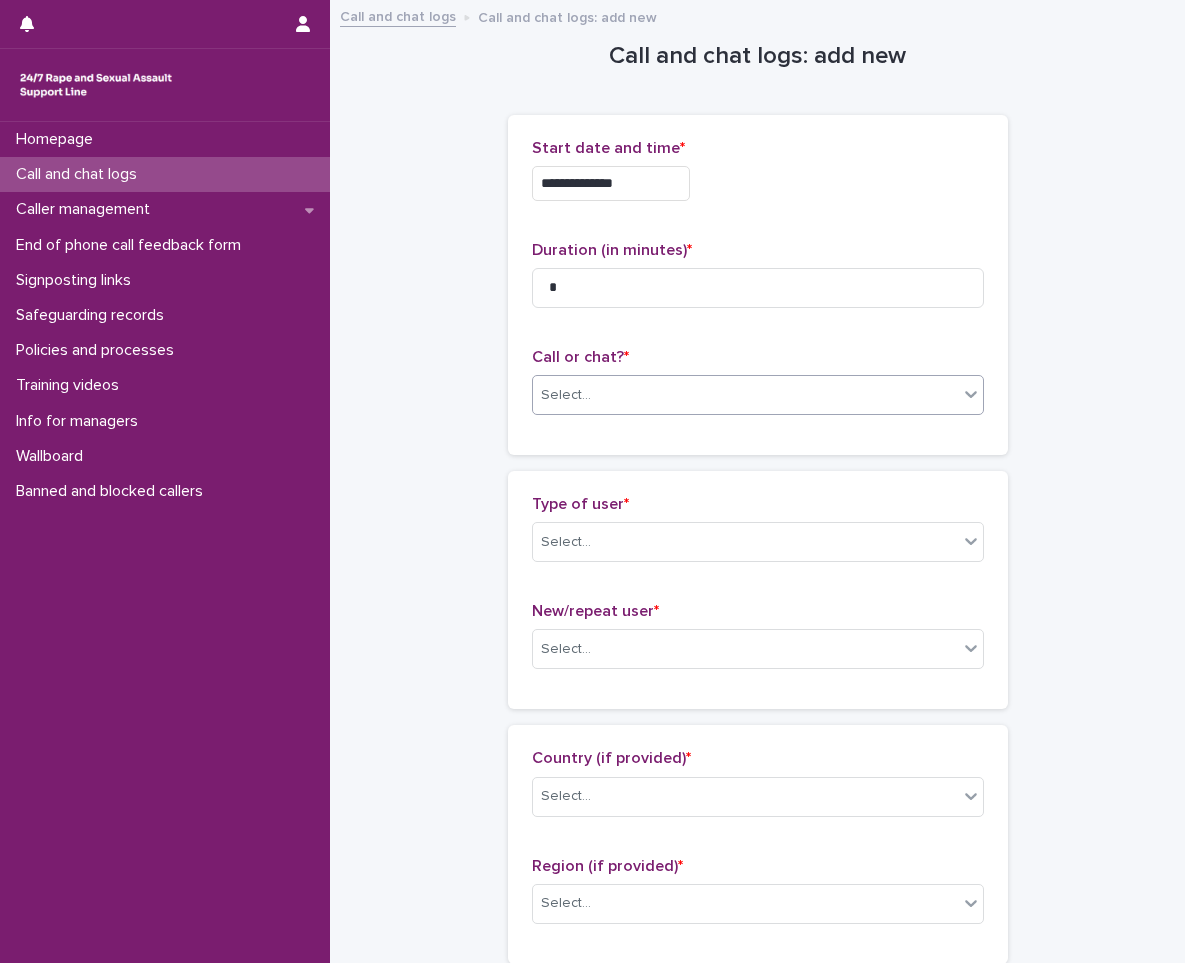 click on "Select..." at bounding box center [745, 395] 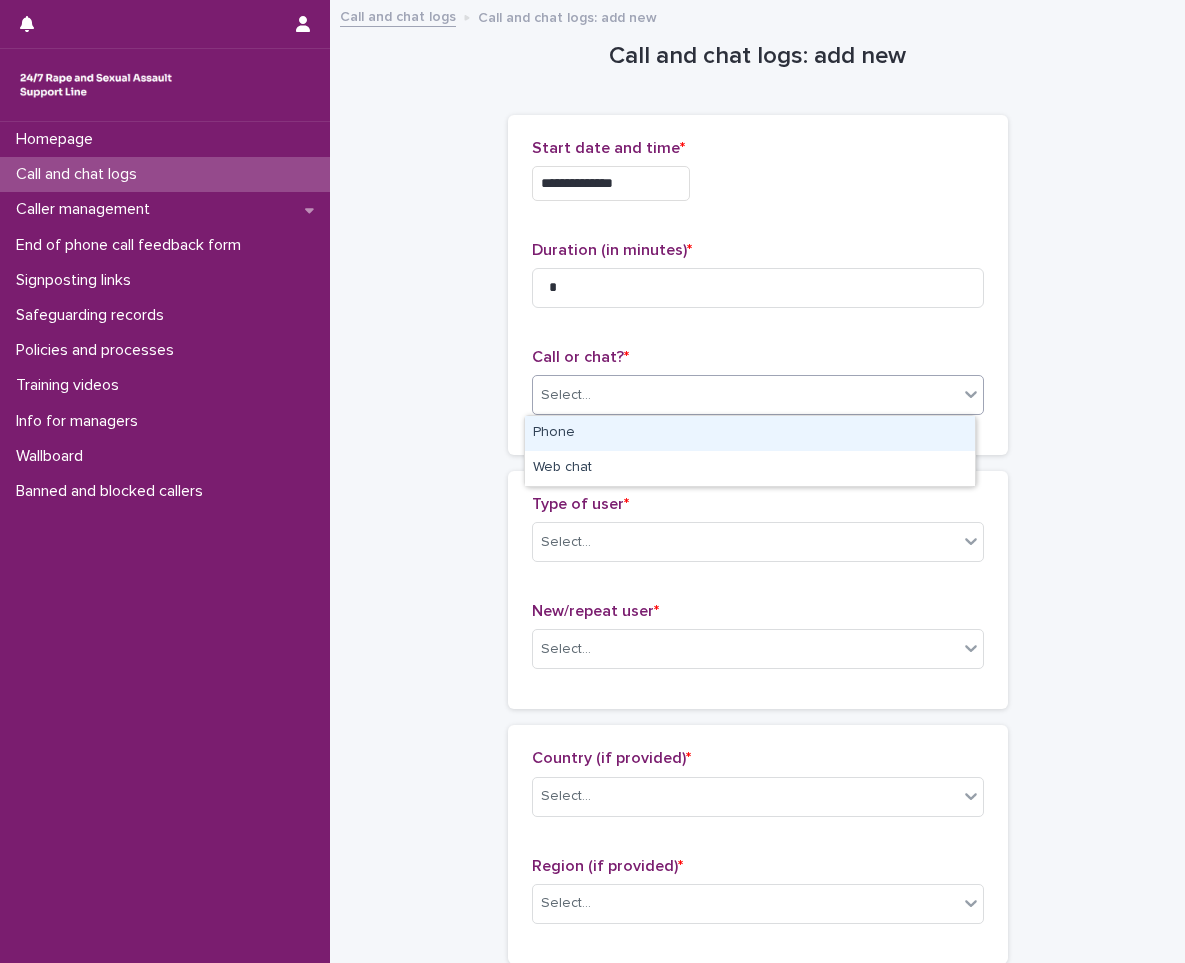 click on "Phone" at bounding box center [750, 433] 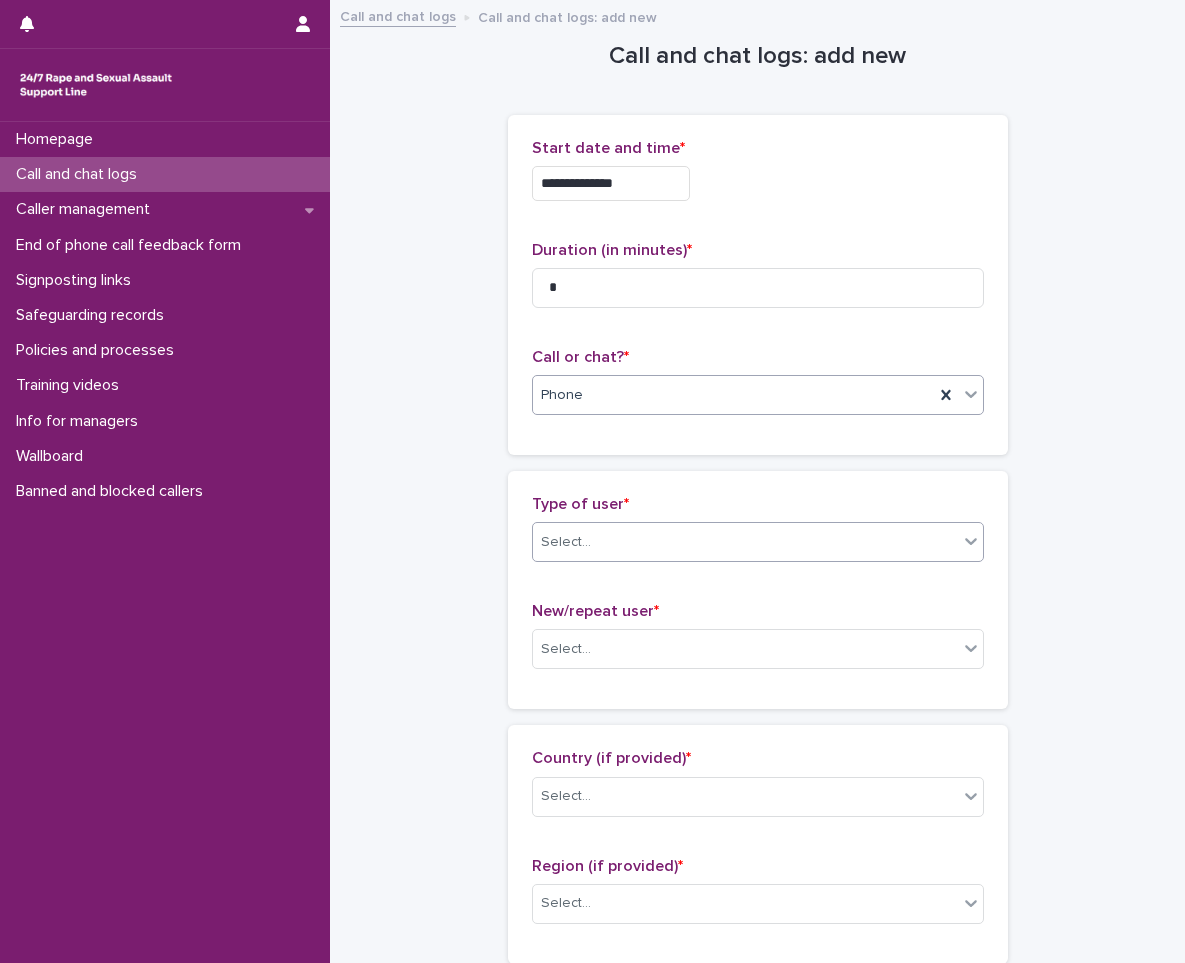 click on "Select..." at bounding box center (566, 542) 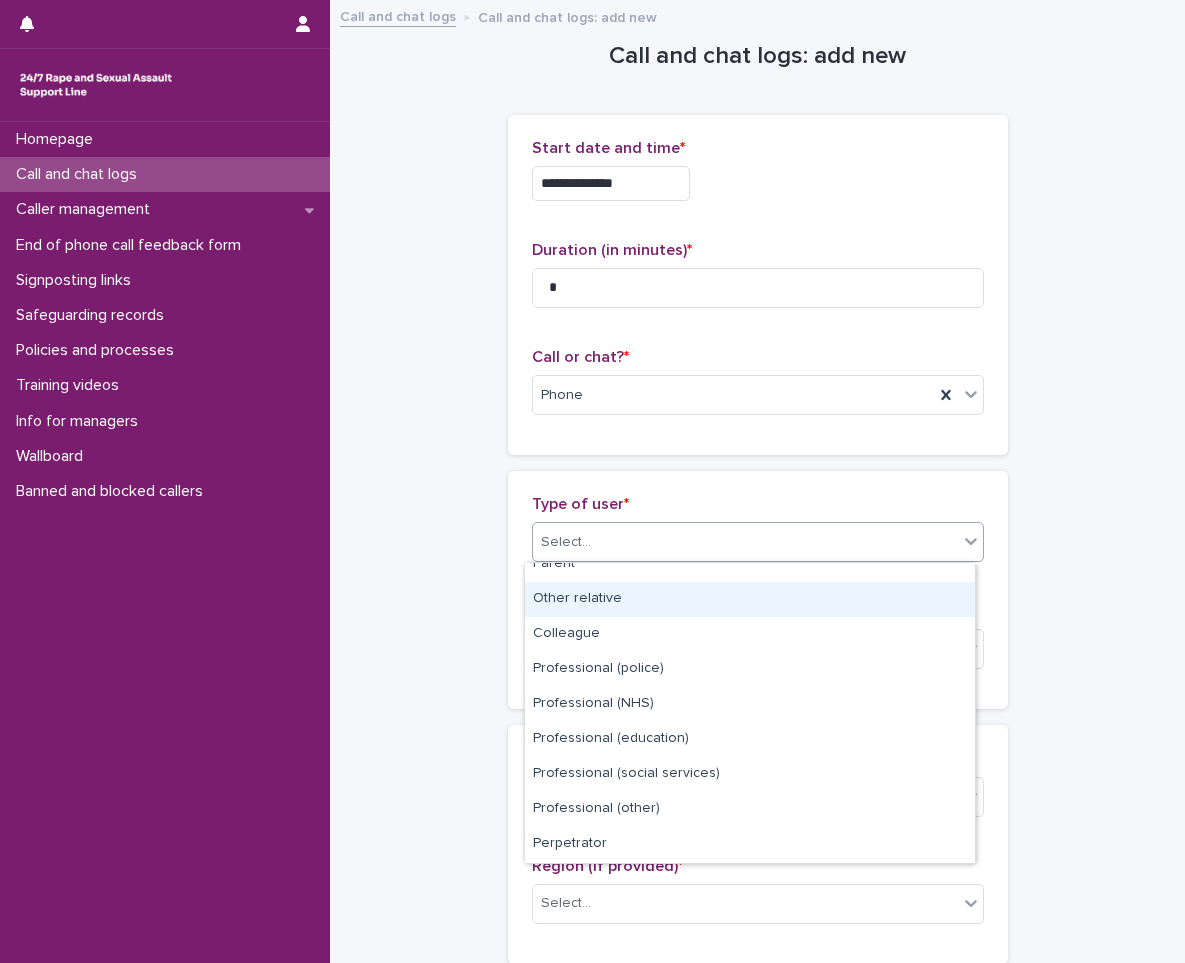 scroll, scrollTop: 225, scrollLeft: 0, axis: vertical 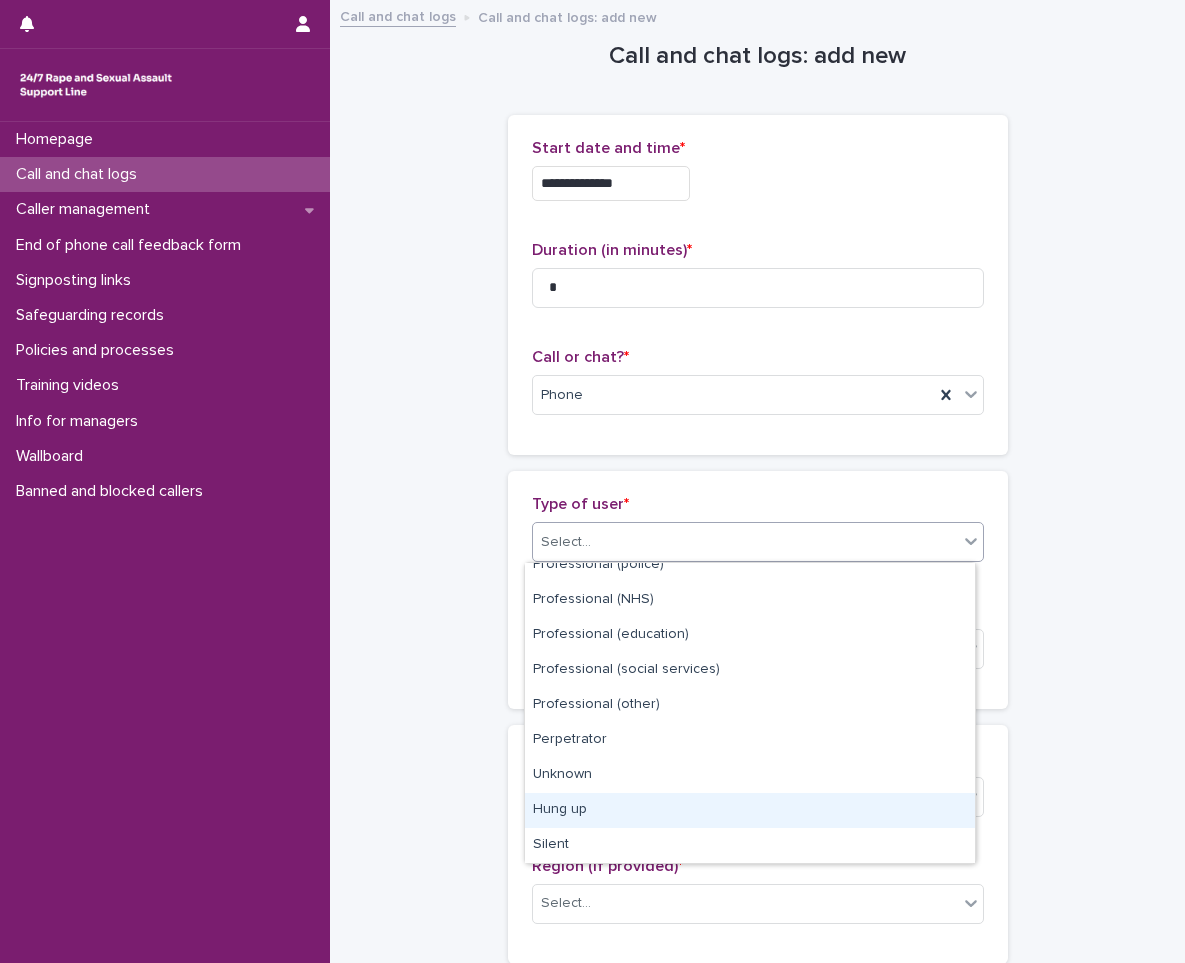 click on "Hung up" at bounding box center (750, 810) 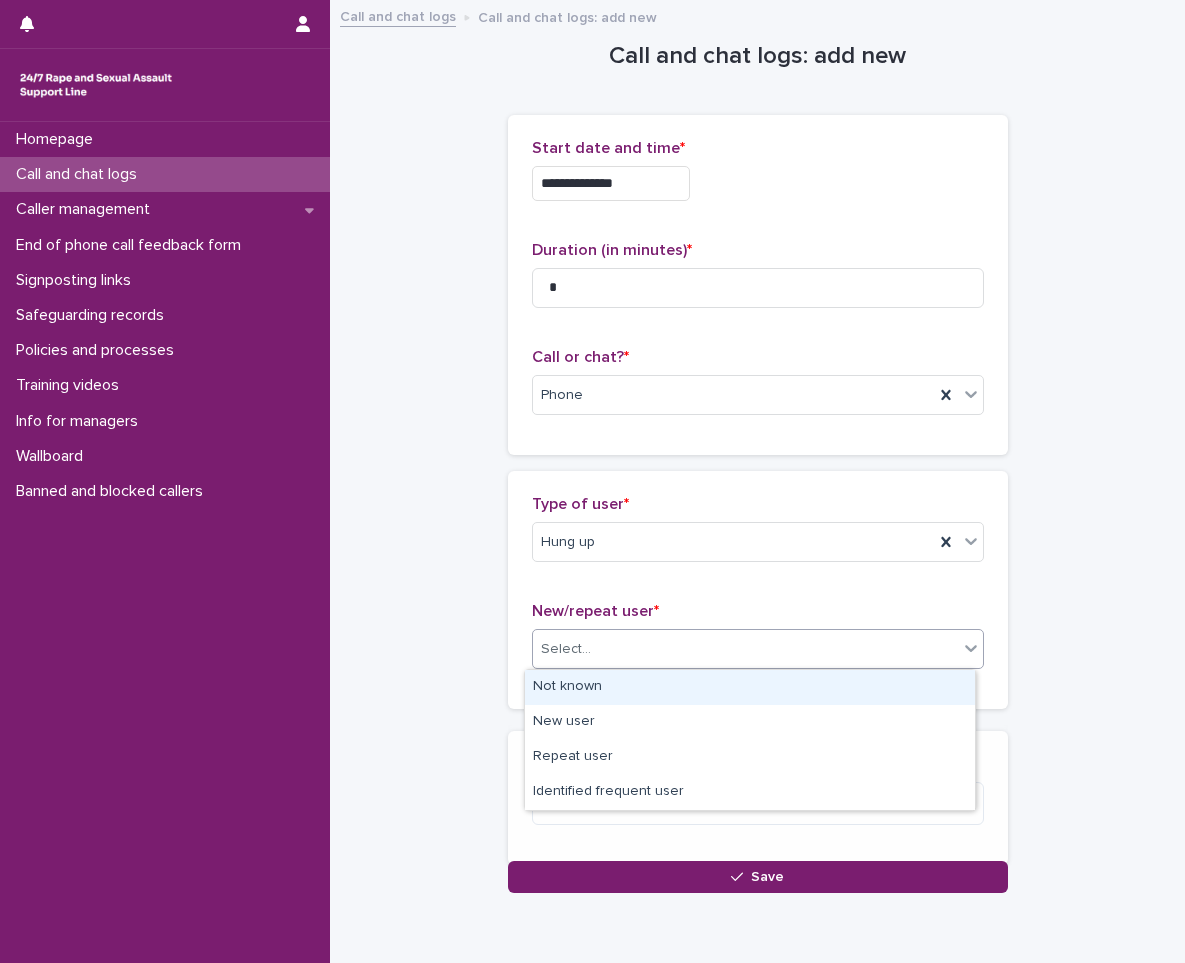click on "Select..." at bounding box center [745, 649] 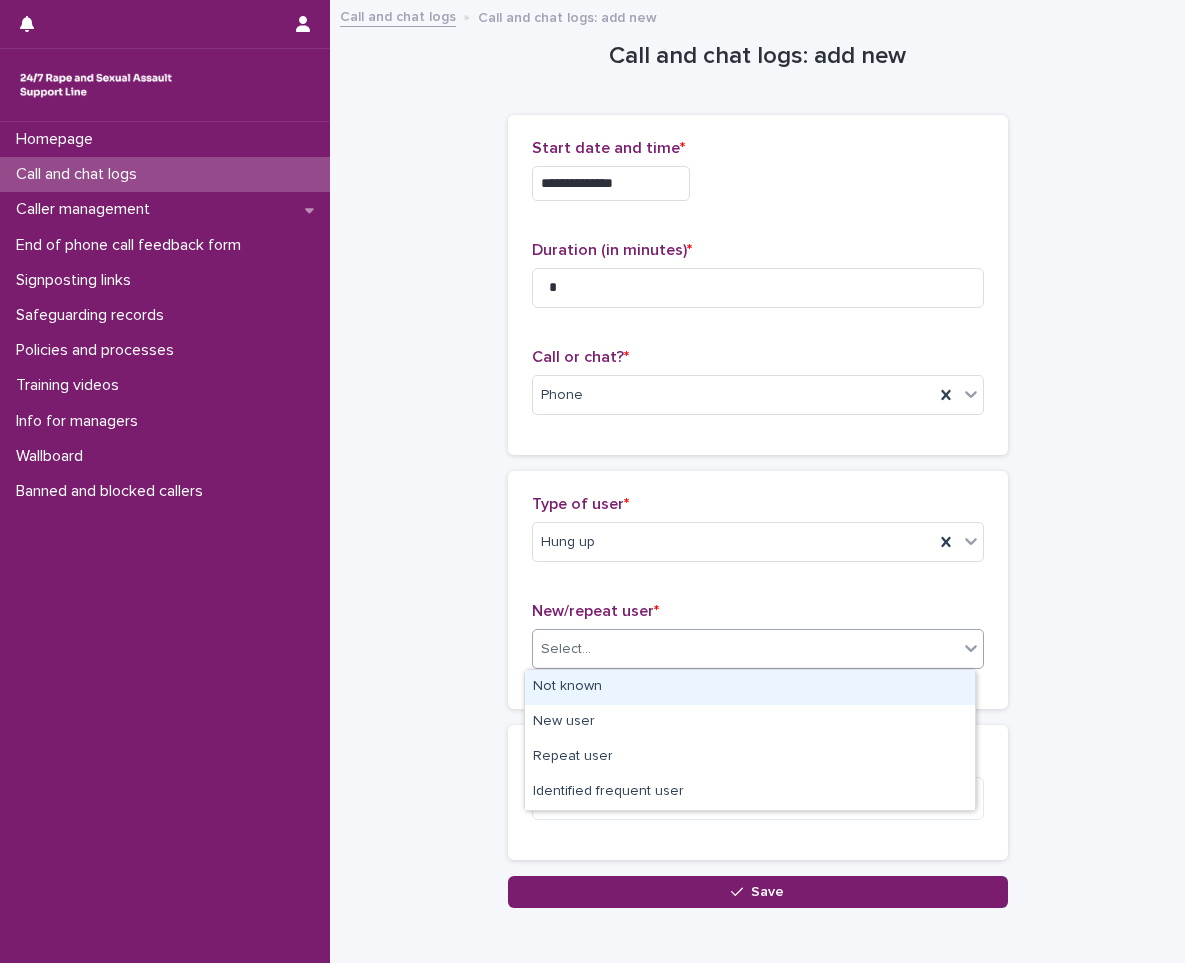 click on "Not known" at bounding box center (750, 687) 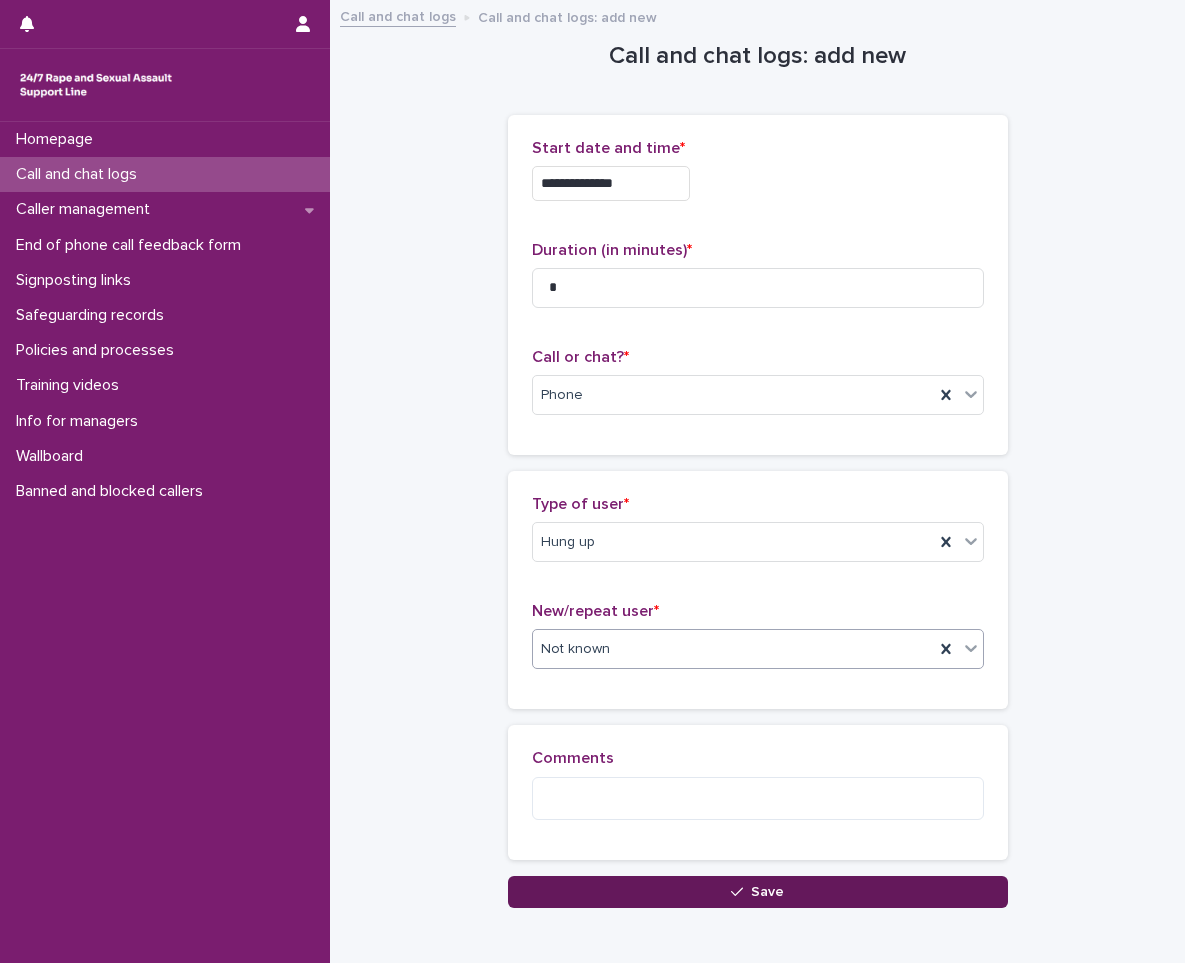 click on "Save" at bounding box center (767, 892) 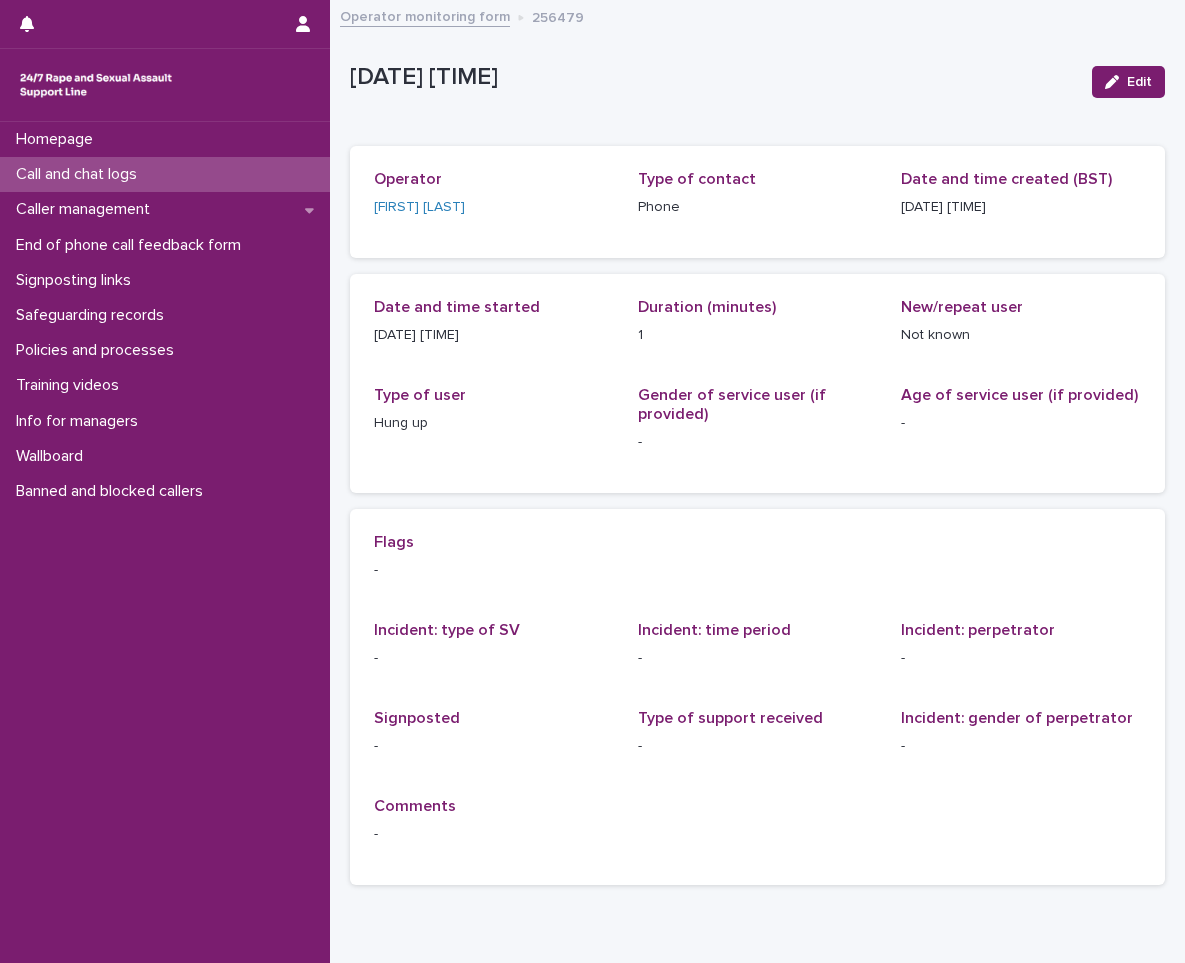 click on "Homepage Call and chat logs Caller management End of phone call feedback form Signposting links Safeguarding records Policies and processes Training videos Info for managers Wallboard Banned and blocked callers" at bounding box center (165, 542) 